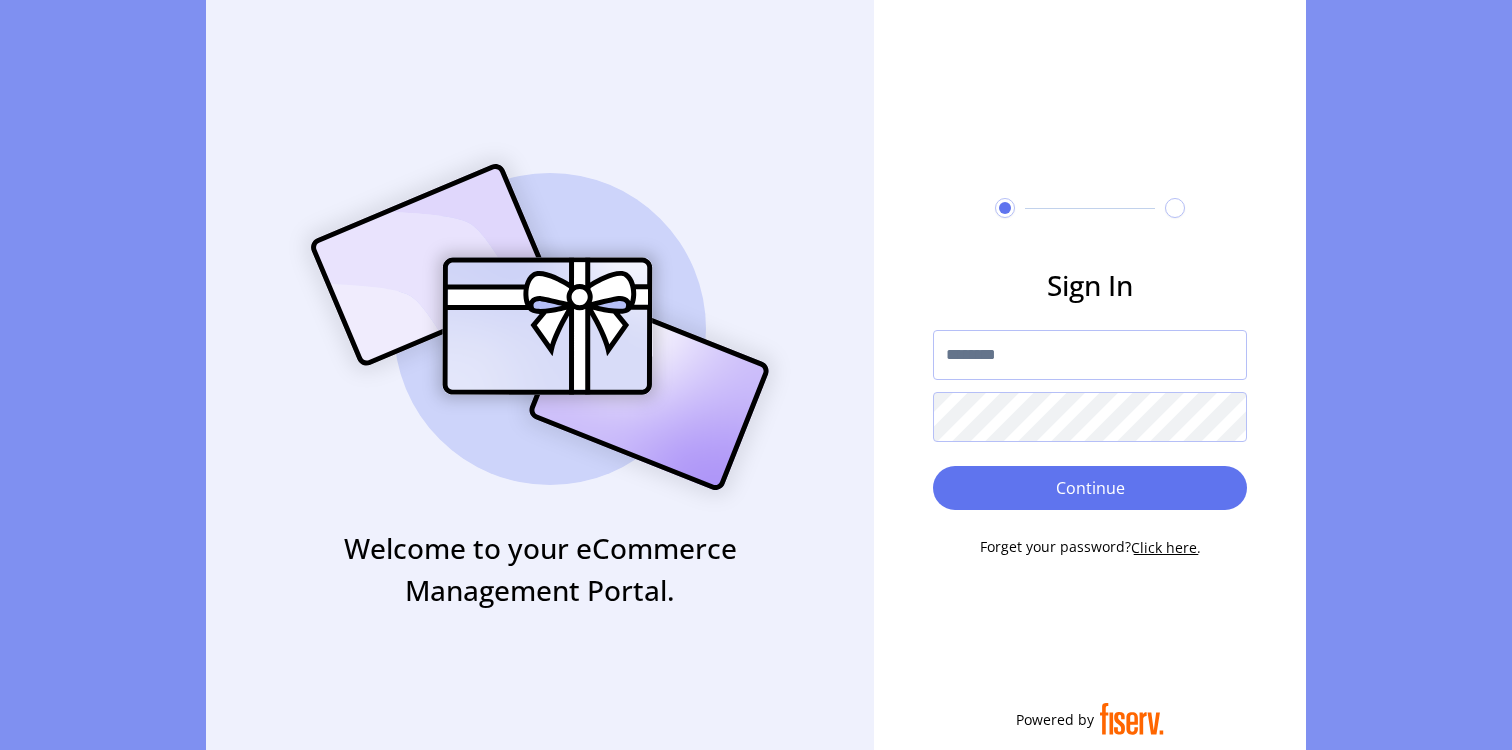 scroll, scrollTop: 0, scrollLeft: 0, axis: both 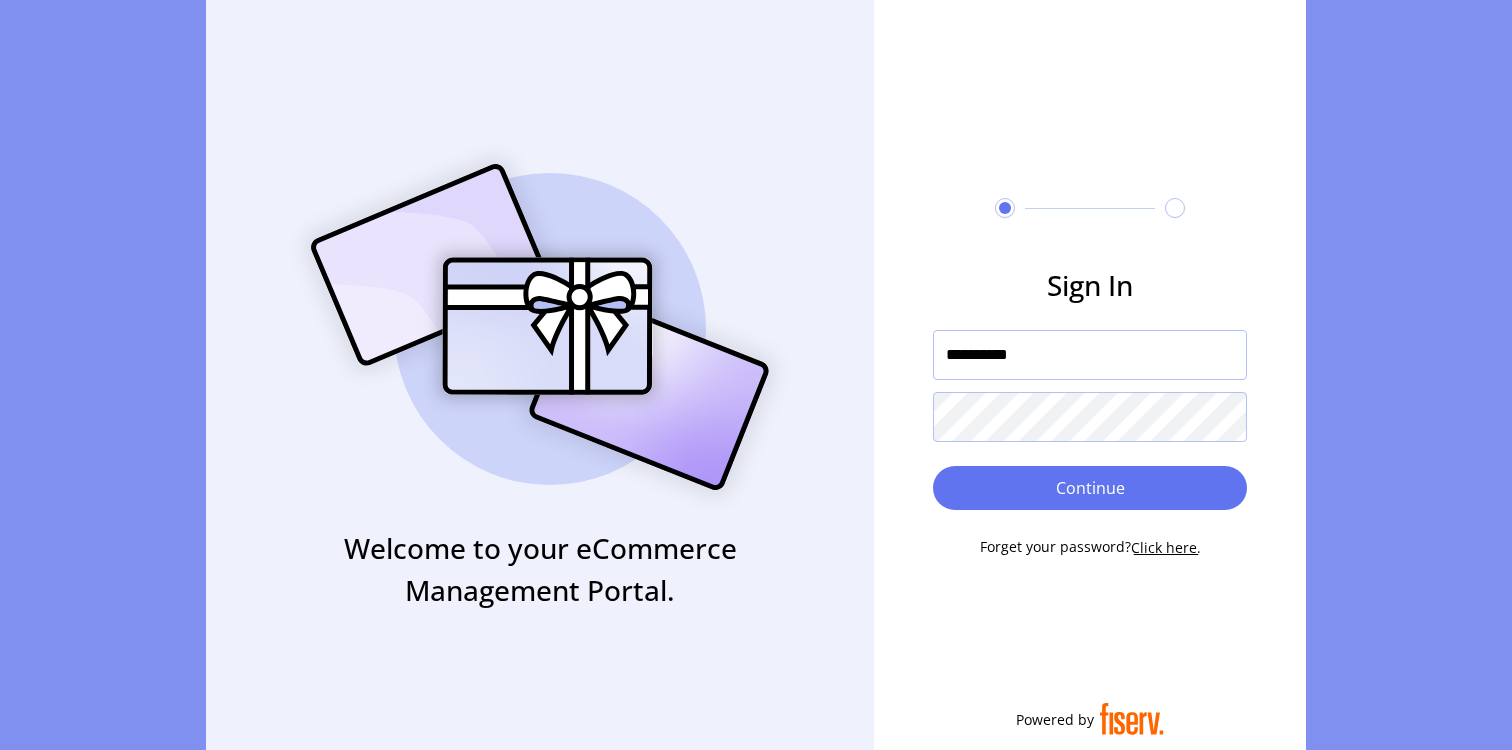 type on "**********" 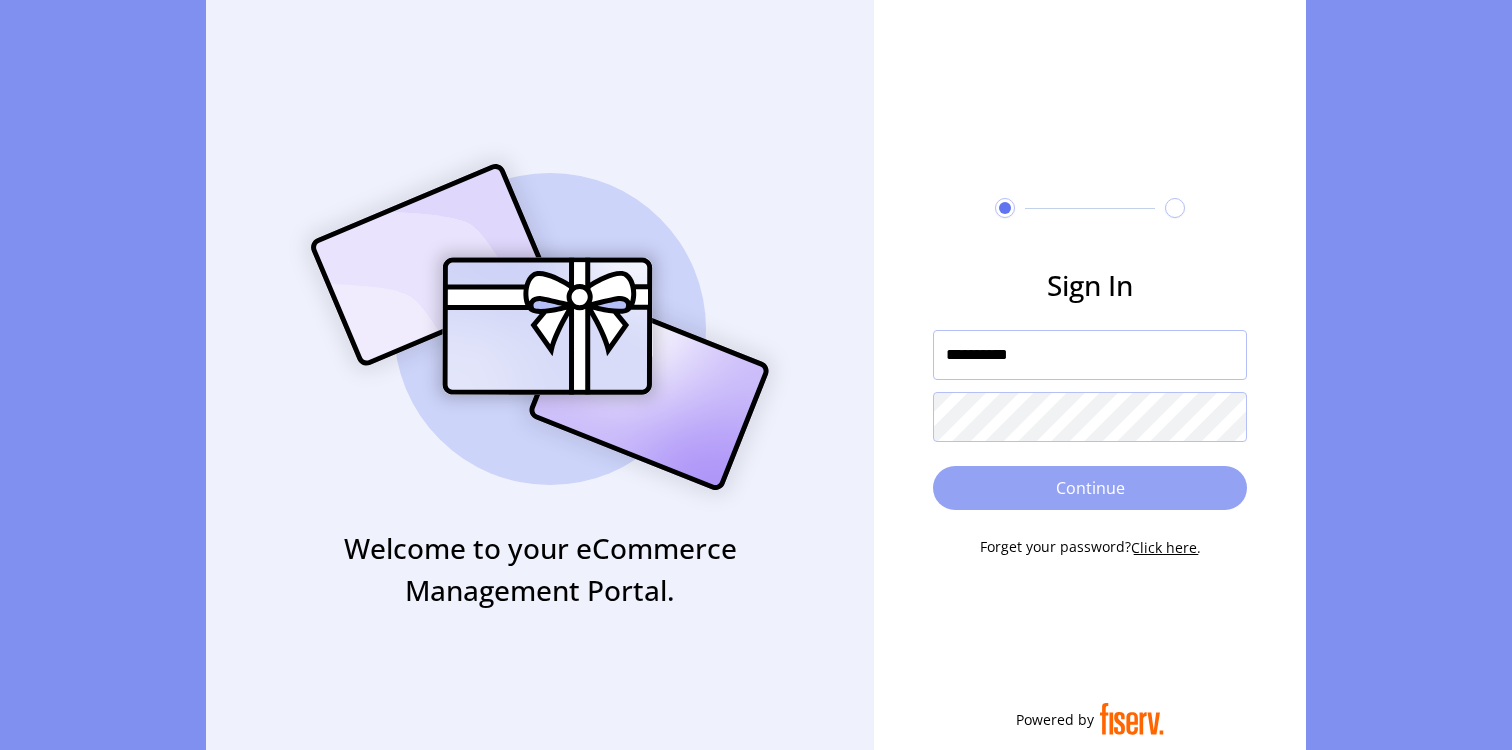 click on "Continue" at bounding box center (1090, 488) 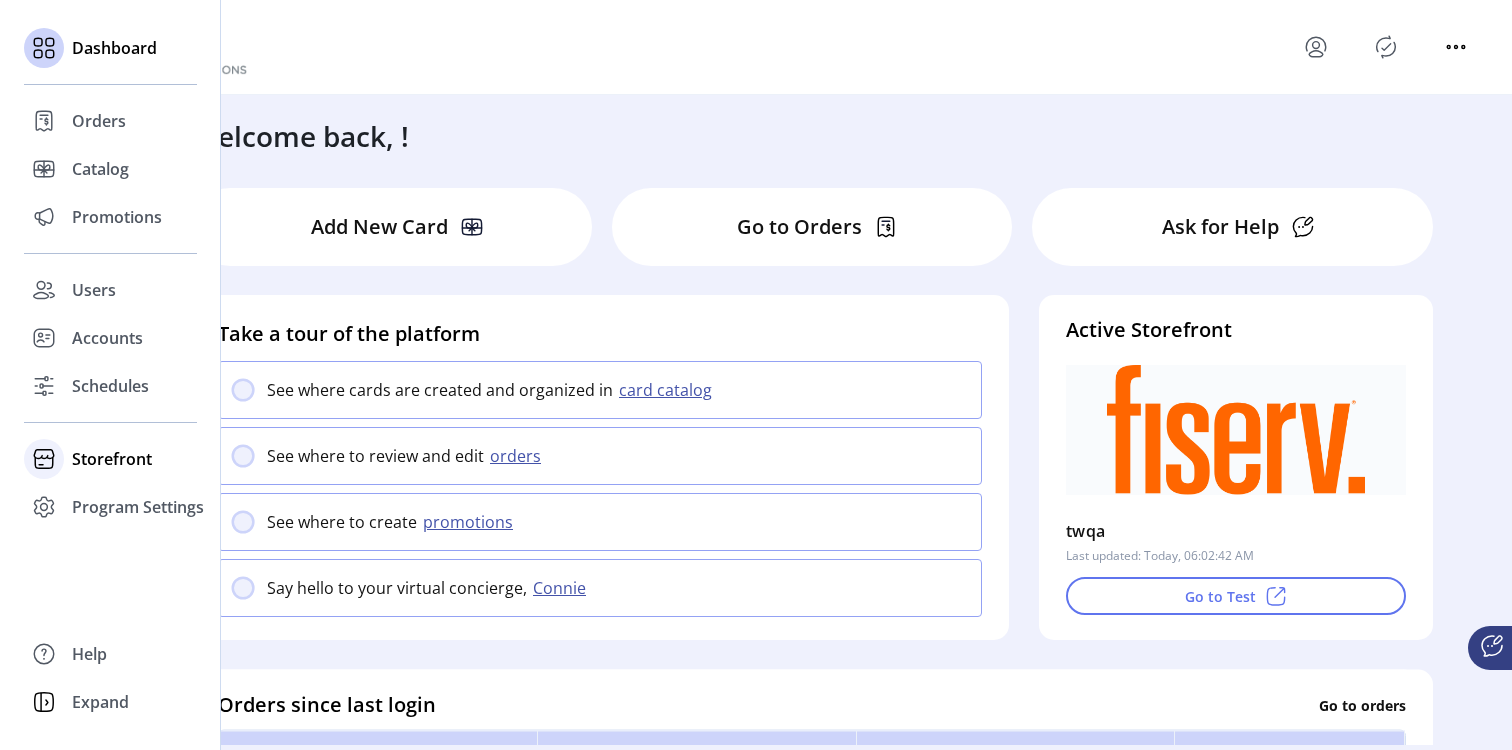 click on "Storefront" 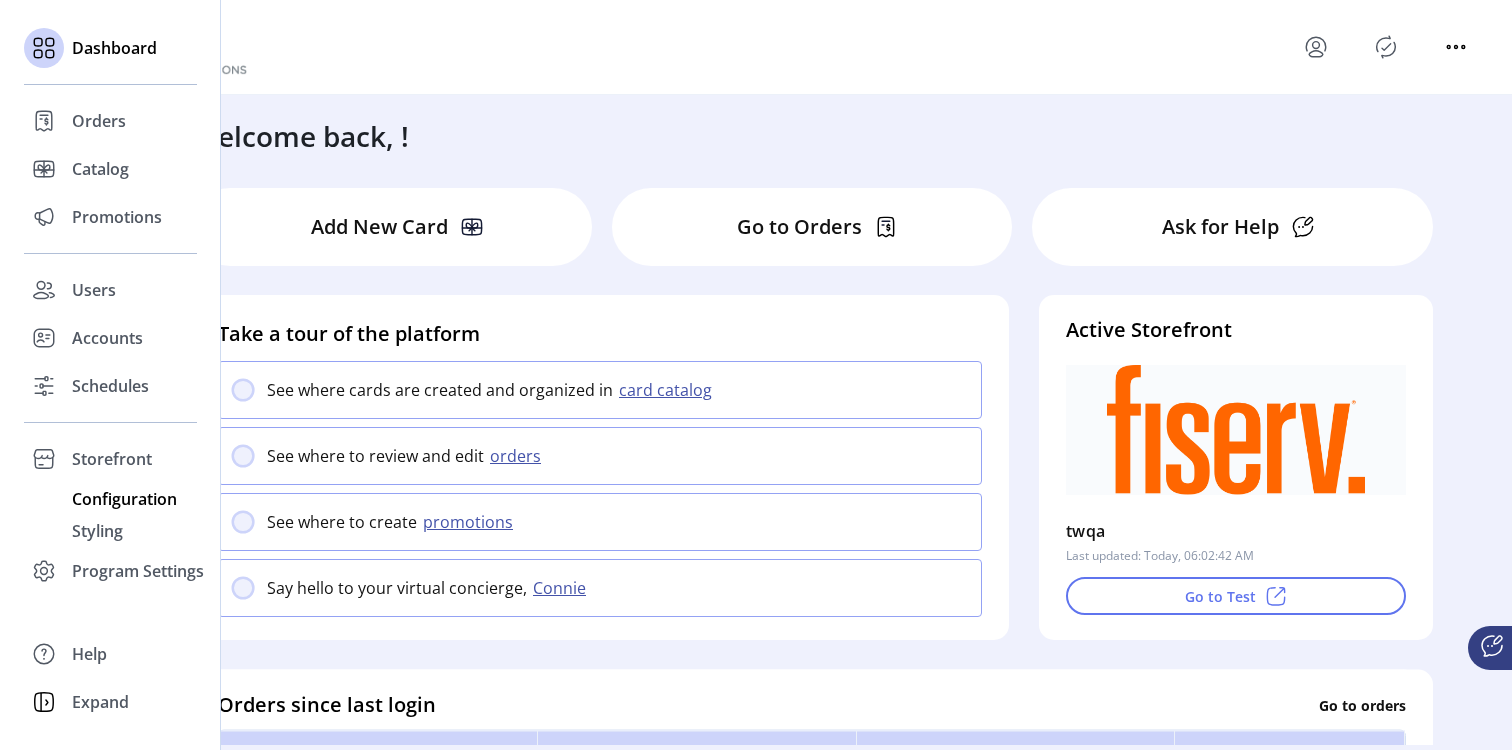 click on "Configuration" 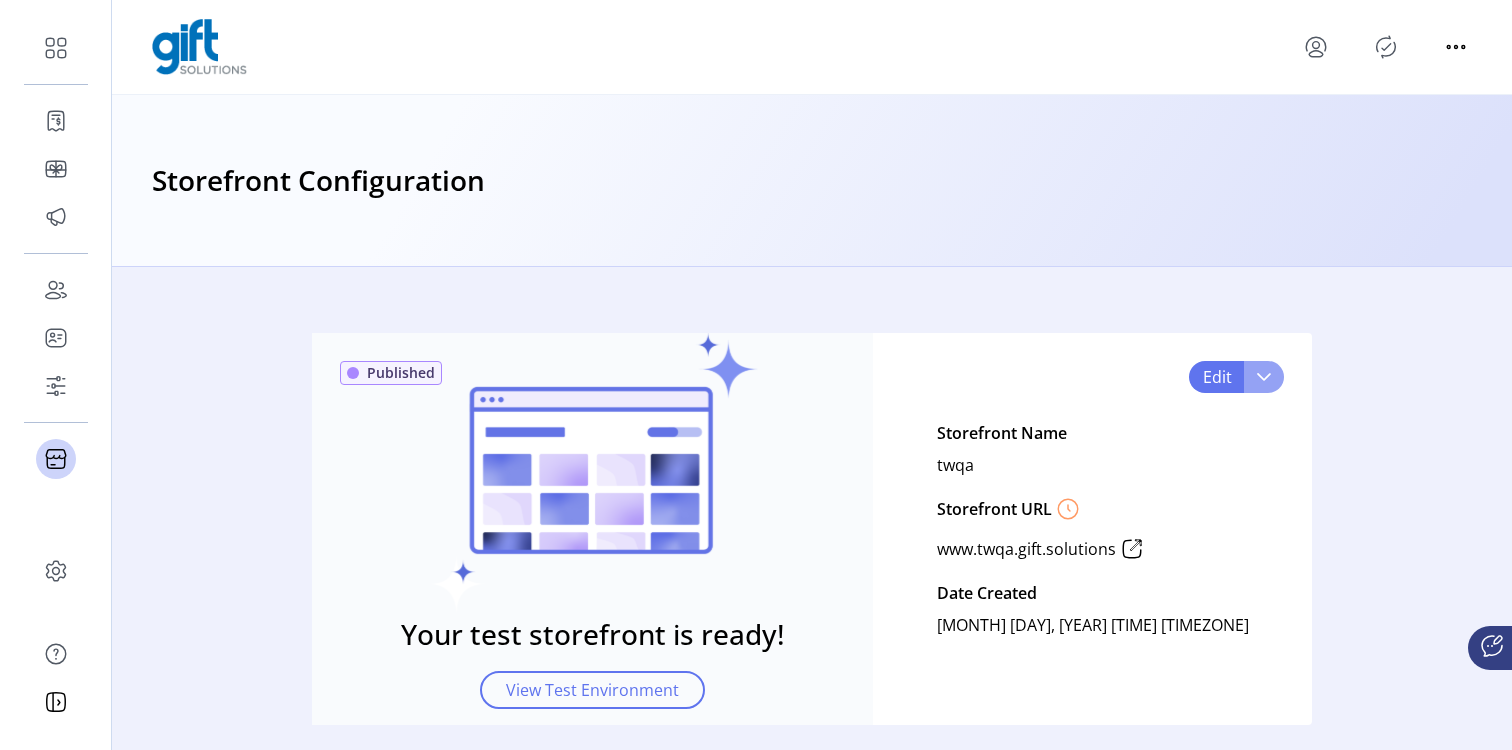 click 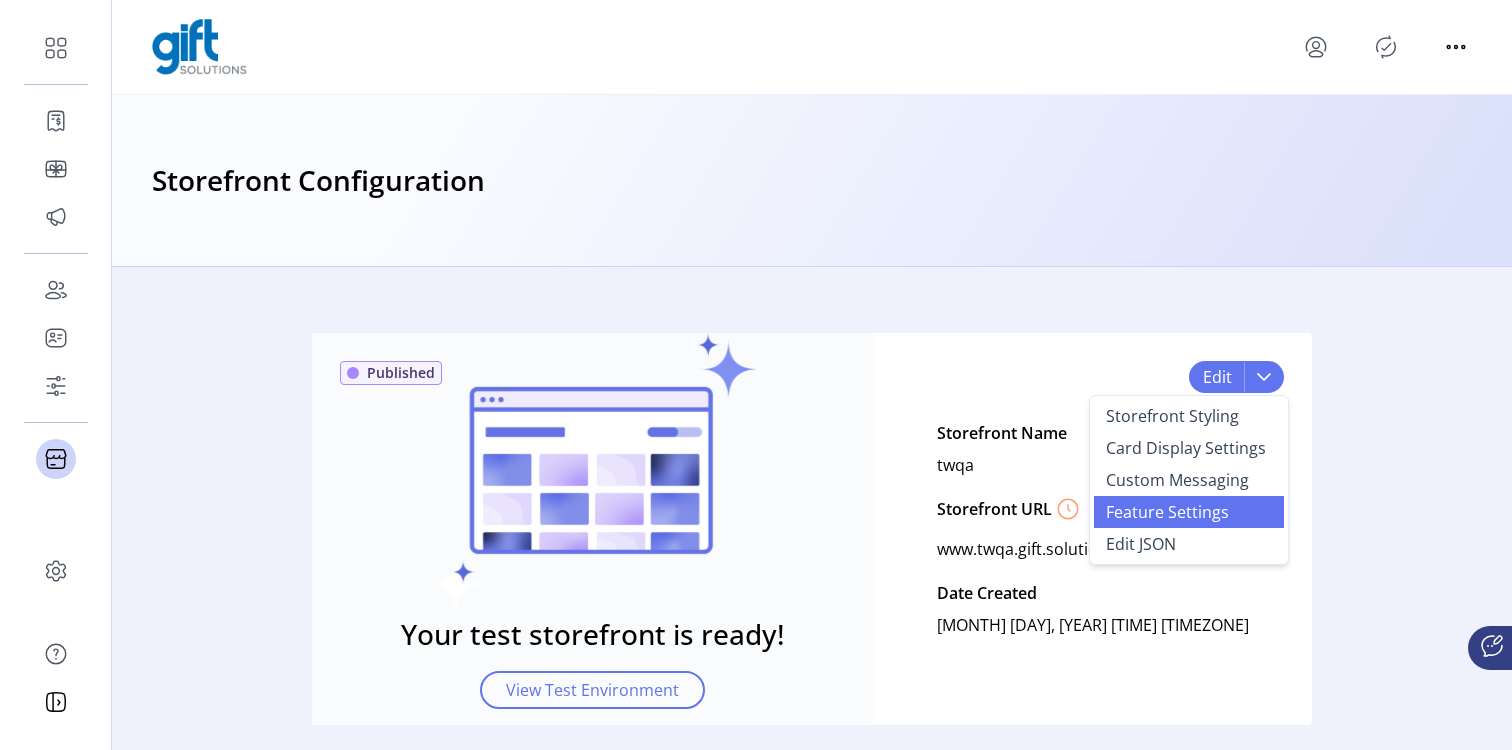 click on "Feature Settings" at bounding box center [1167, 512] 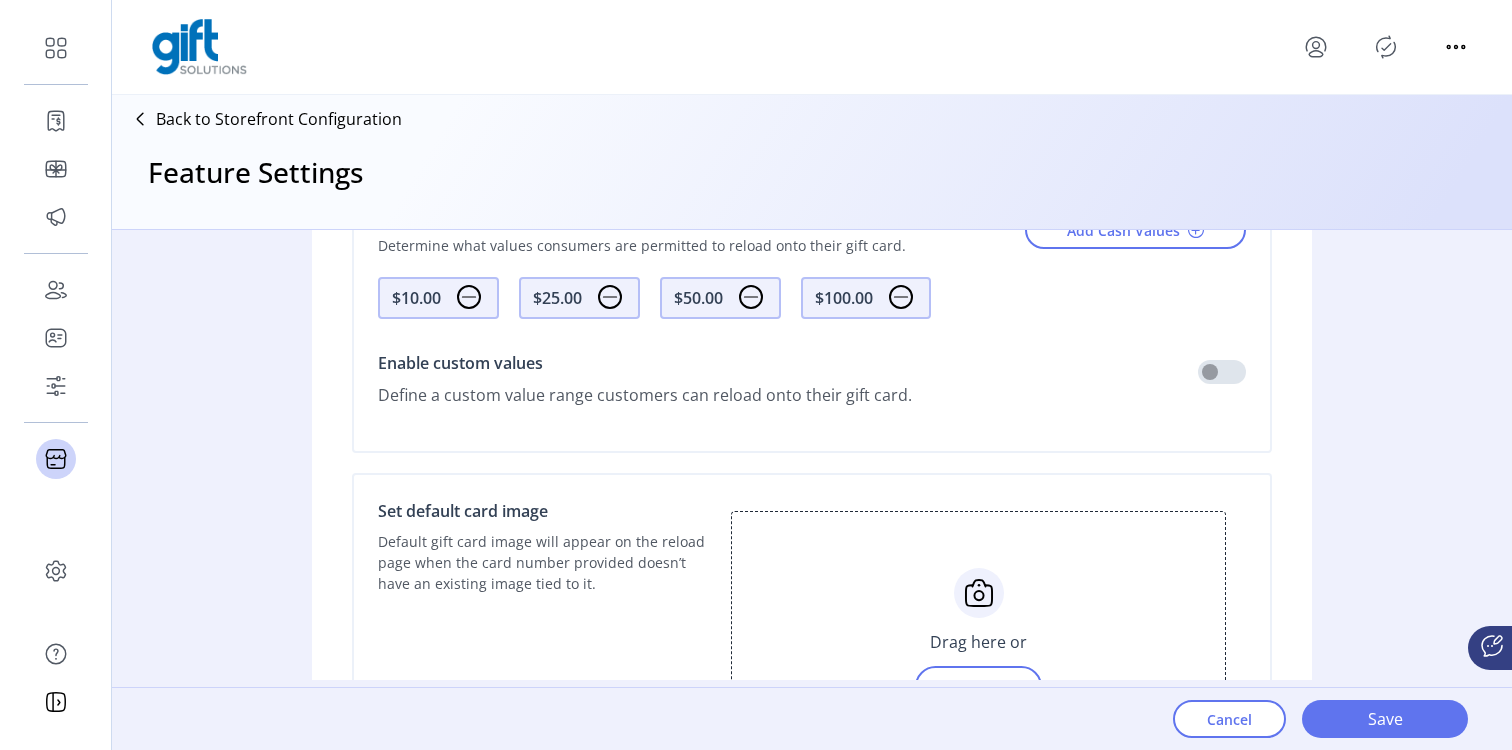 scroll, scrollTop: 1482, scrollLeft: 0, axis: vertical 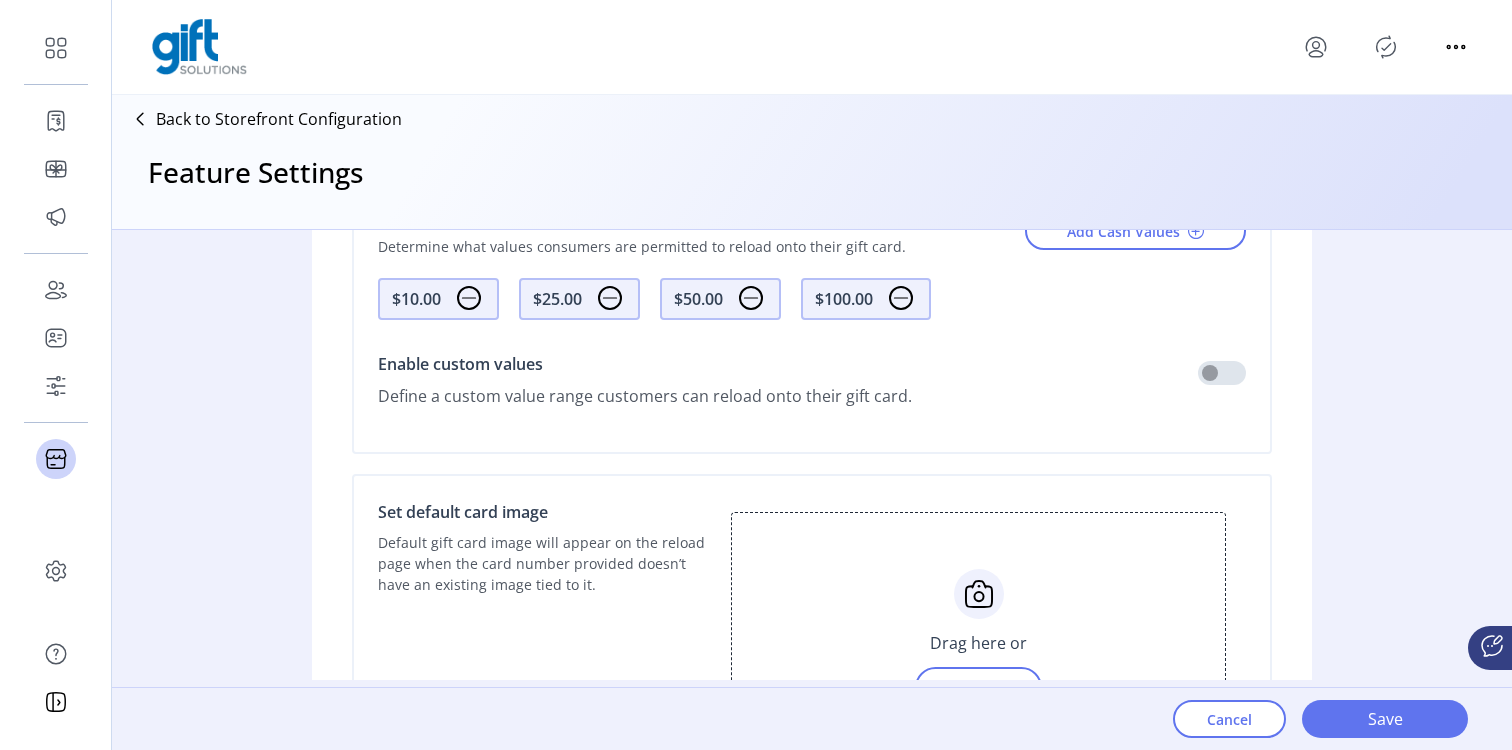 click at bounding box center (1222, 376) 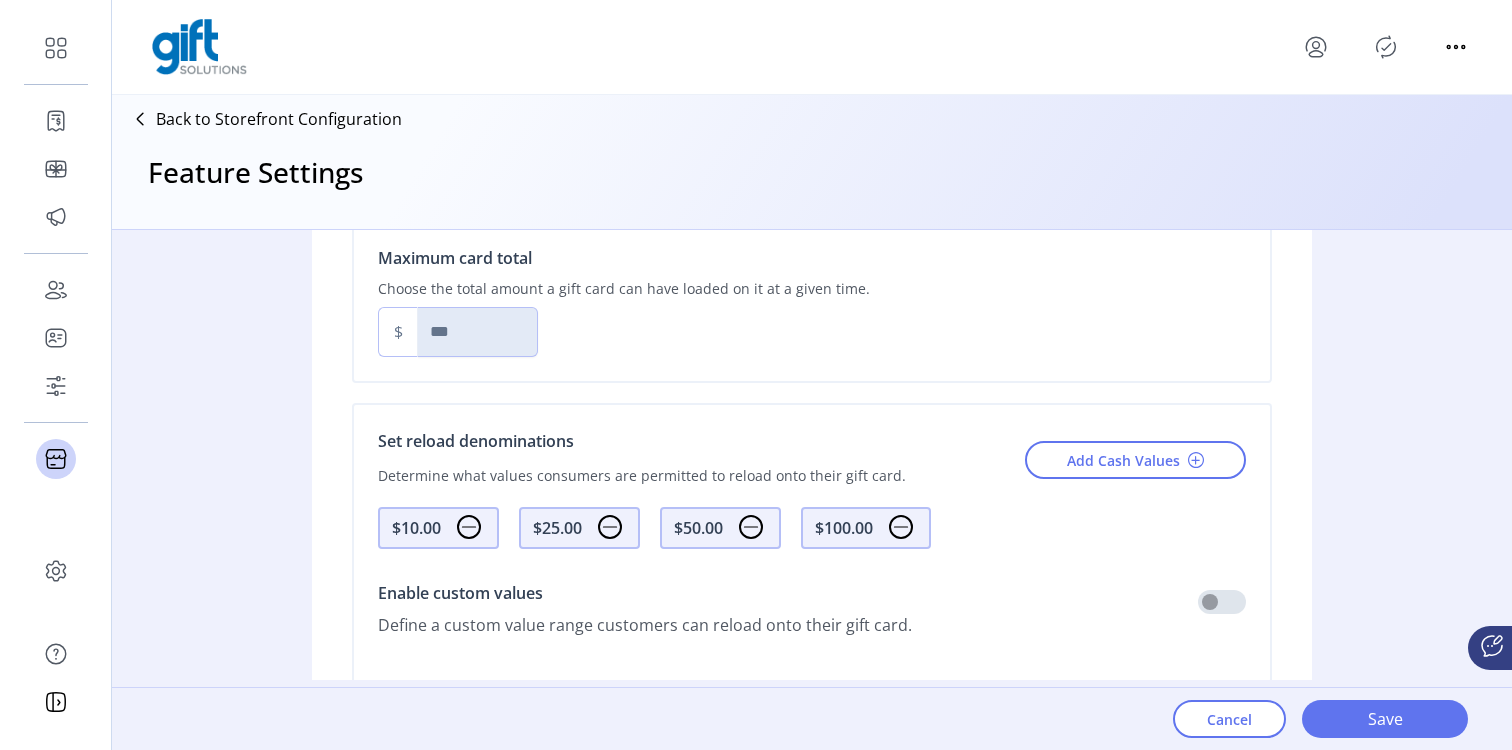 scroll, scrollTop: 1252, scrollLeft: 0, axis: vertical 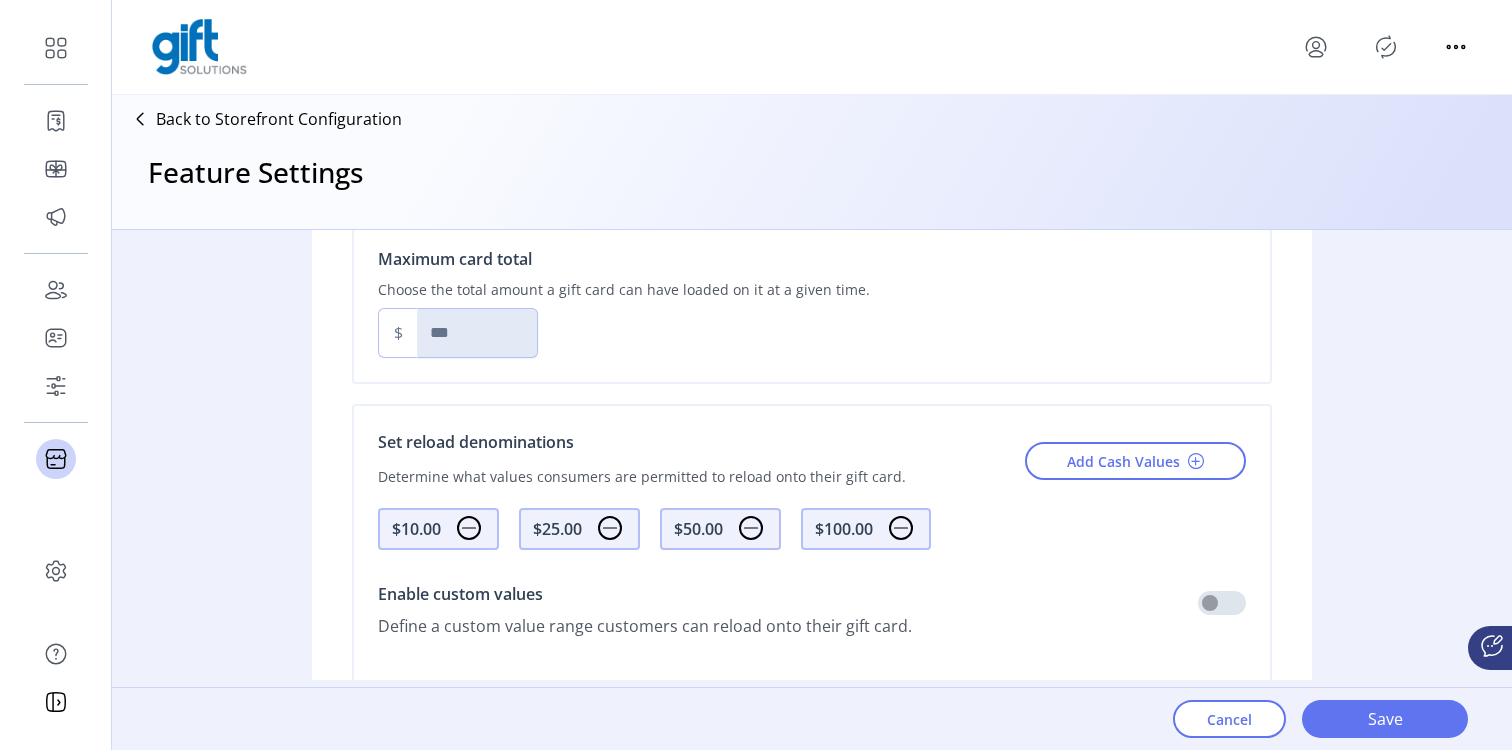 click on "Add Cash Values" at bounding box center (1135, 461) 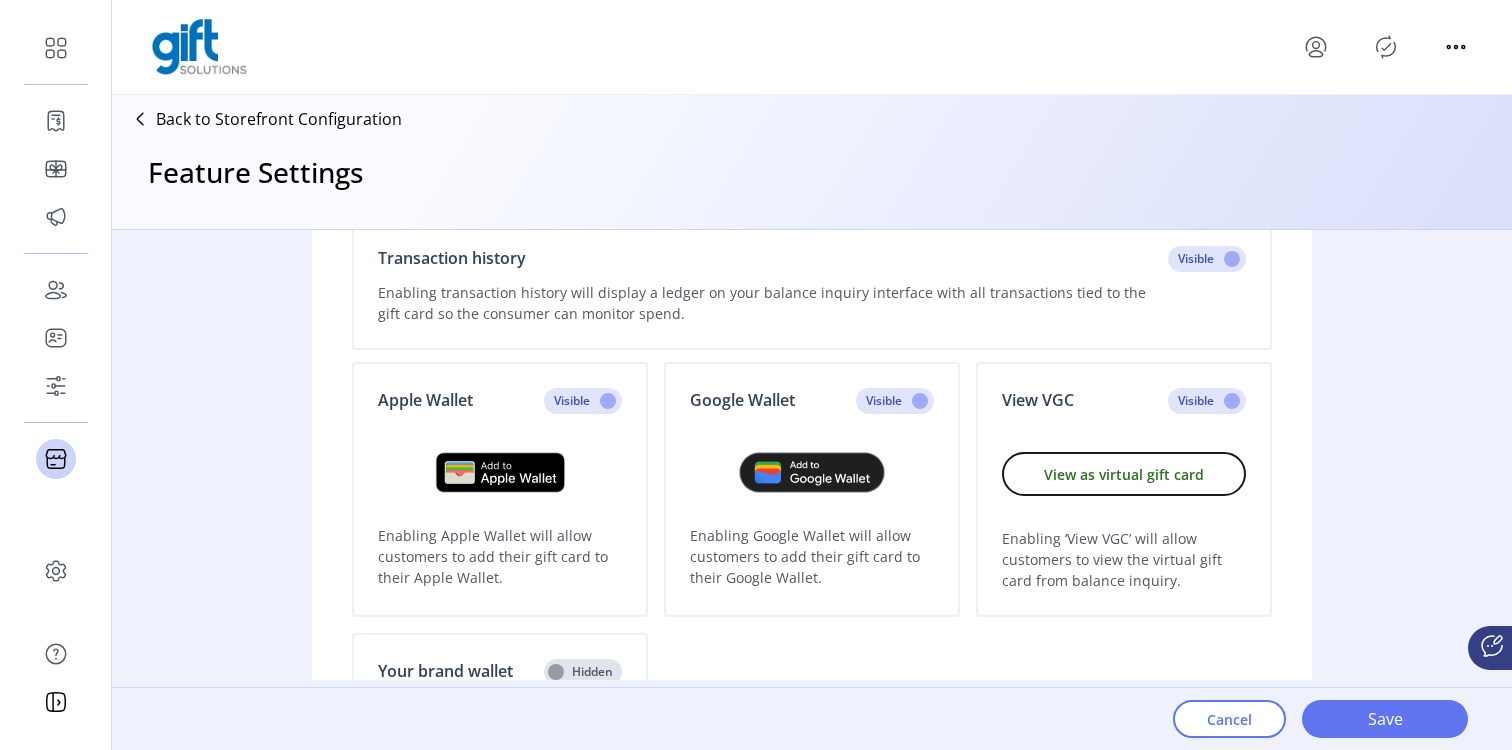 scroll, scrollTop: 0, scrollLeft: 0, axis: both 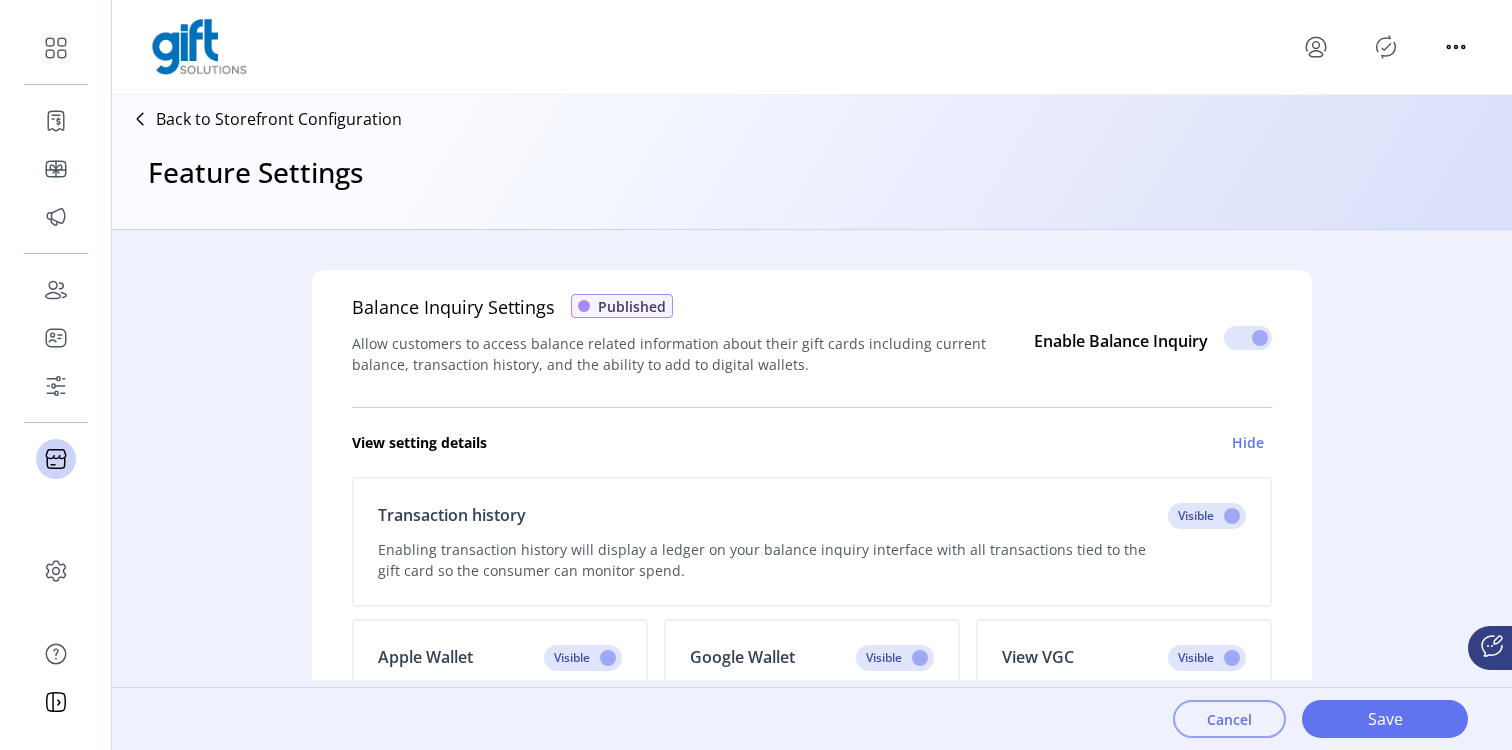 click on "Cancel" 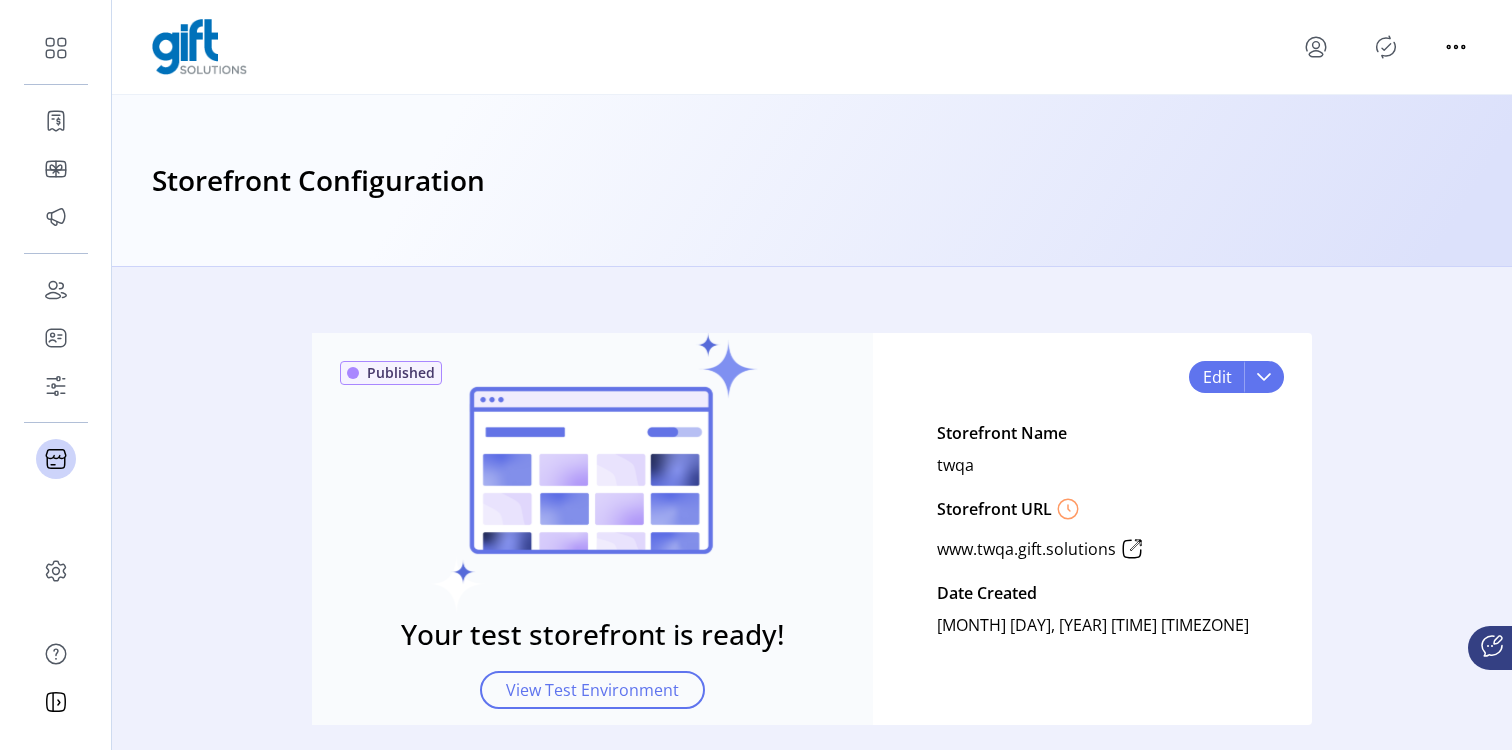 click 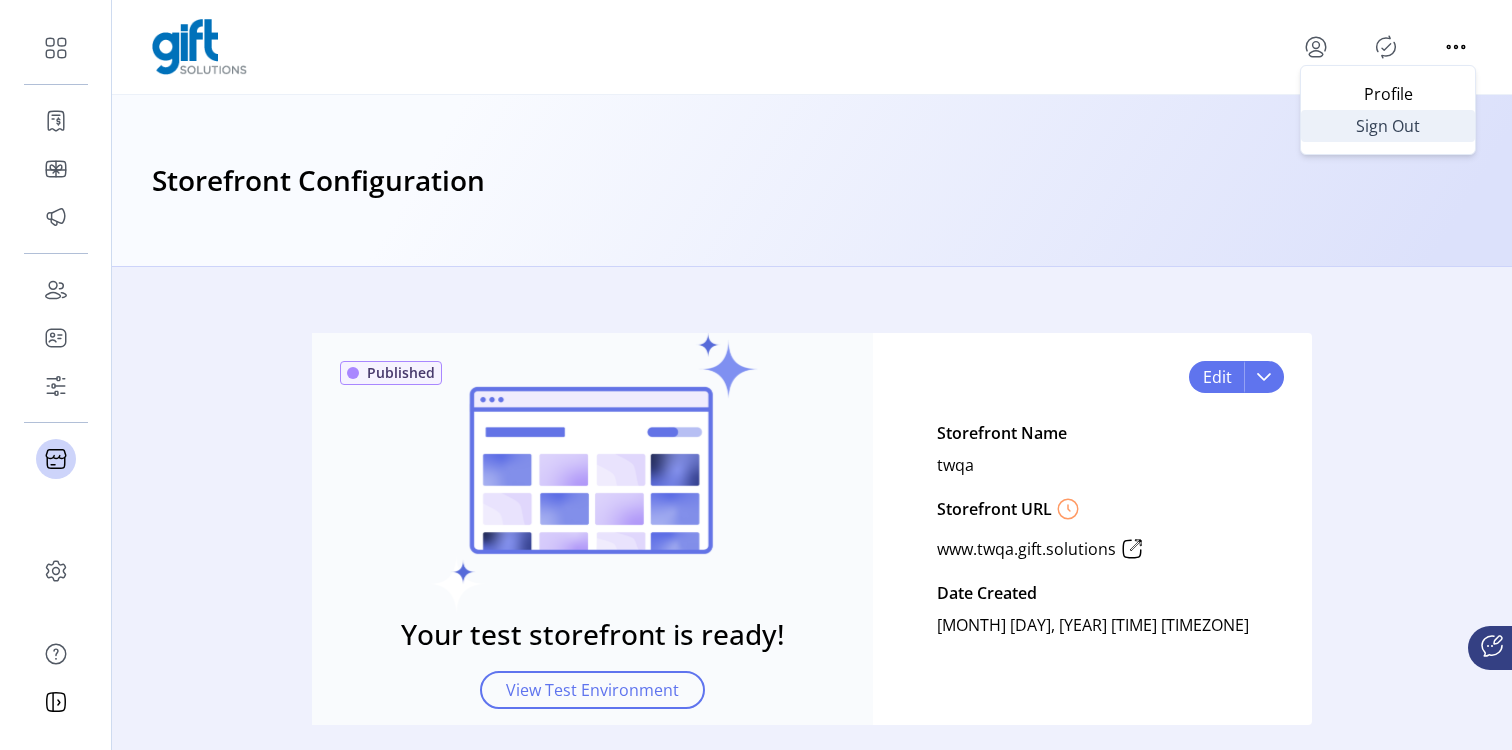 click on "Sign Out" at bounding box center [1388, 126] 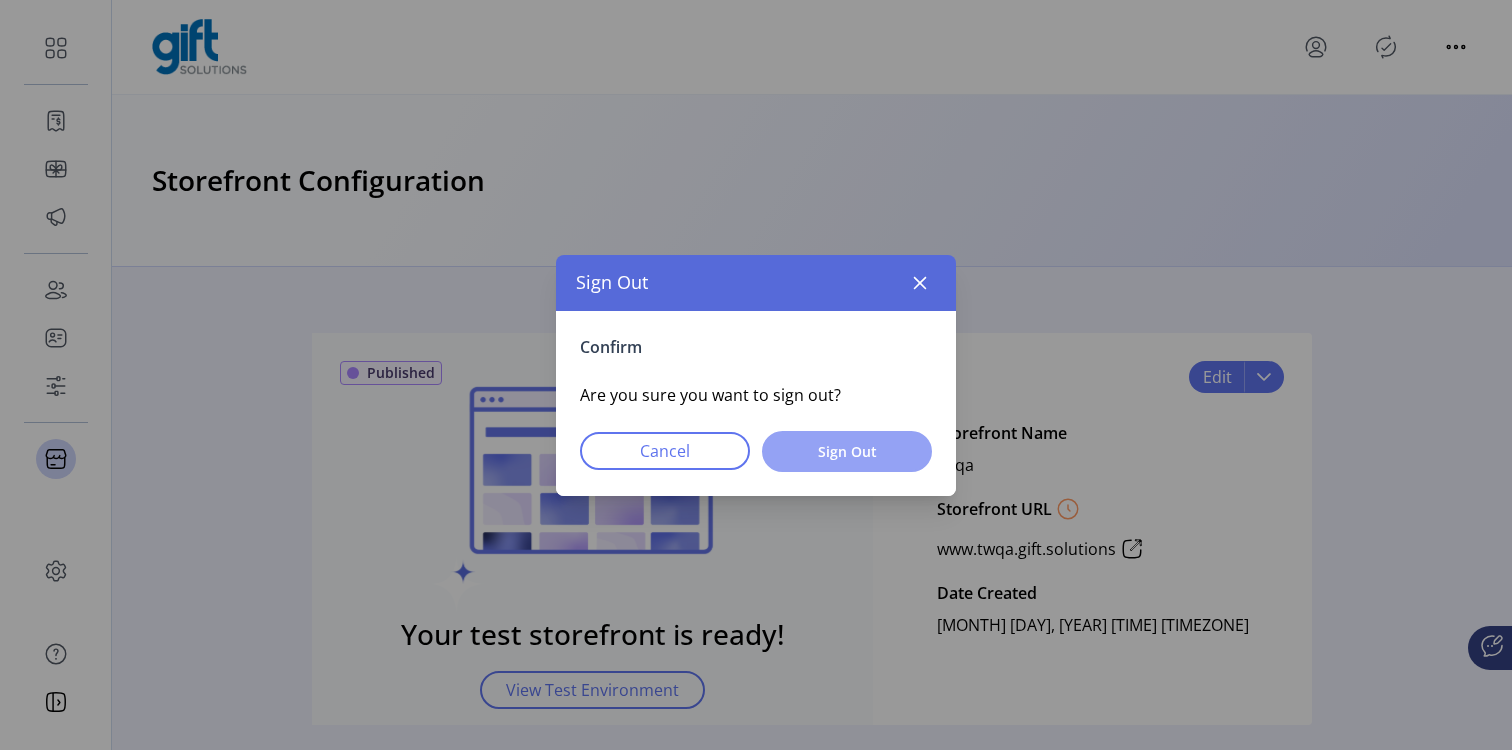 click on "Sign Out" at bounding box center [847, 451] 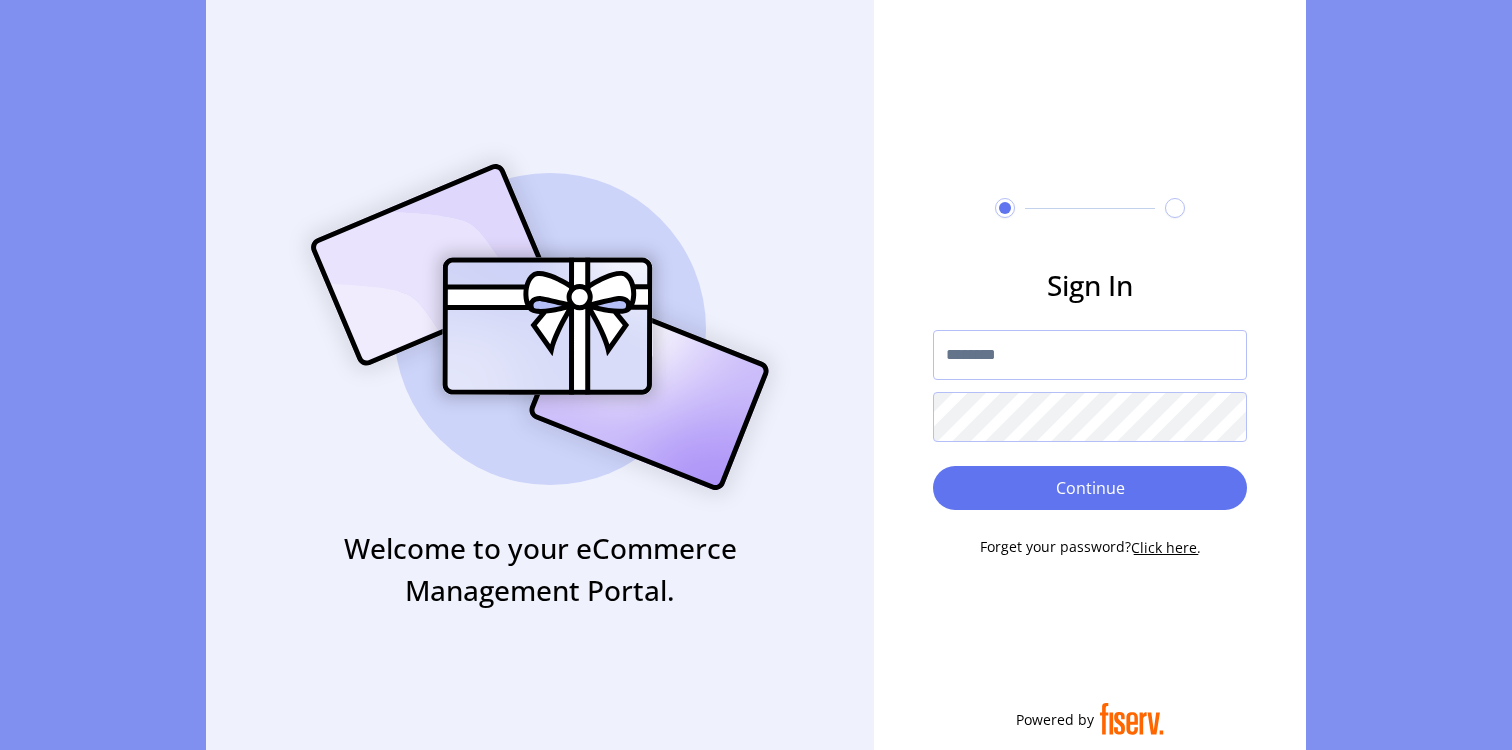click at bounding box center (1090, 355) 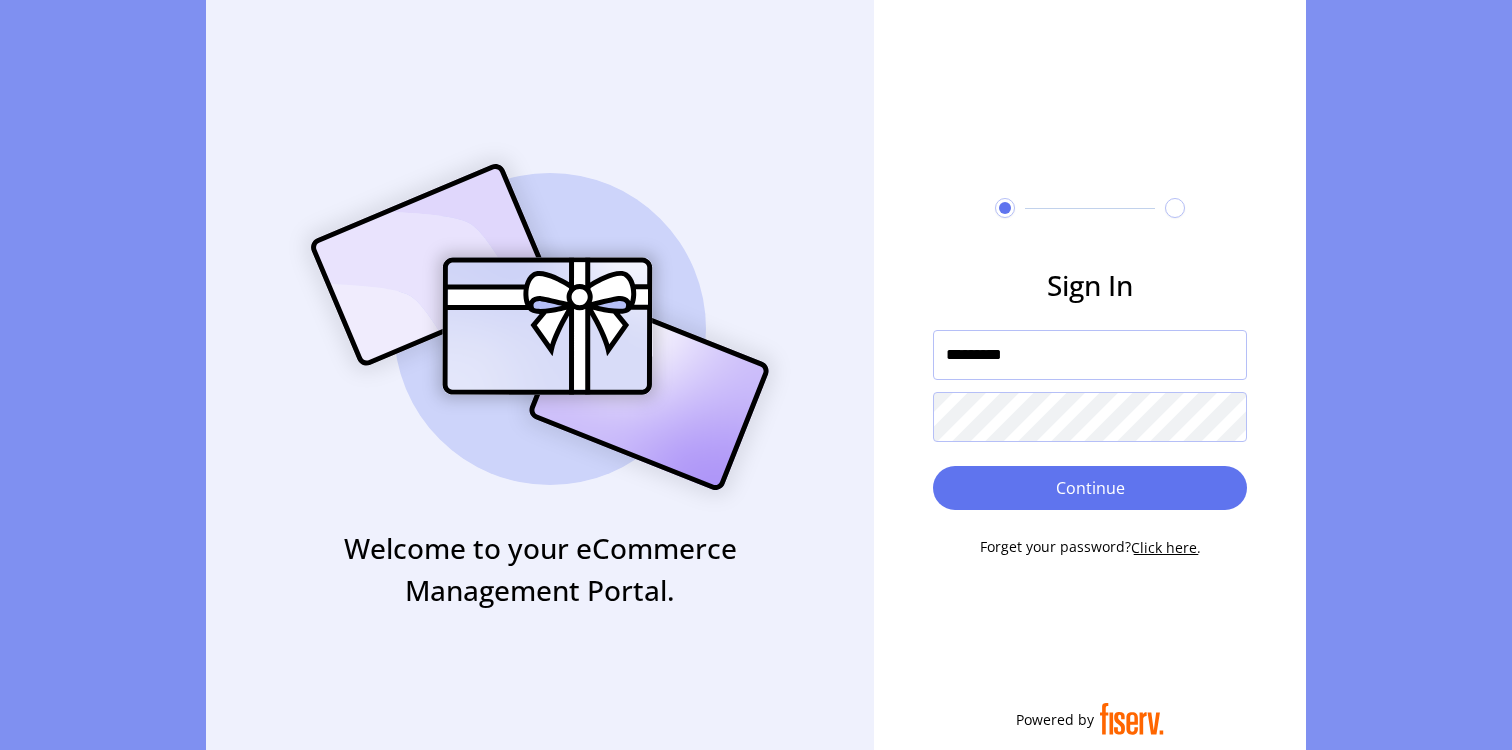 type on "*********" 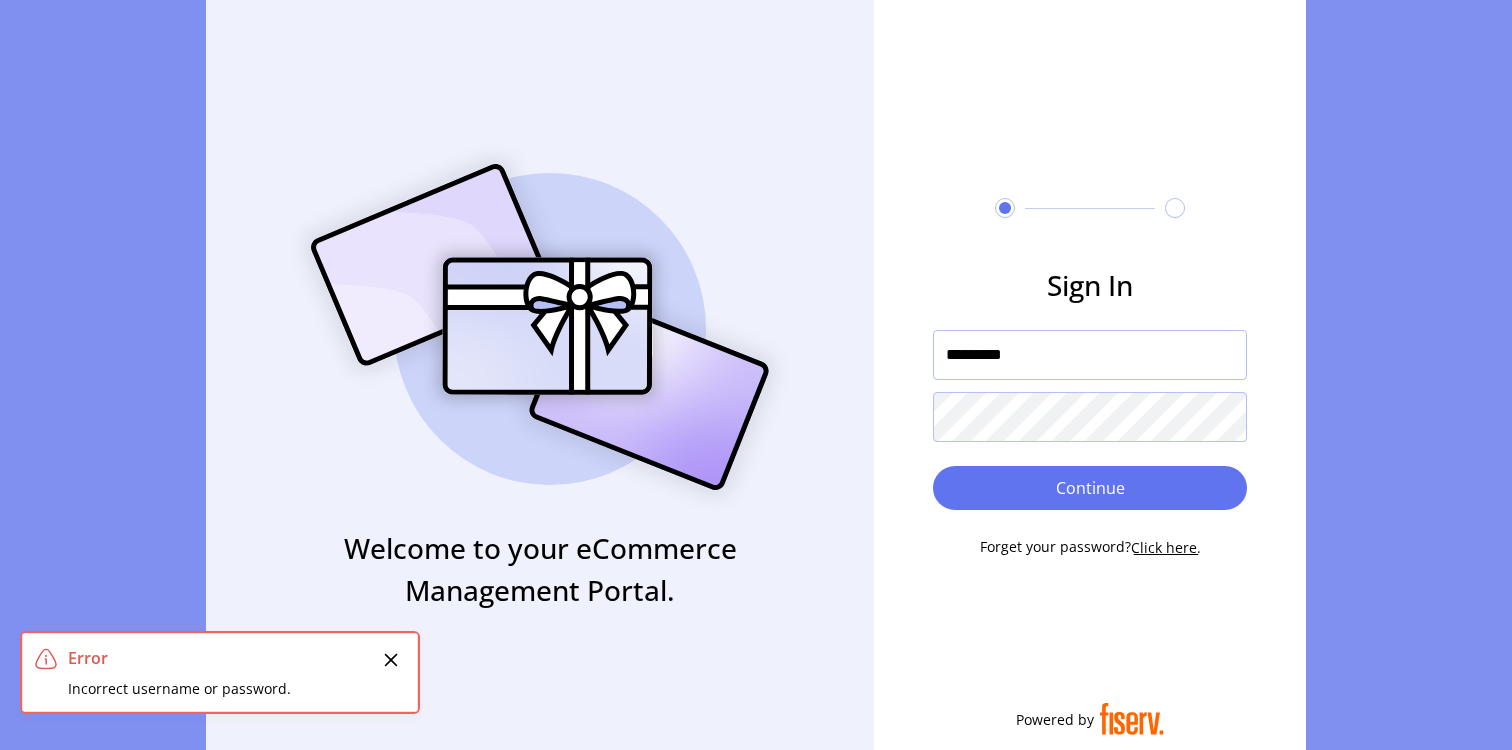 click on "Continue" at bounding box center (1090, 488) 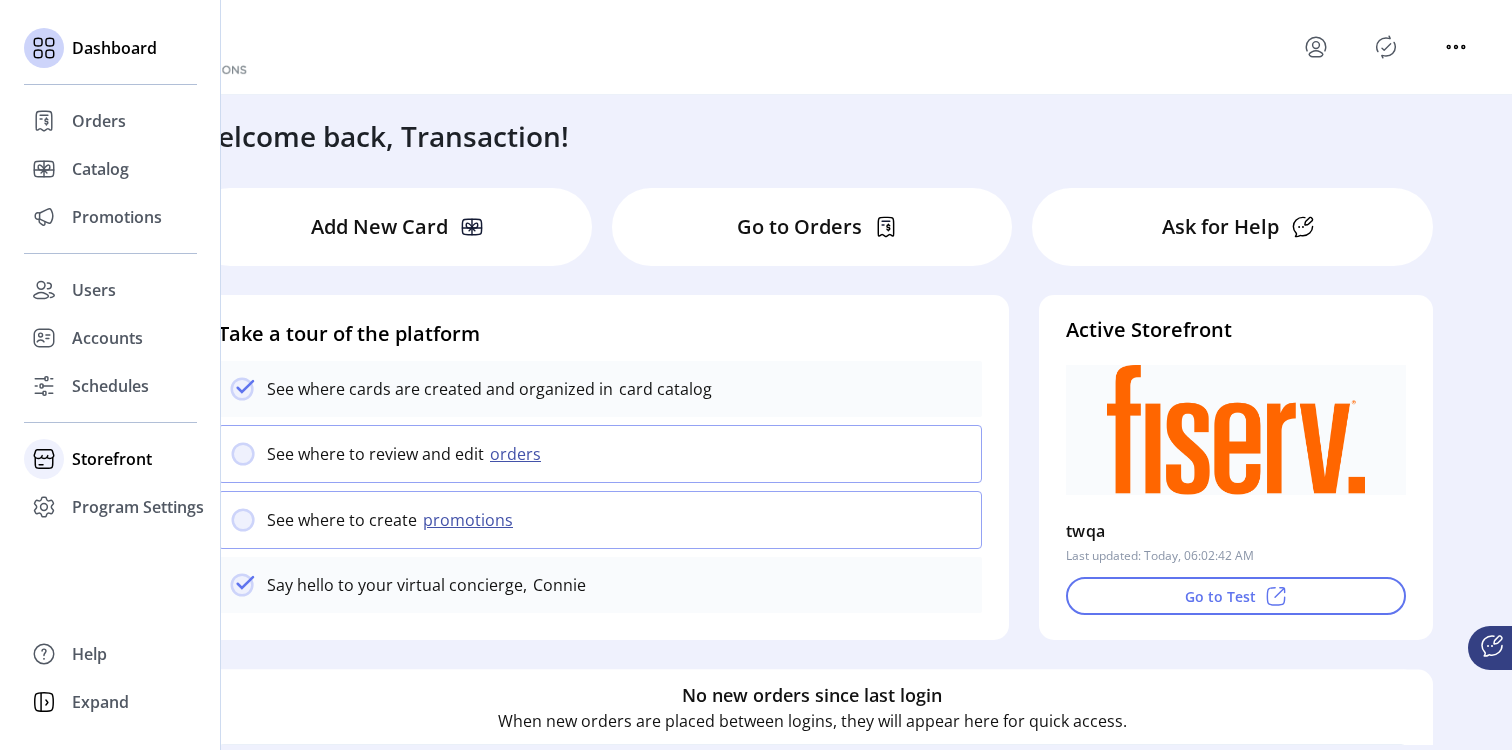 click on "Storefront" 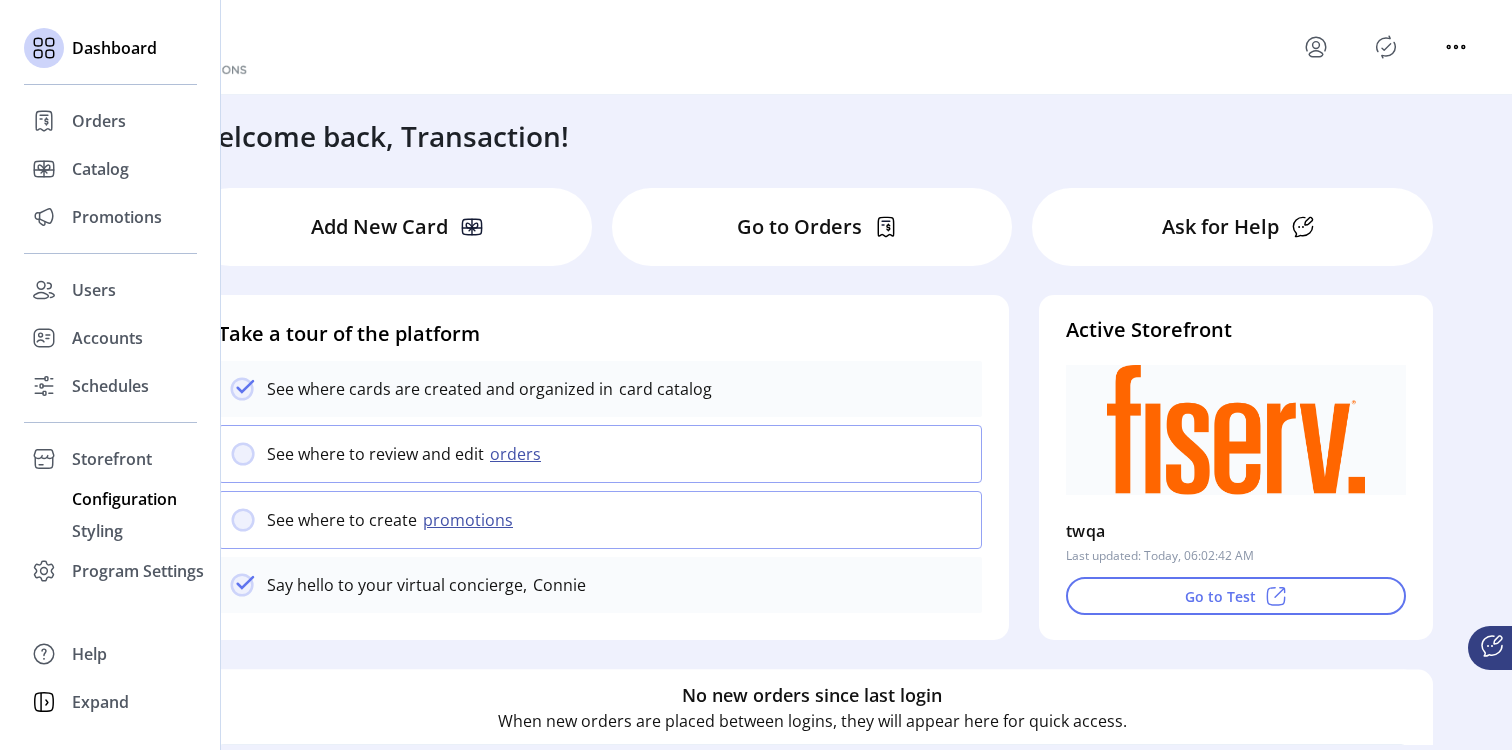 click on "Configuration" 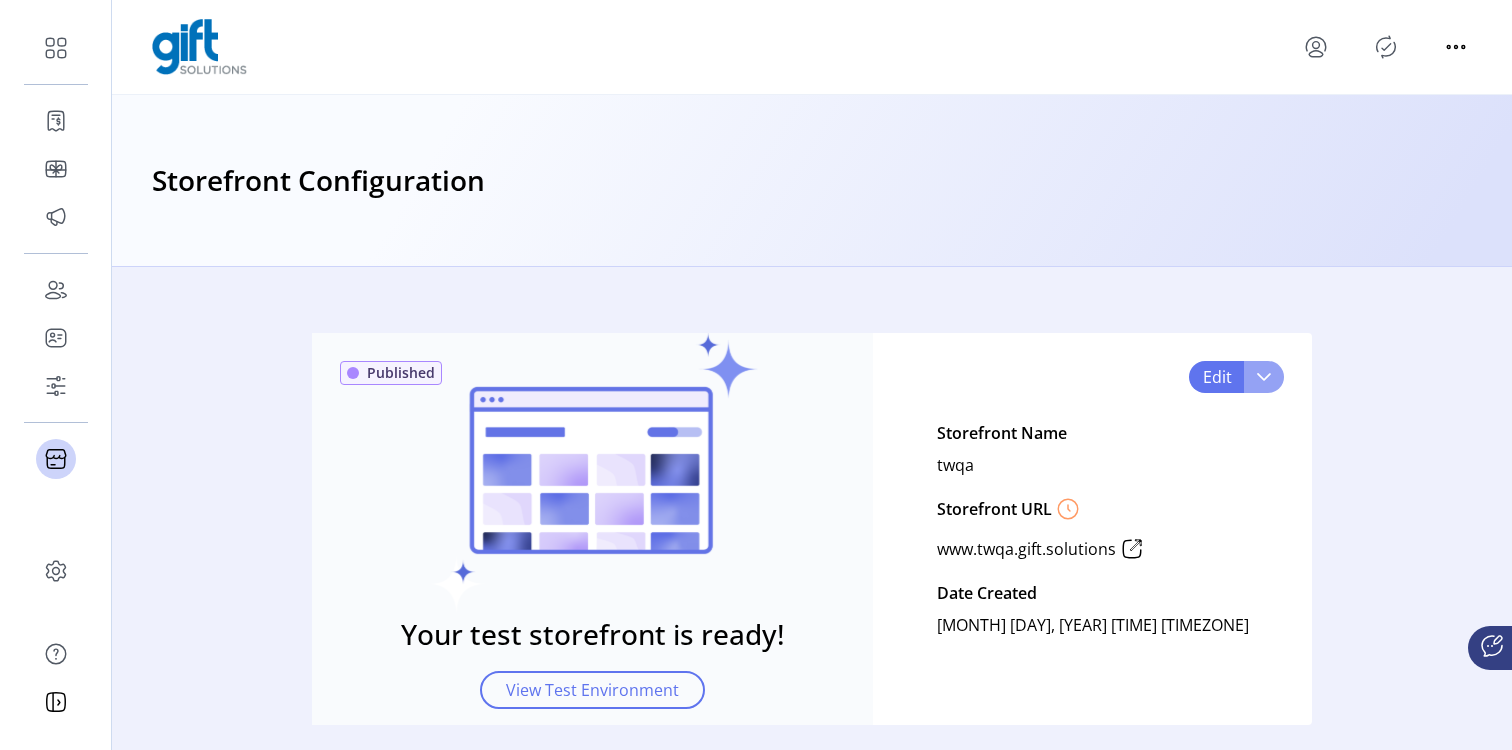 click 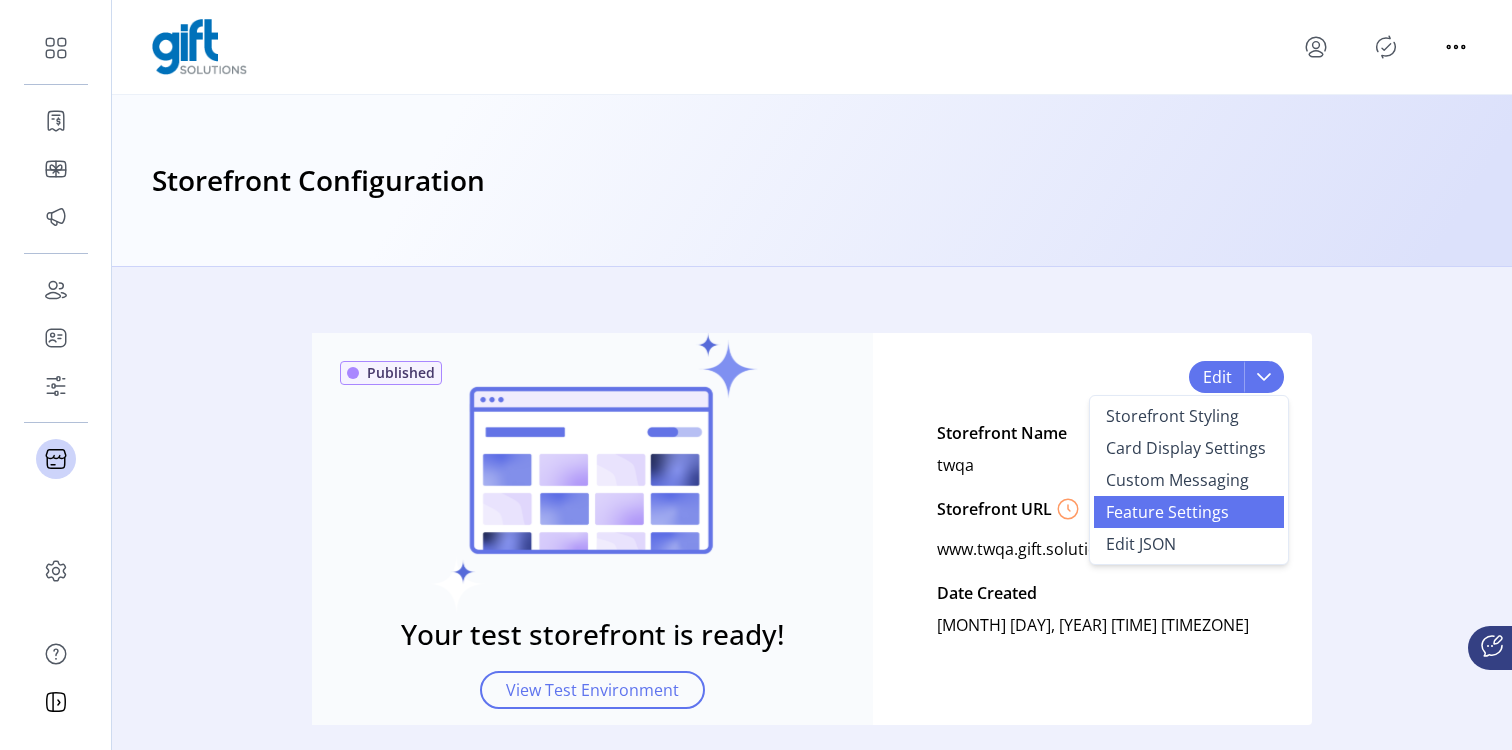 click on "Feature Settings" at bounding box center (1167, 512) 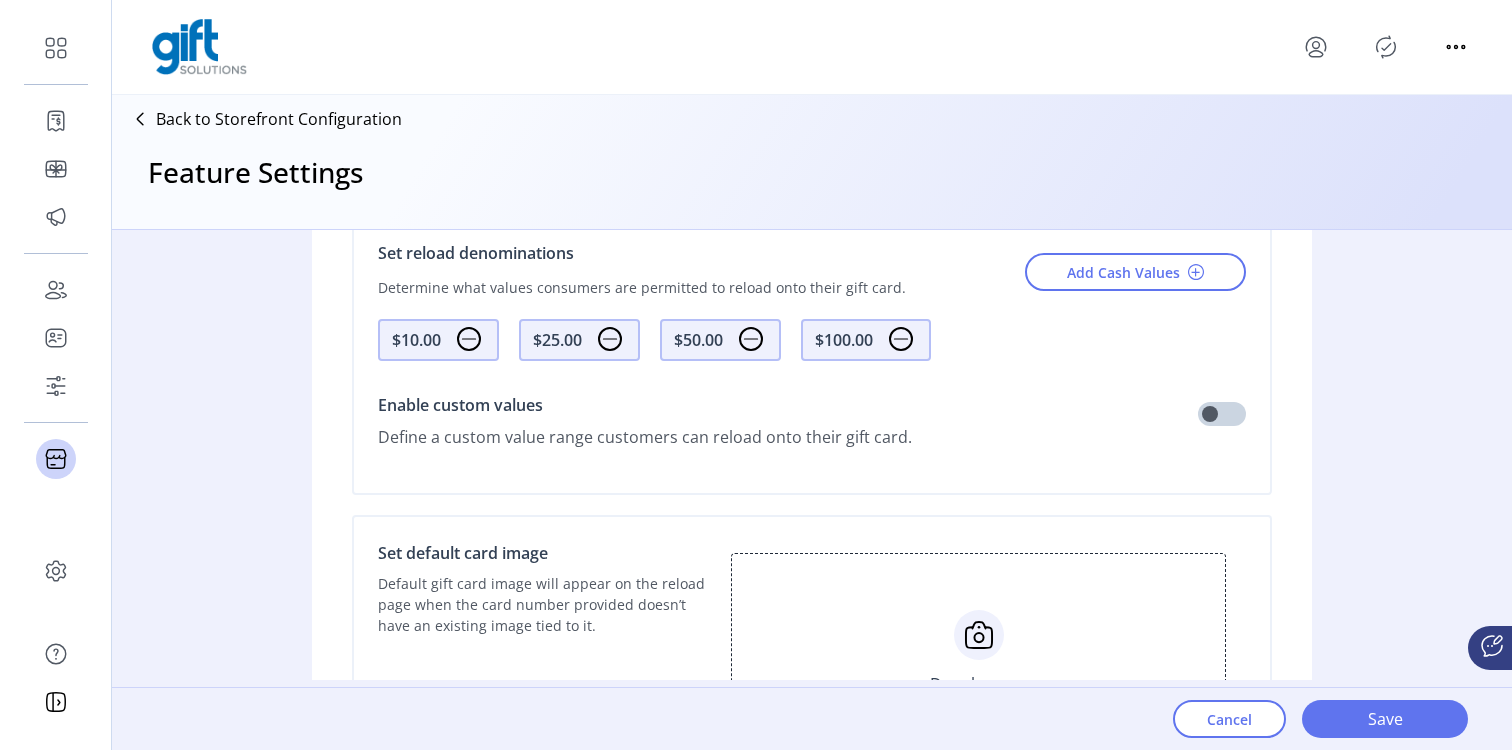 scroll, scrollTop: 1439, scrollLeft: 0, axis: vertical 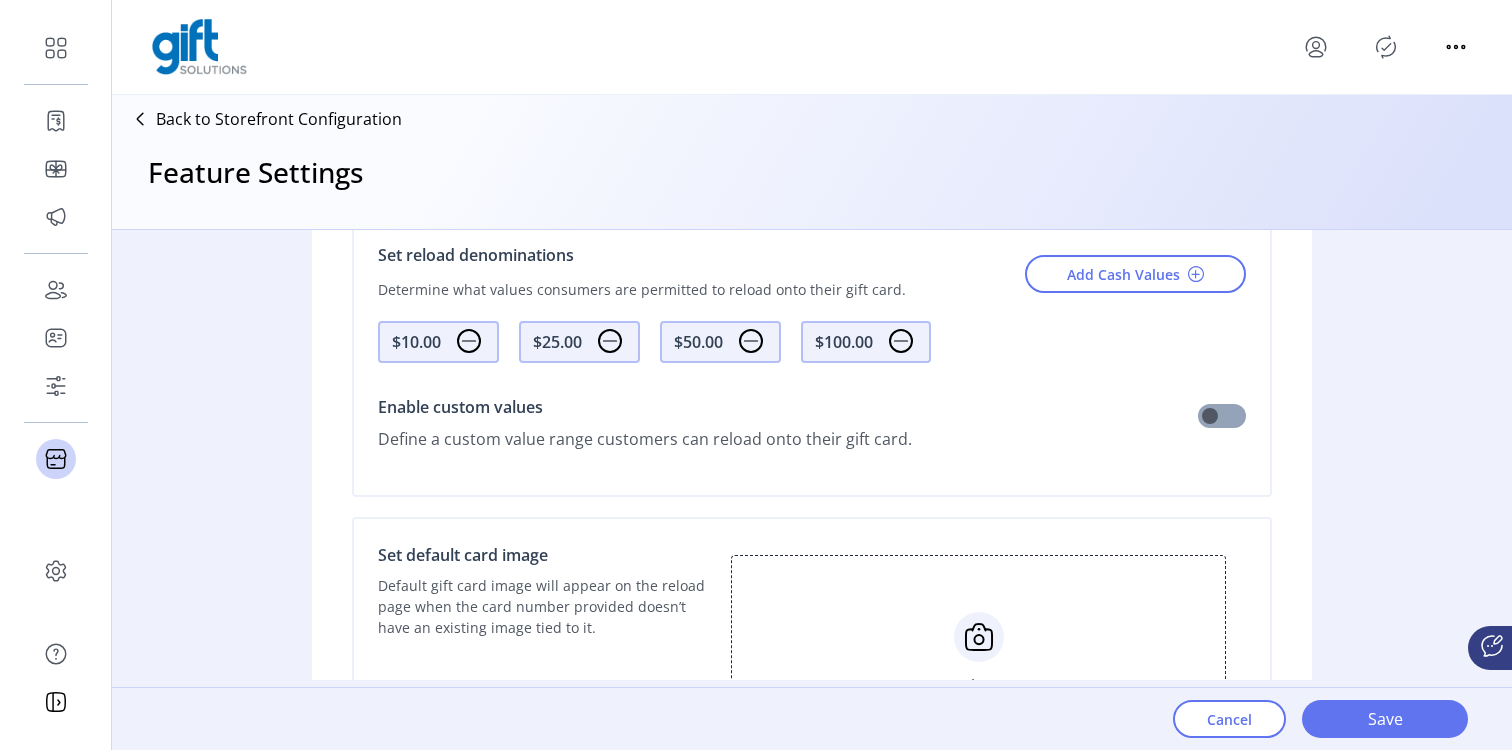 click at bounding box center (1222, 416) 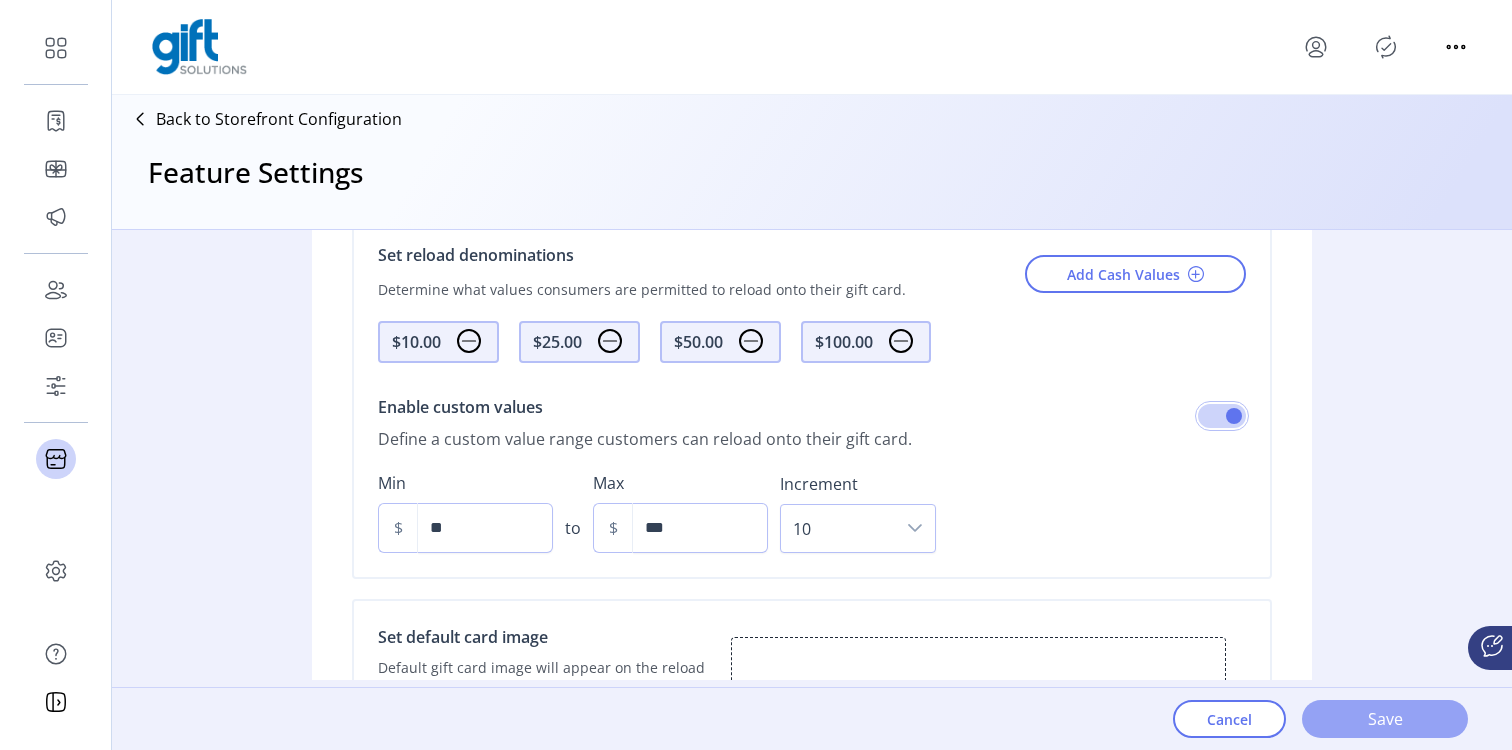 click on "Save" 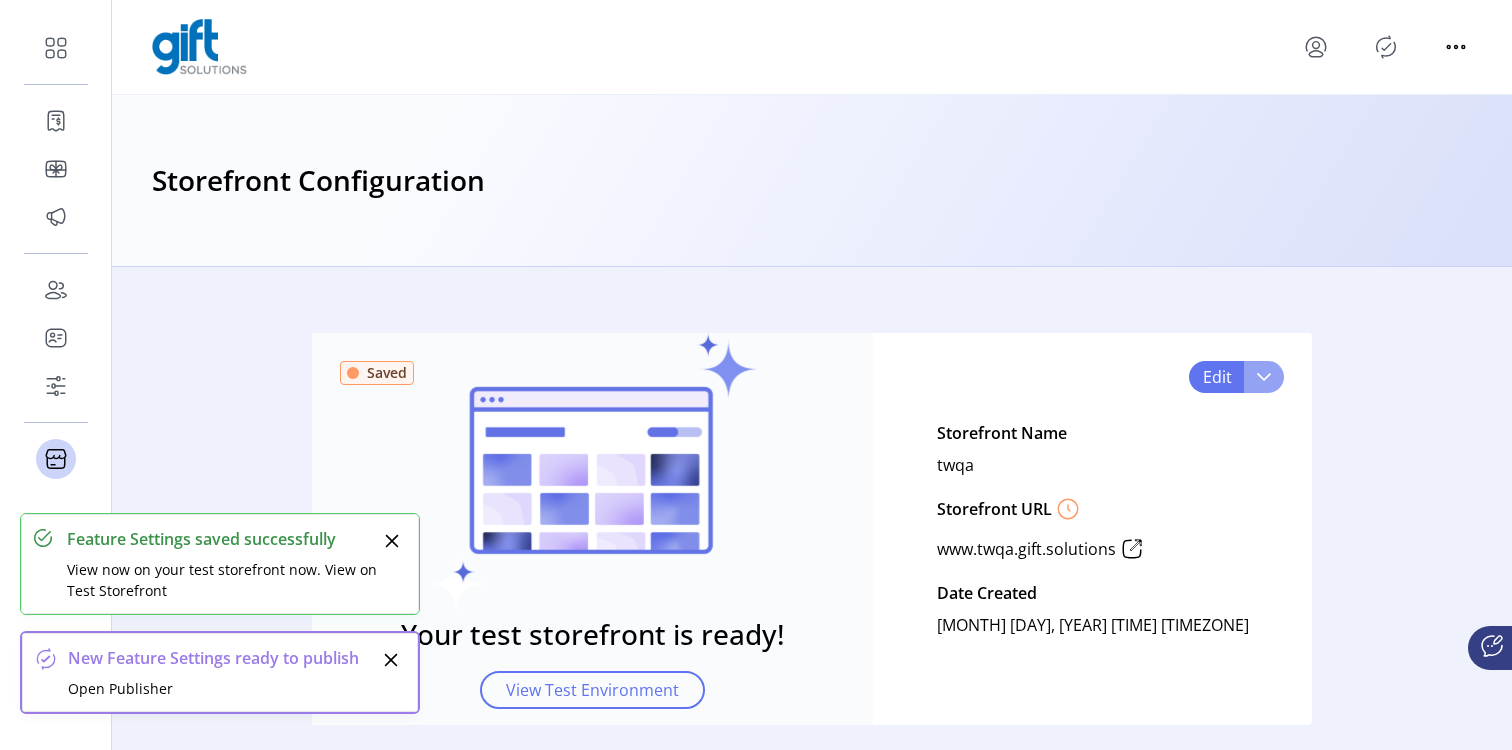 click 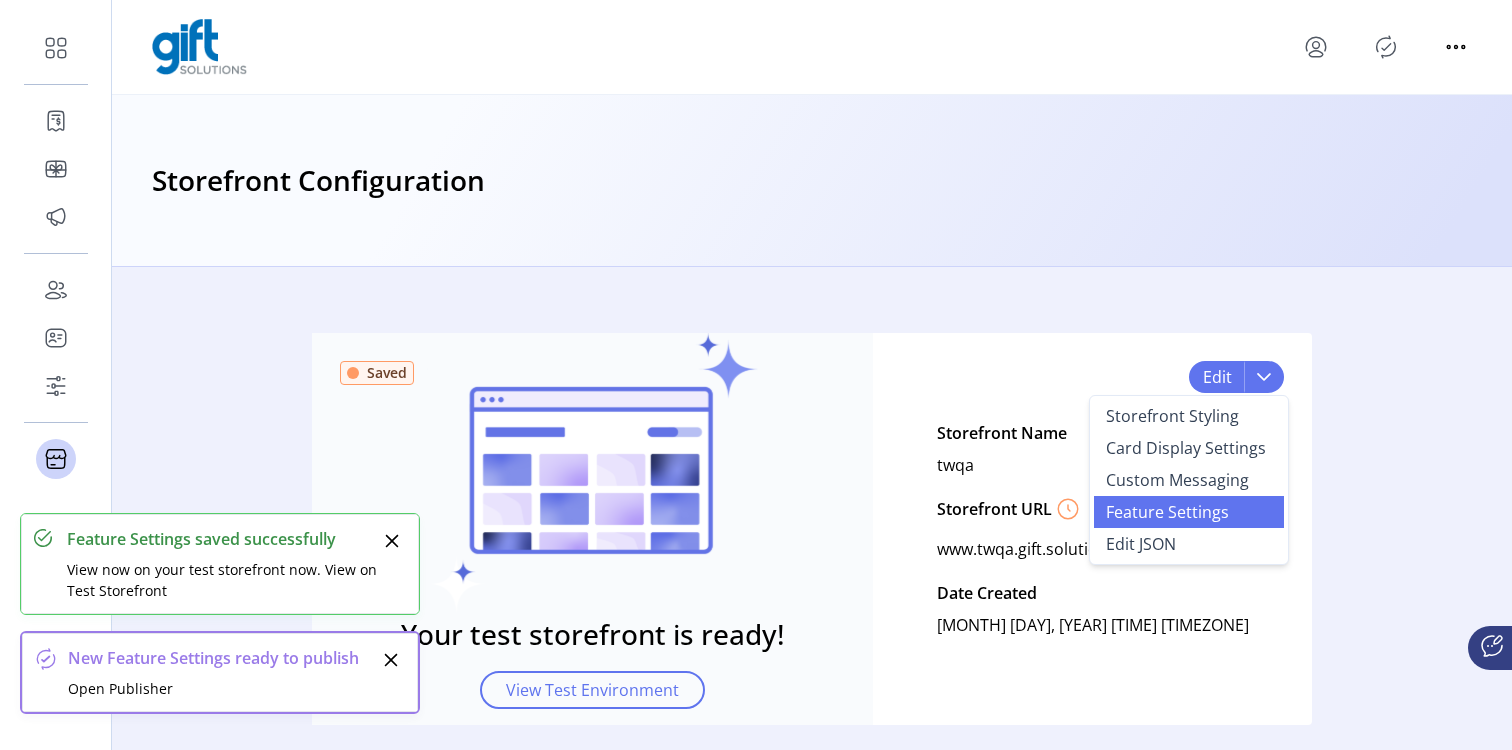click on "Feature Settings" at bounding box center (1167, 512) 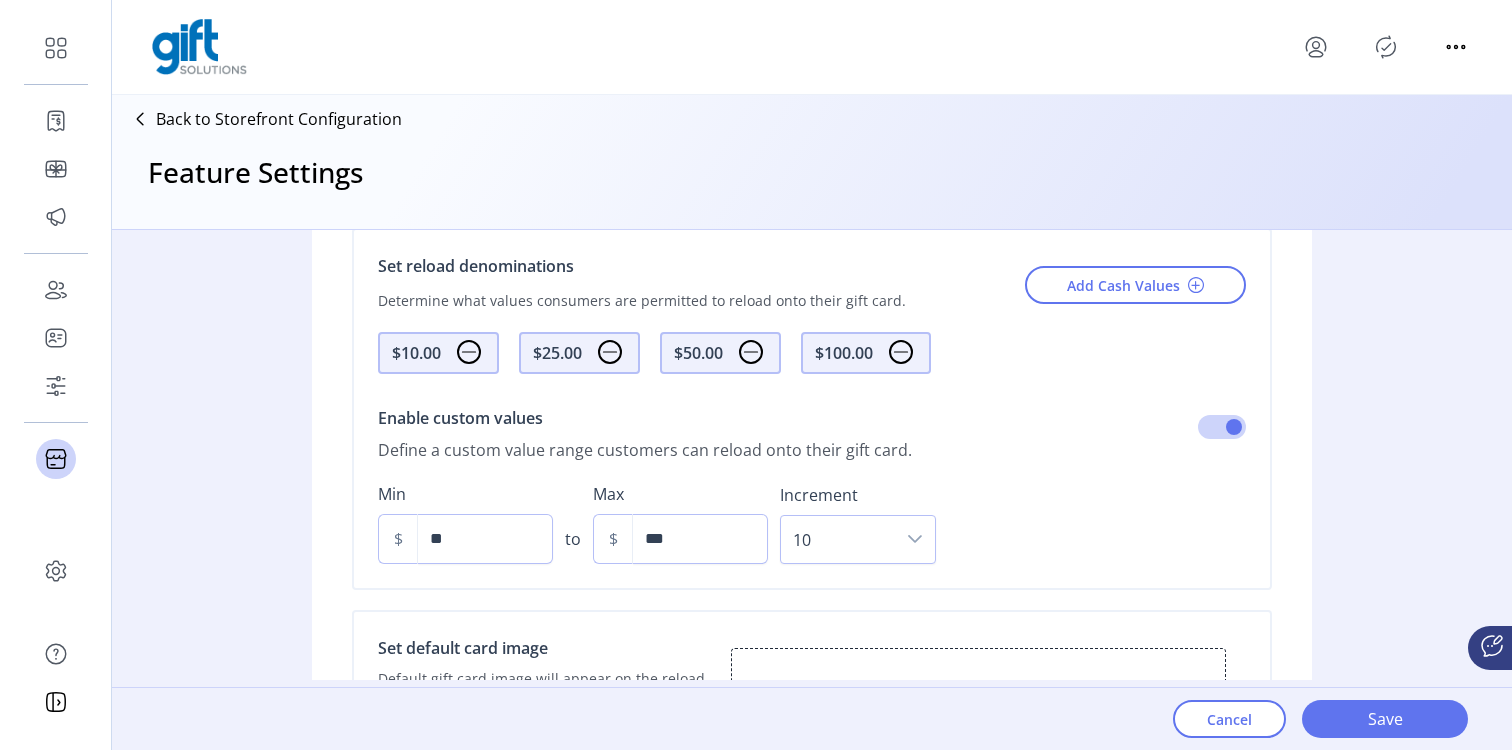 scroll, scrollTop: 1465, scrollLeft: 0, axis: vertical 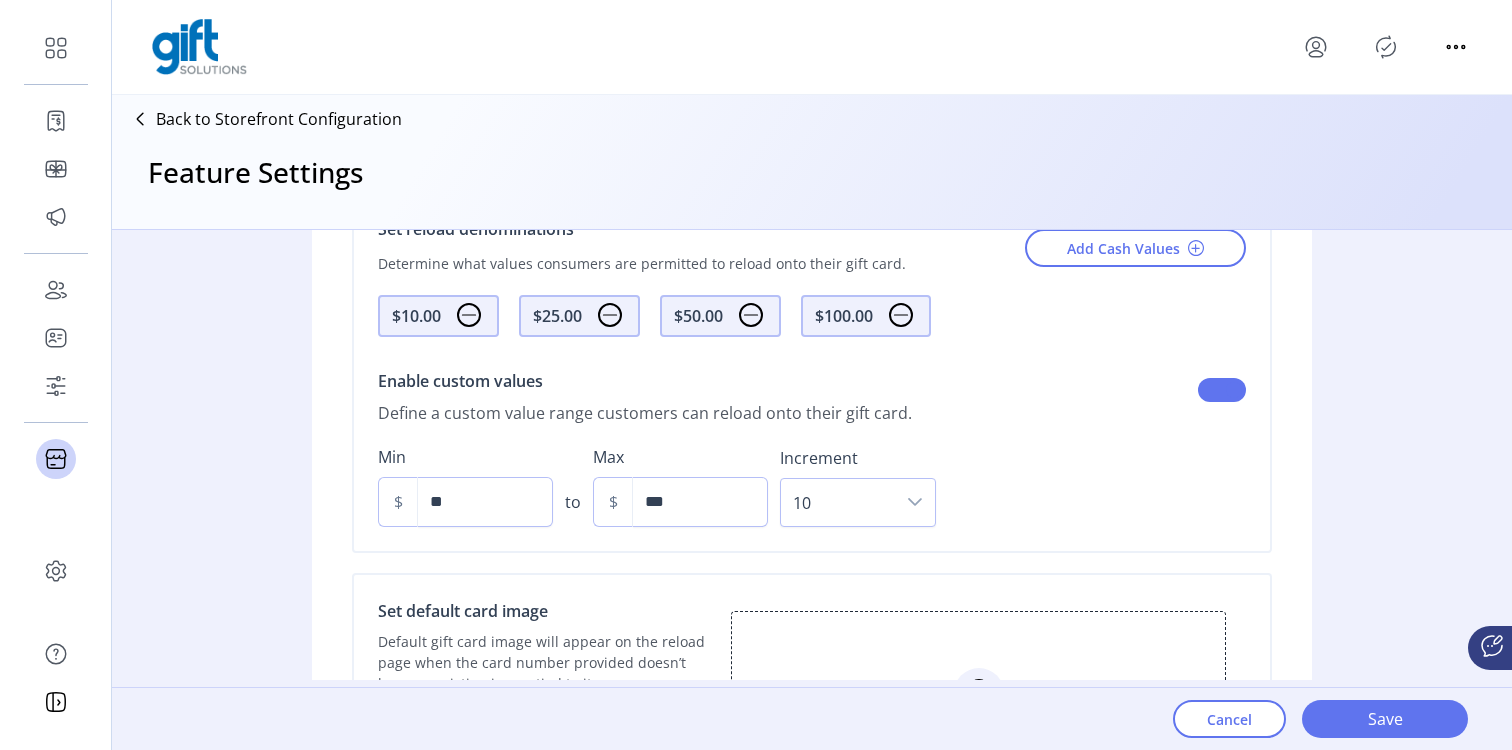 click at bounding box center (1222, 390) 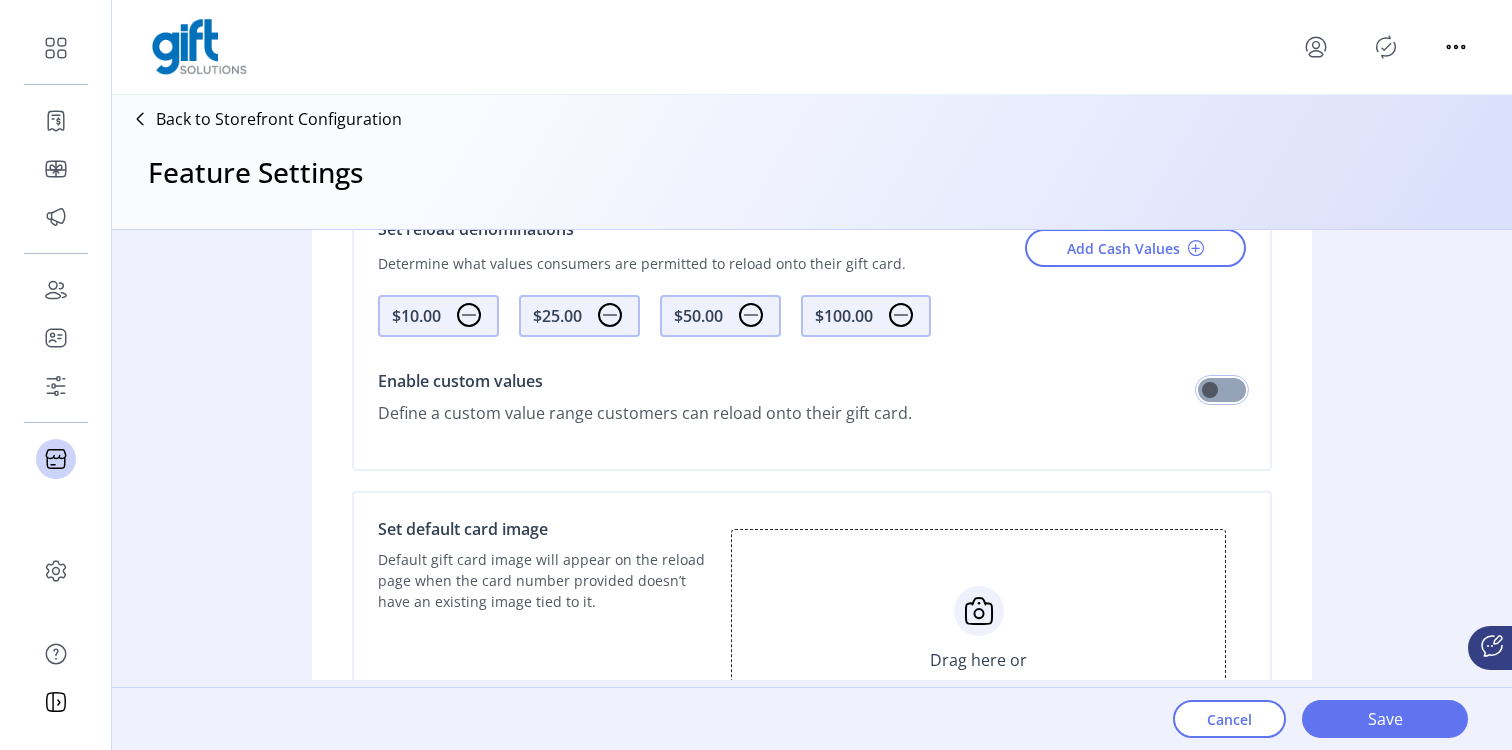 scroll, scrollTop: 12, scrollLeft: 7, axis: both 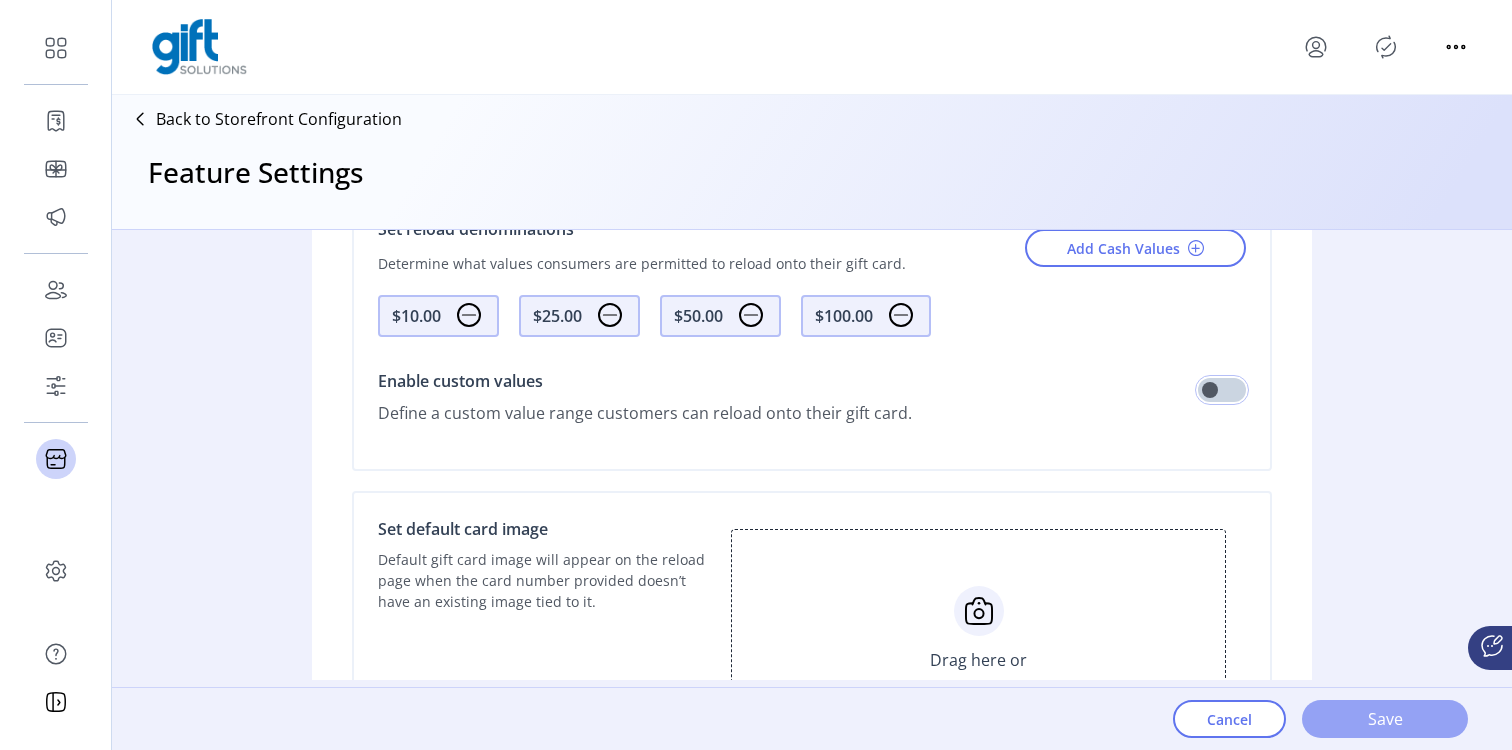click on "Save" 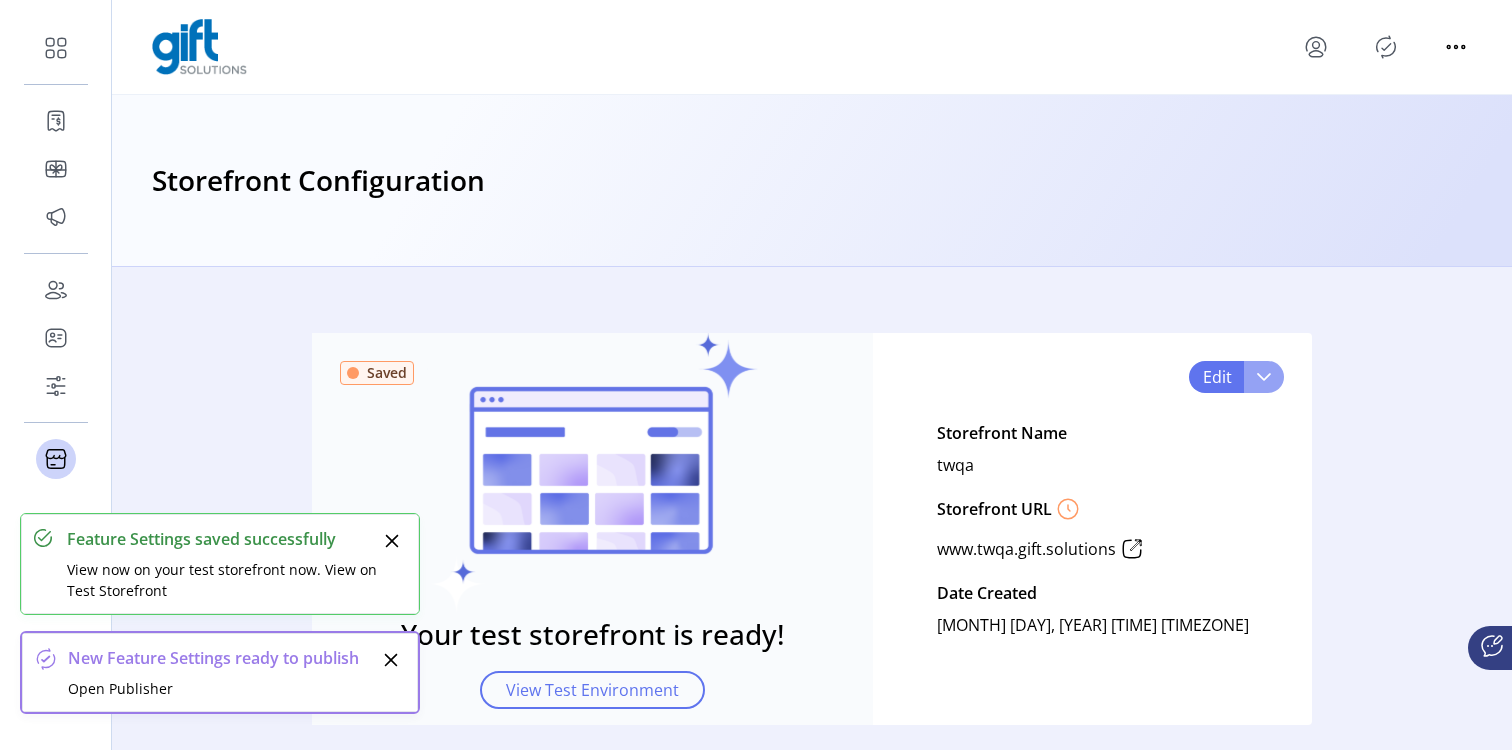 click 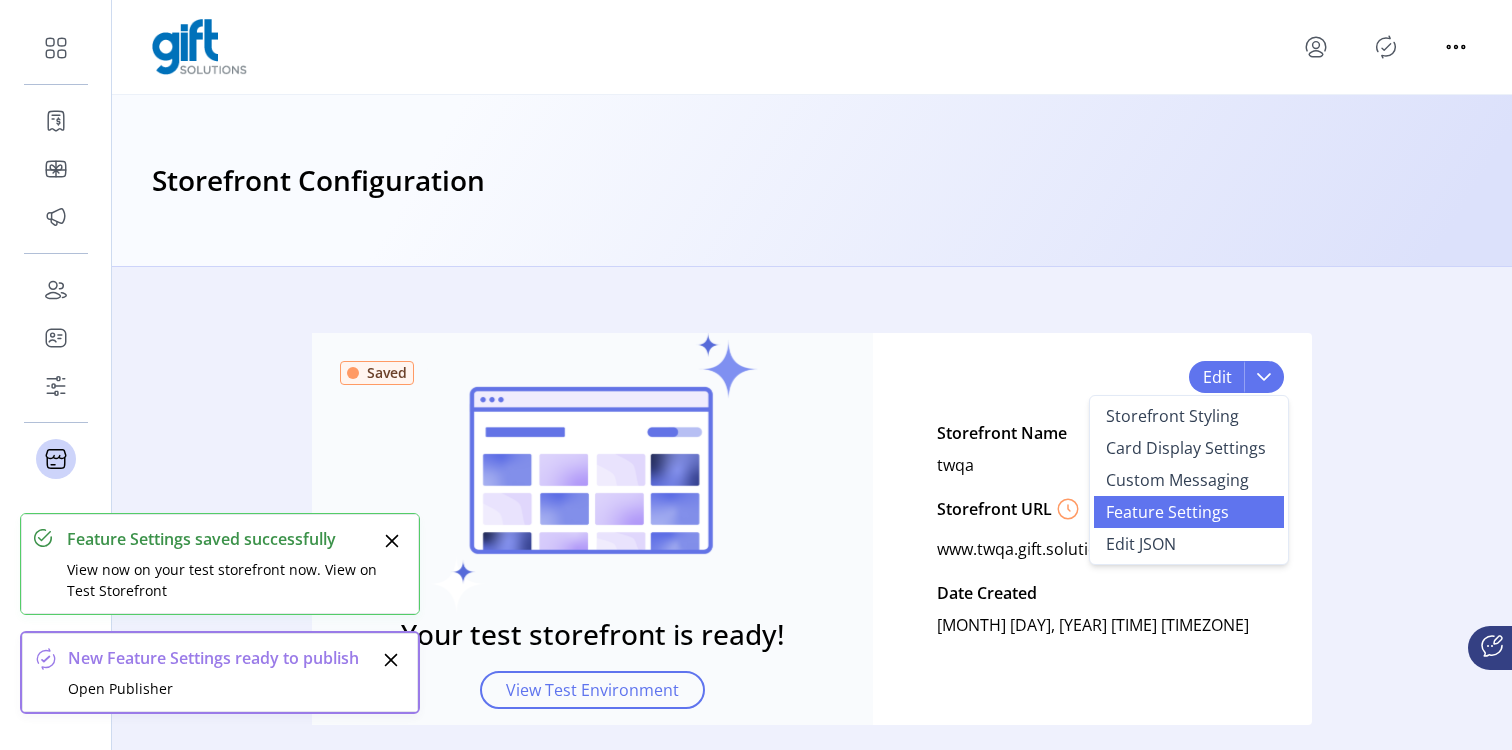 click on "Feature Settings" at bounding box center [1167, 512] 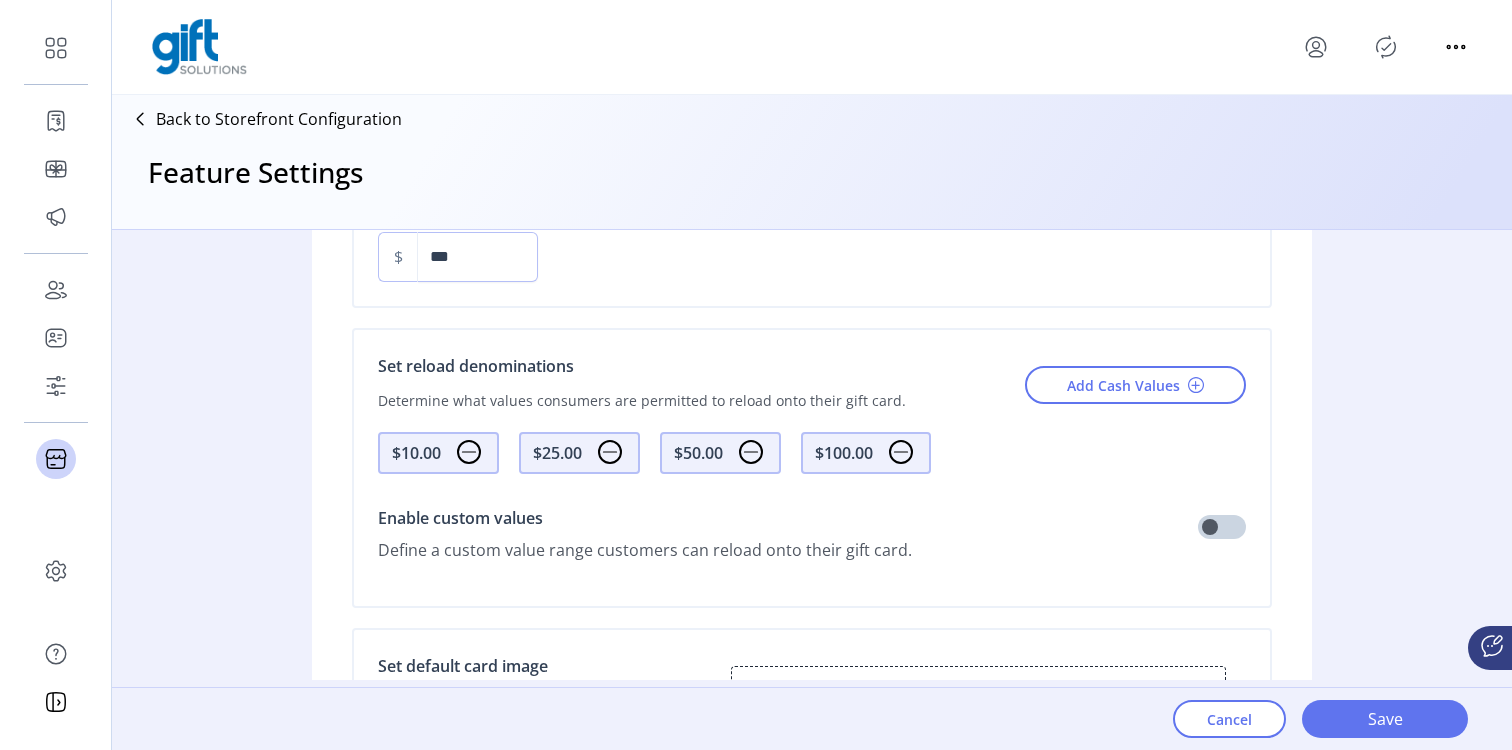 scroll, scrollTop: 1338, scrollLeft: 0, axis: vertical 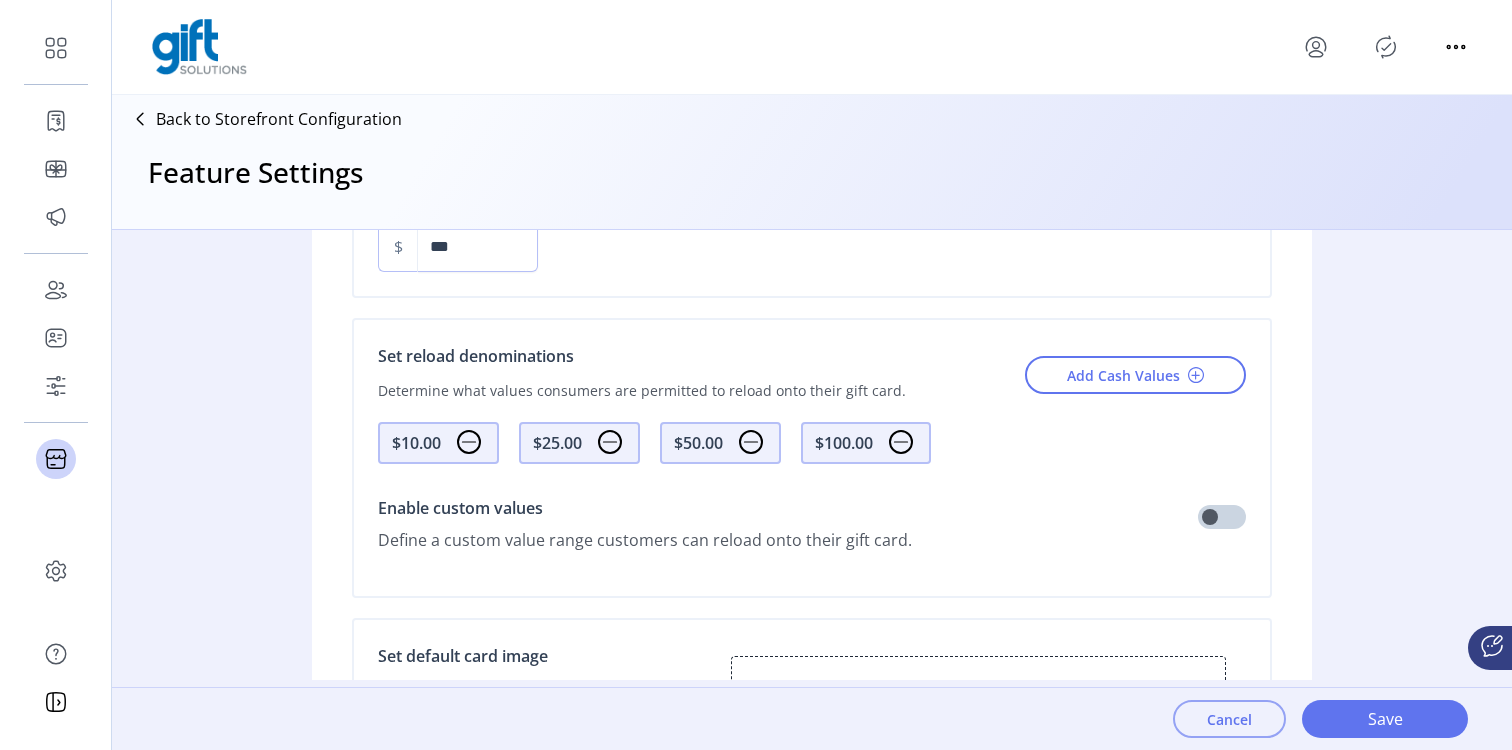 click on "Cancel" 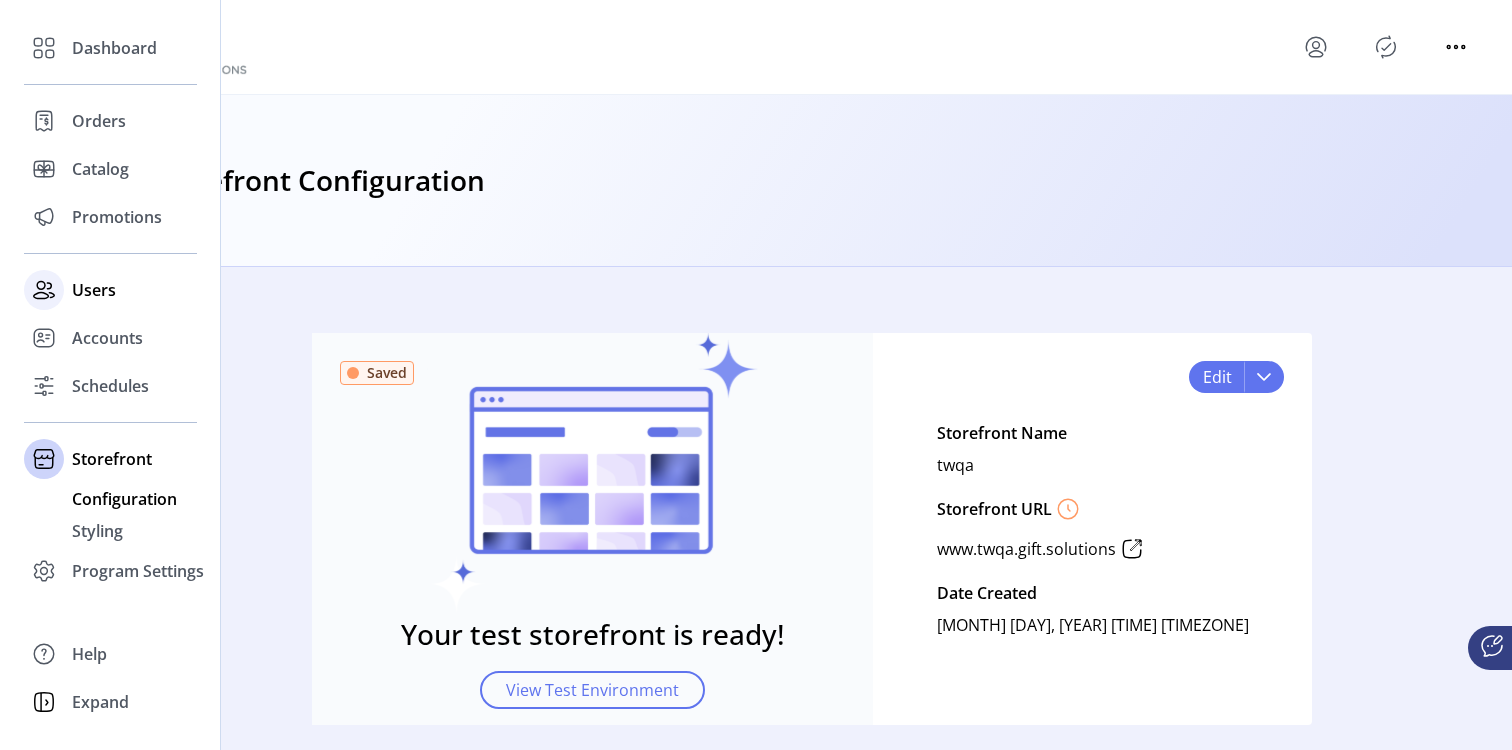 click 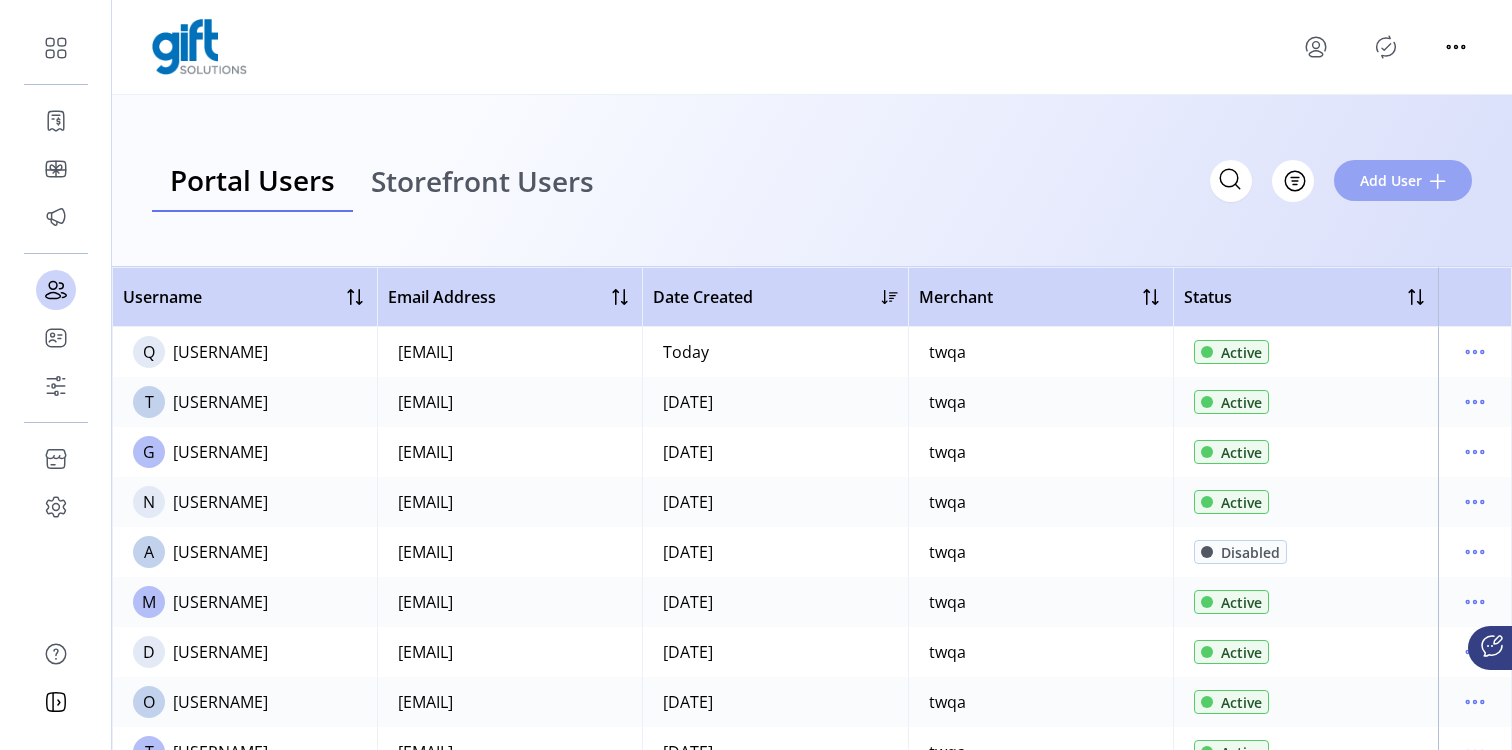 click on "Add User" 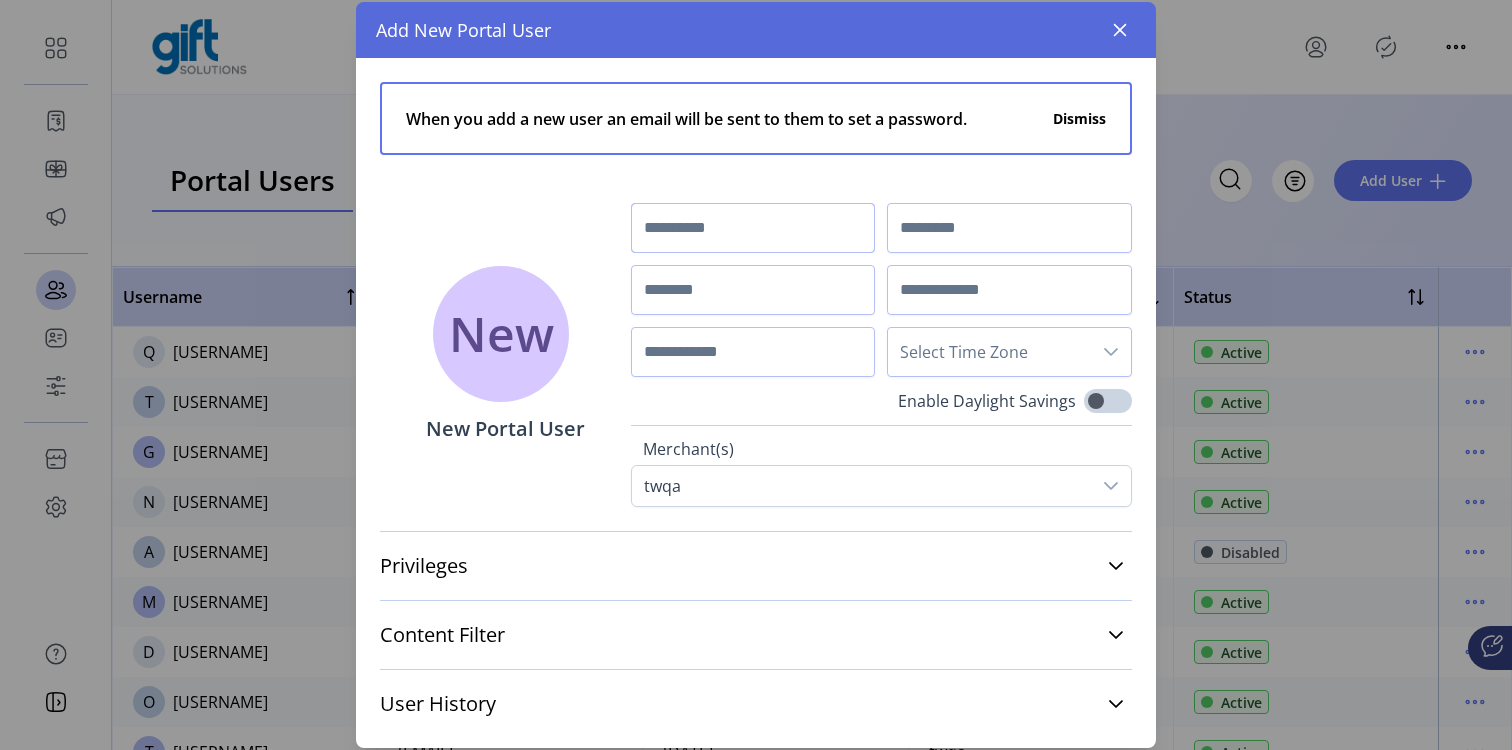 click at bounding box center (753, 228) 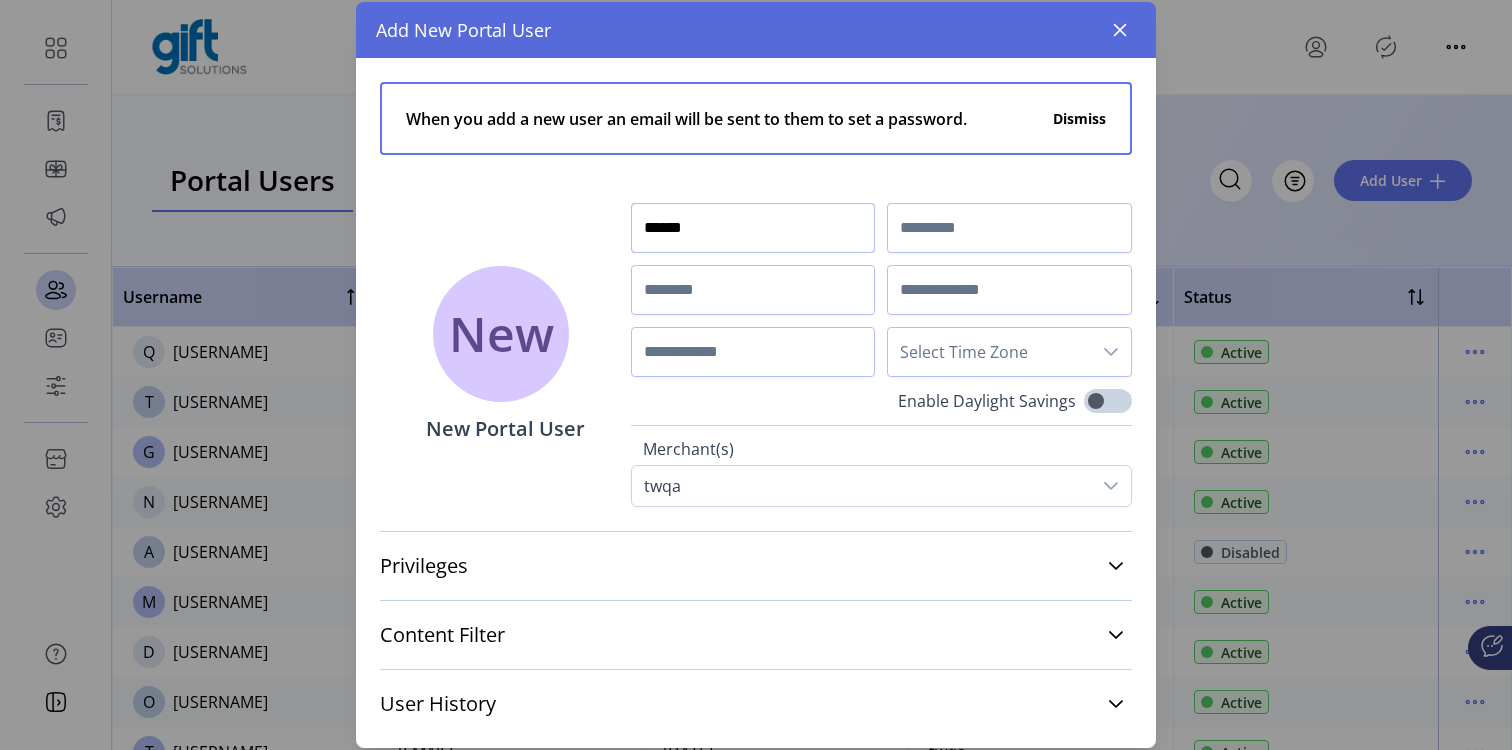 type on "******" 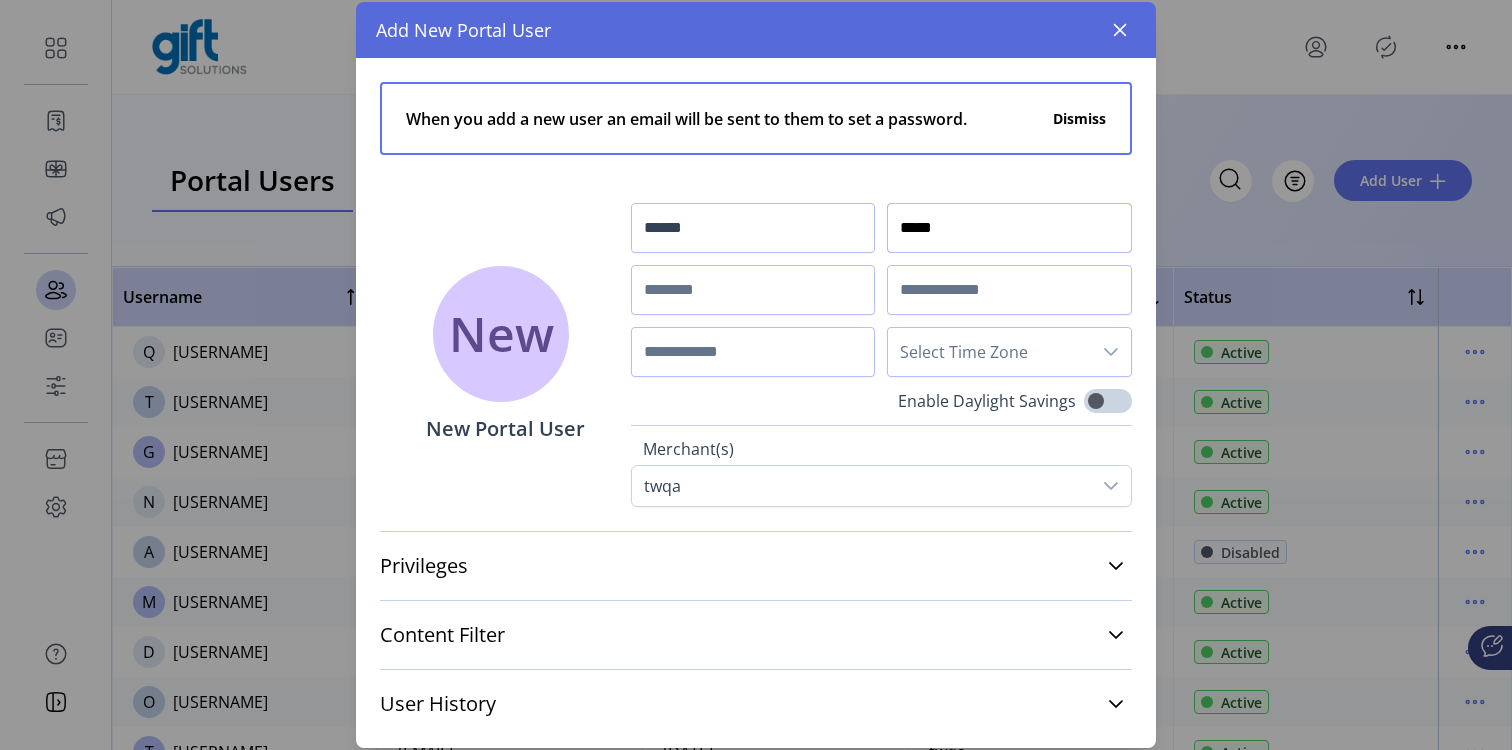 type on "*****" 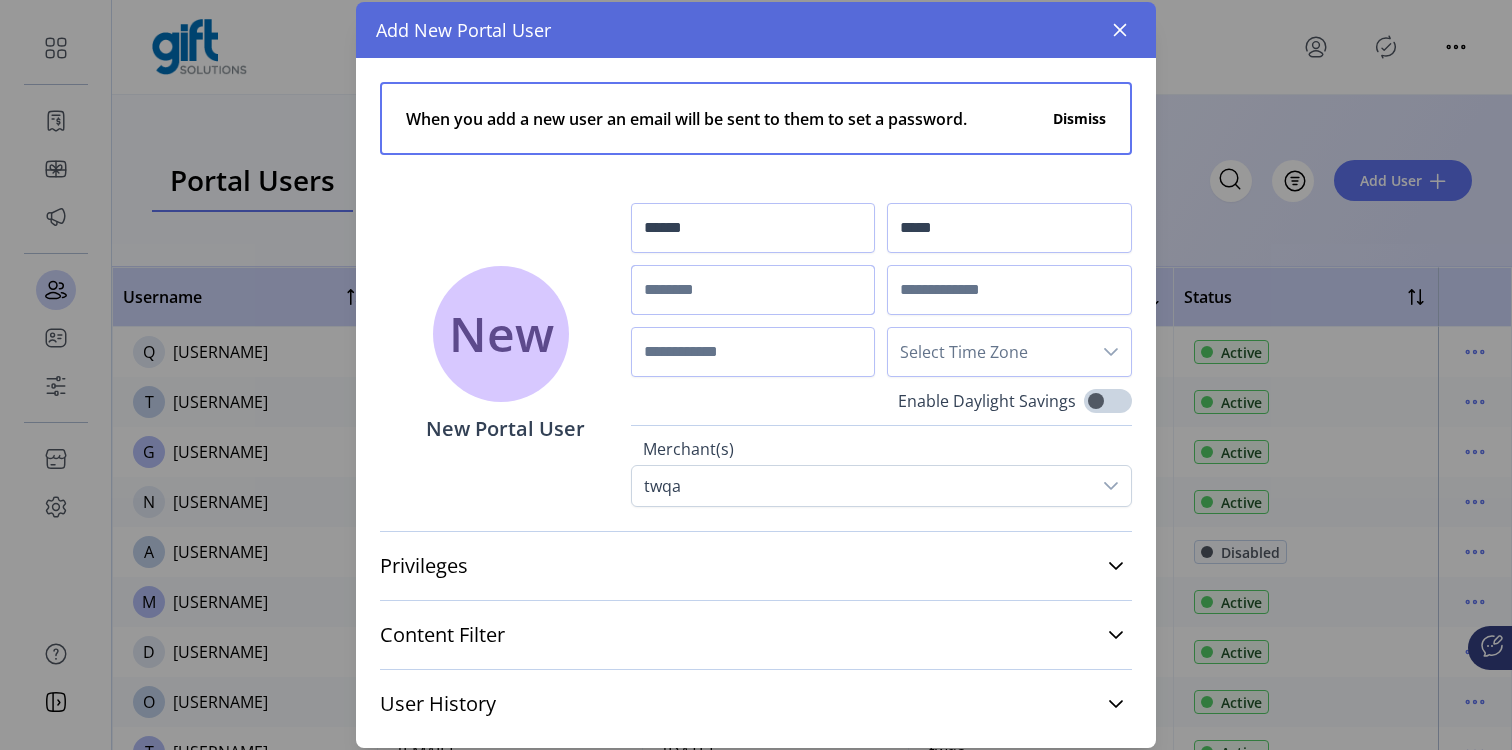 click at bounding box center [753, 290] 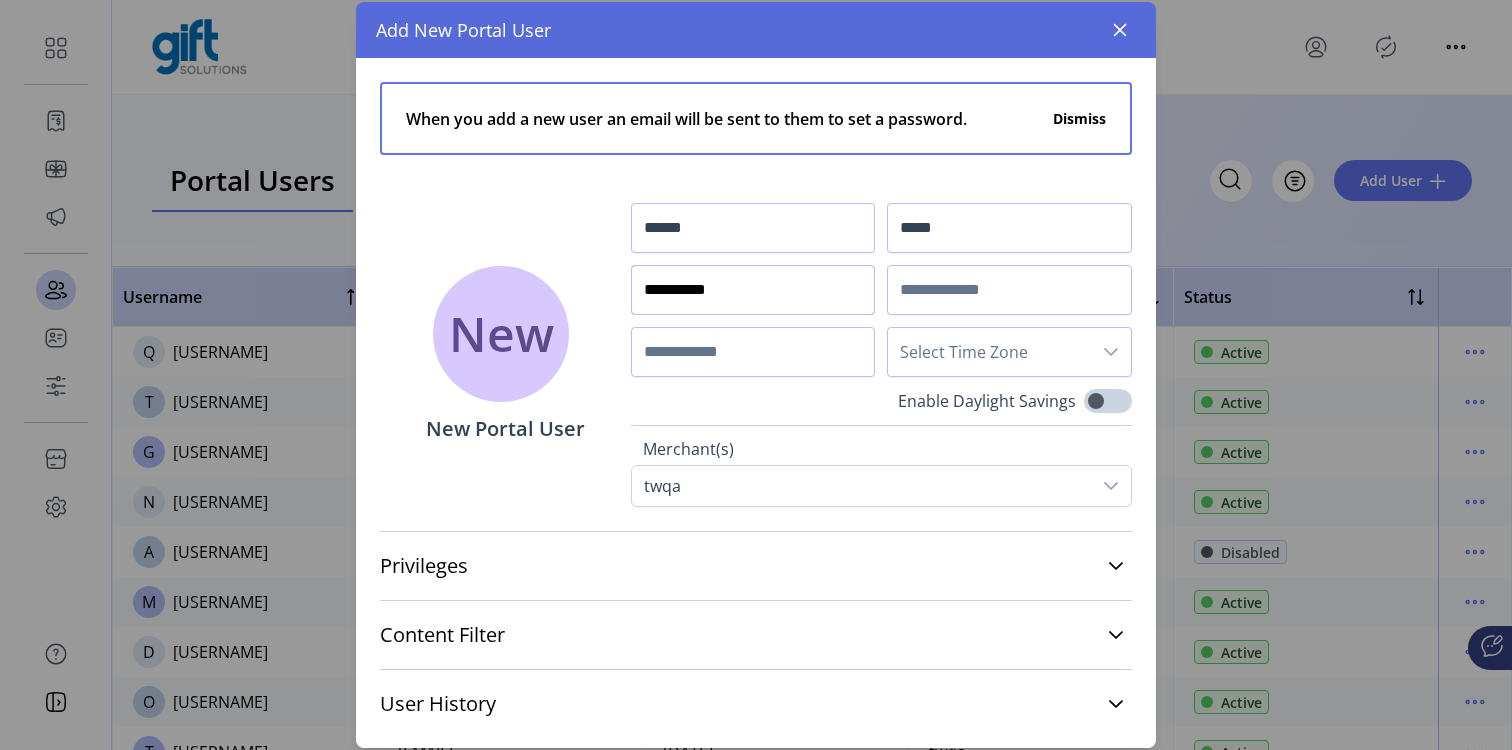 type on "**********" 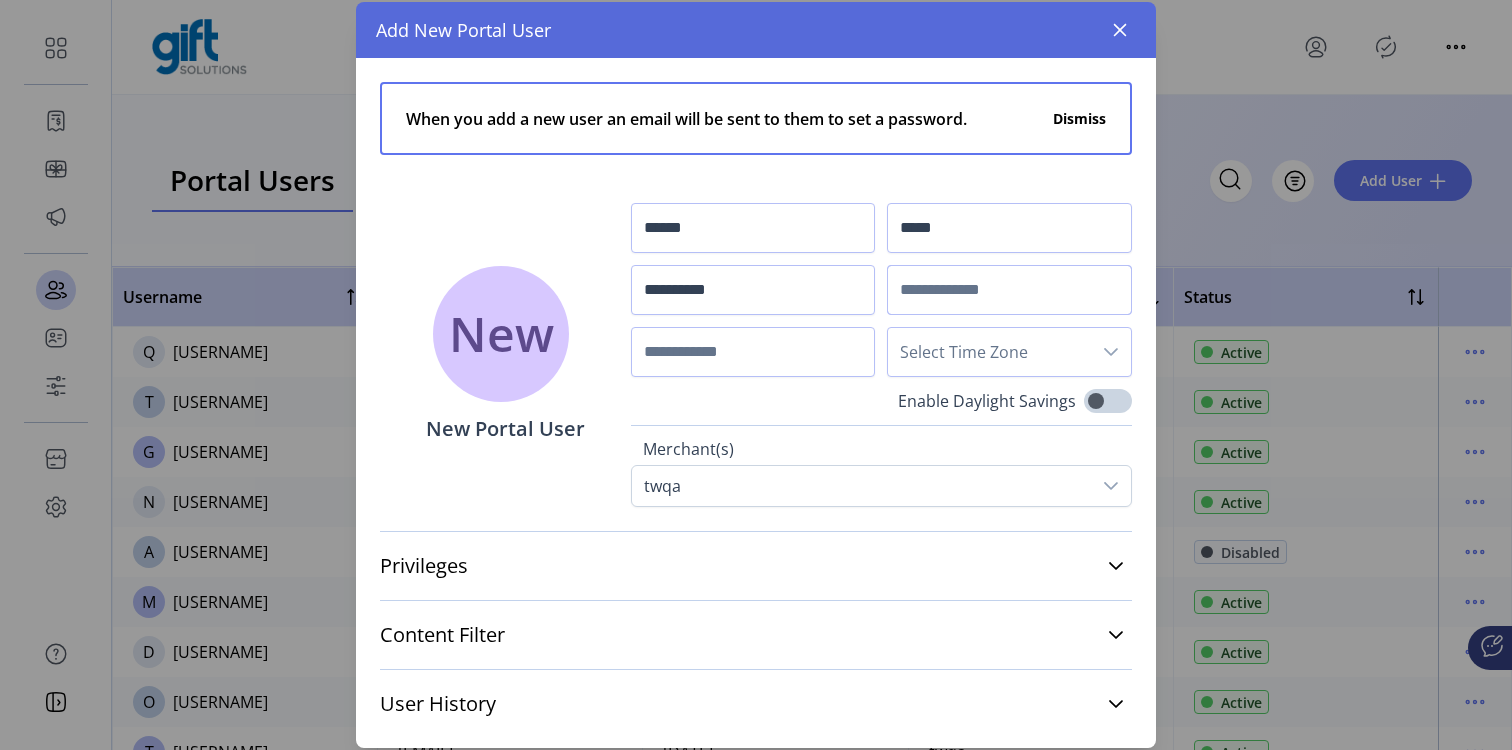 click at bounding box center (1009, 290) 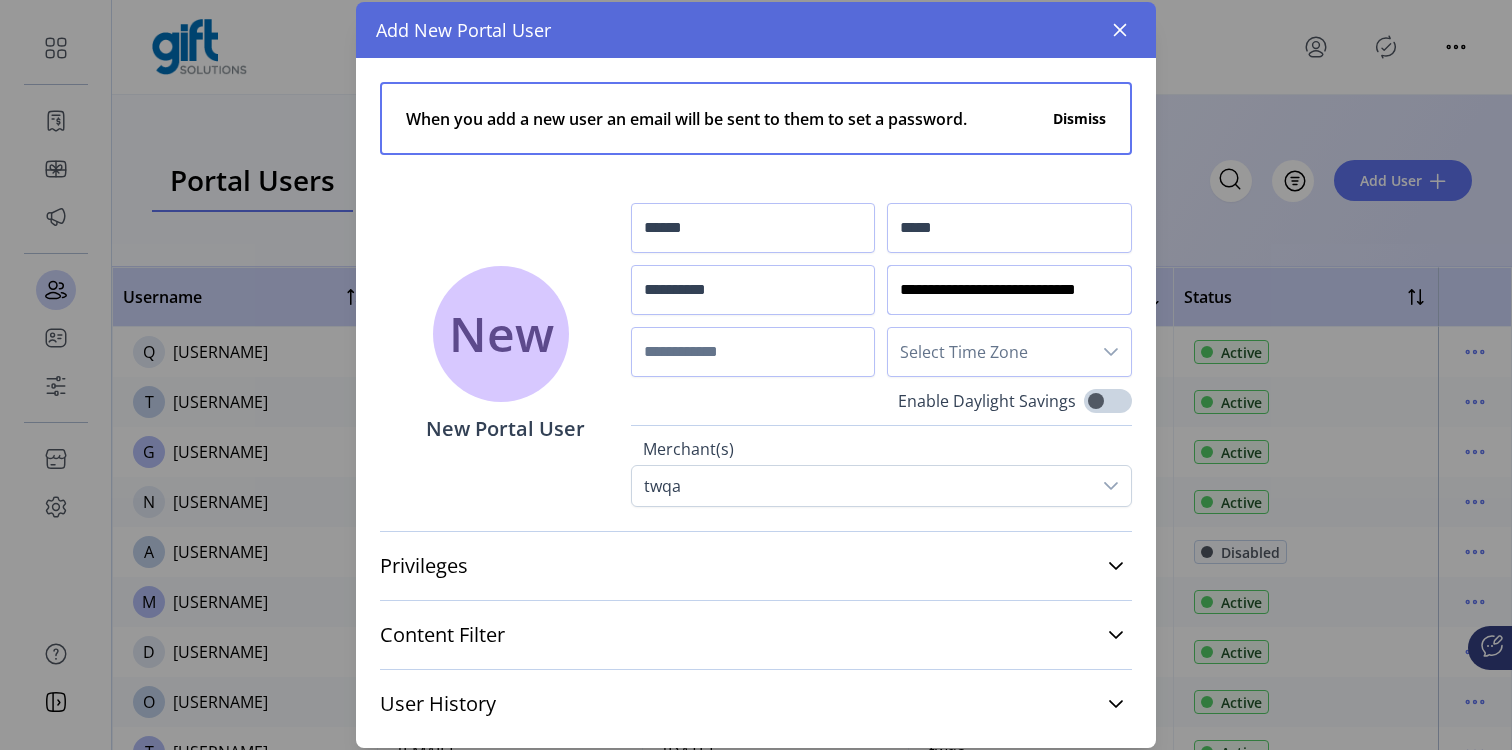 scroll, scrollTop: 0, scrollLeft: 24, axis: horizontal 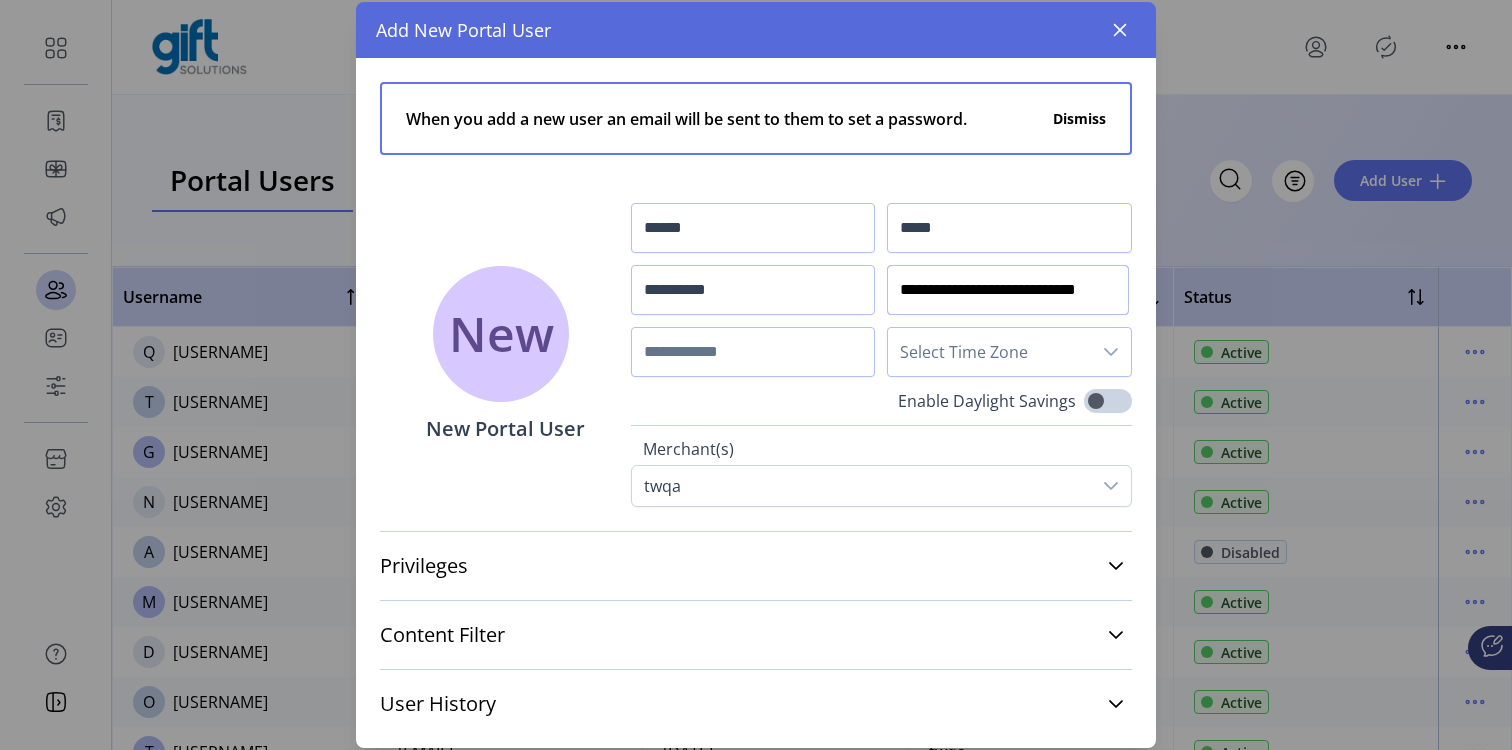 type on "**********" 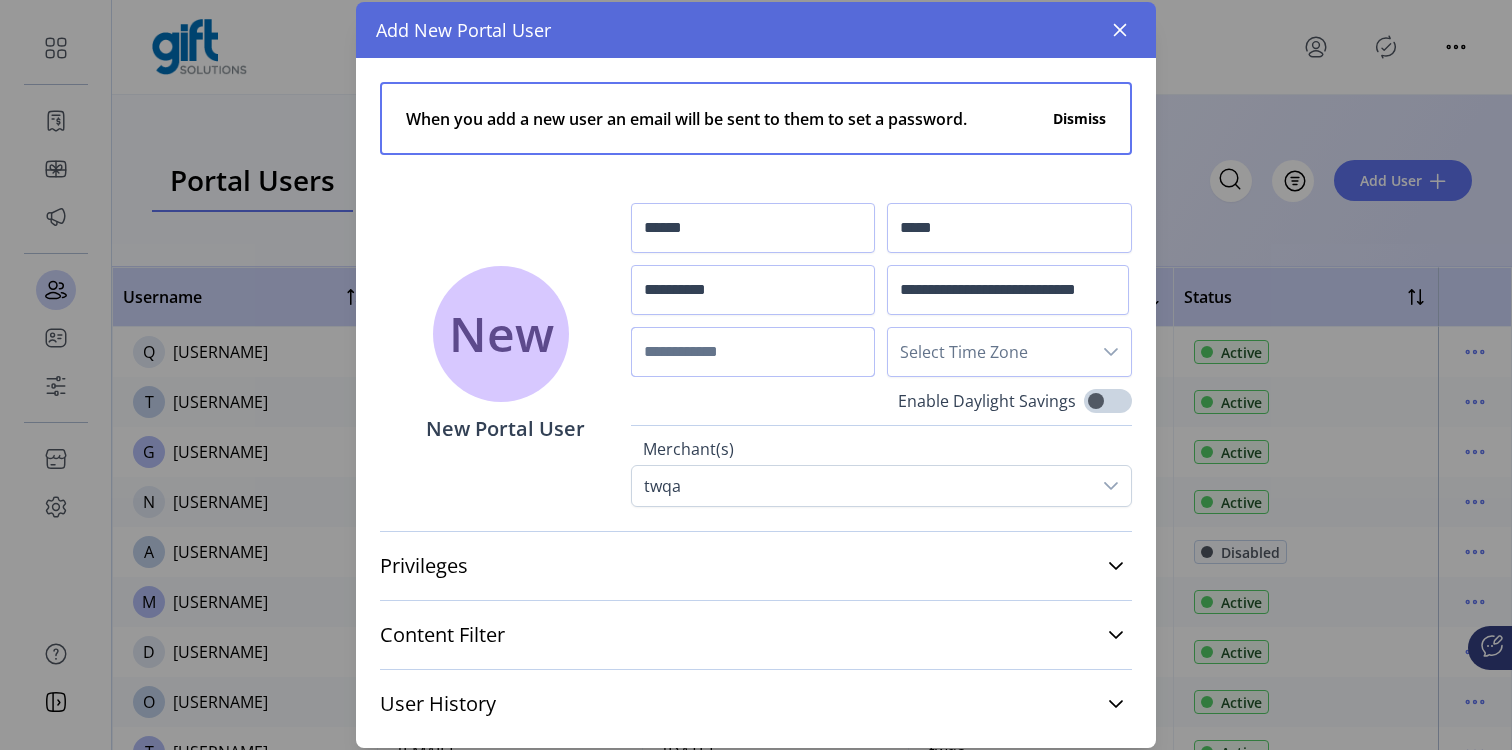 click at bounding box center (753, 352) 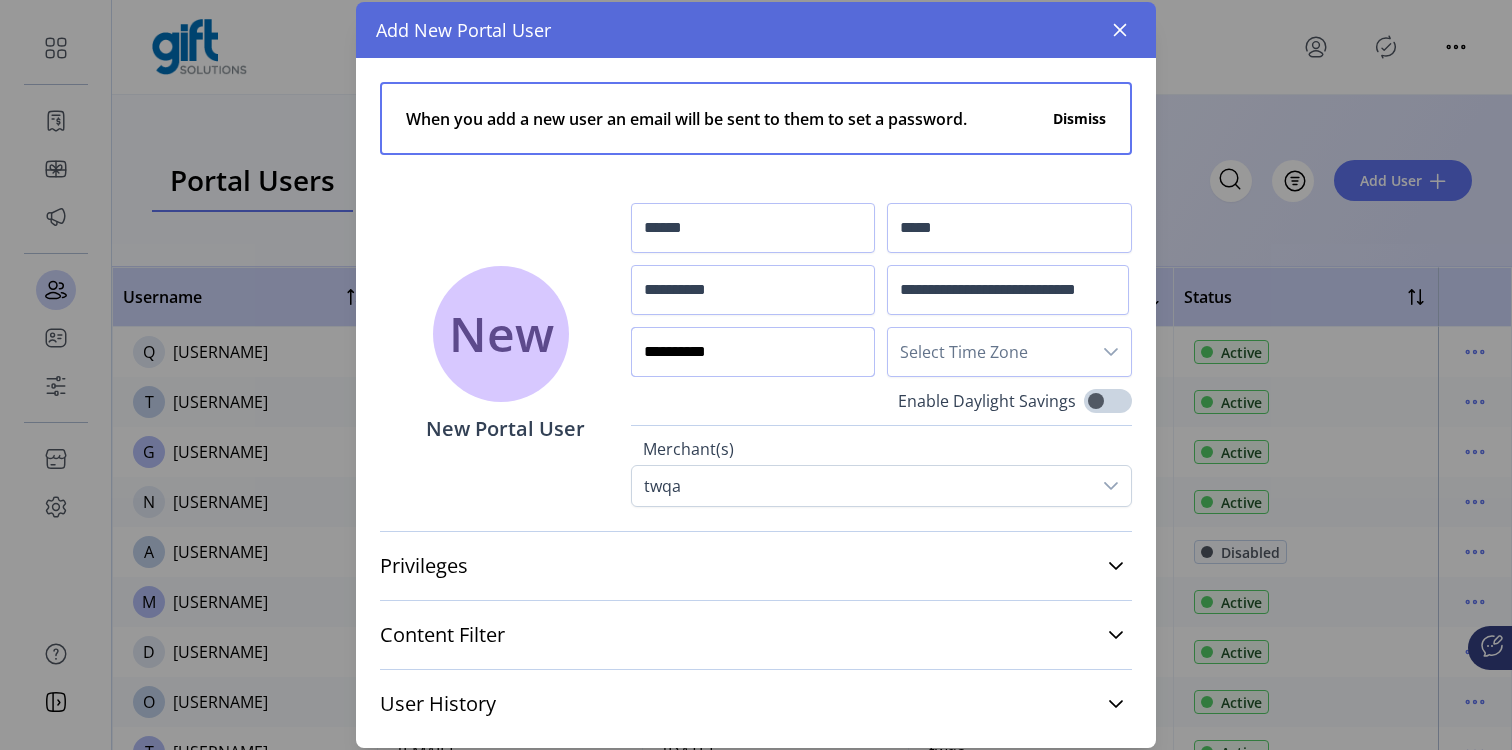 type on "**********" 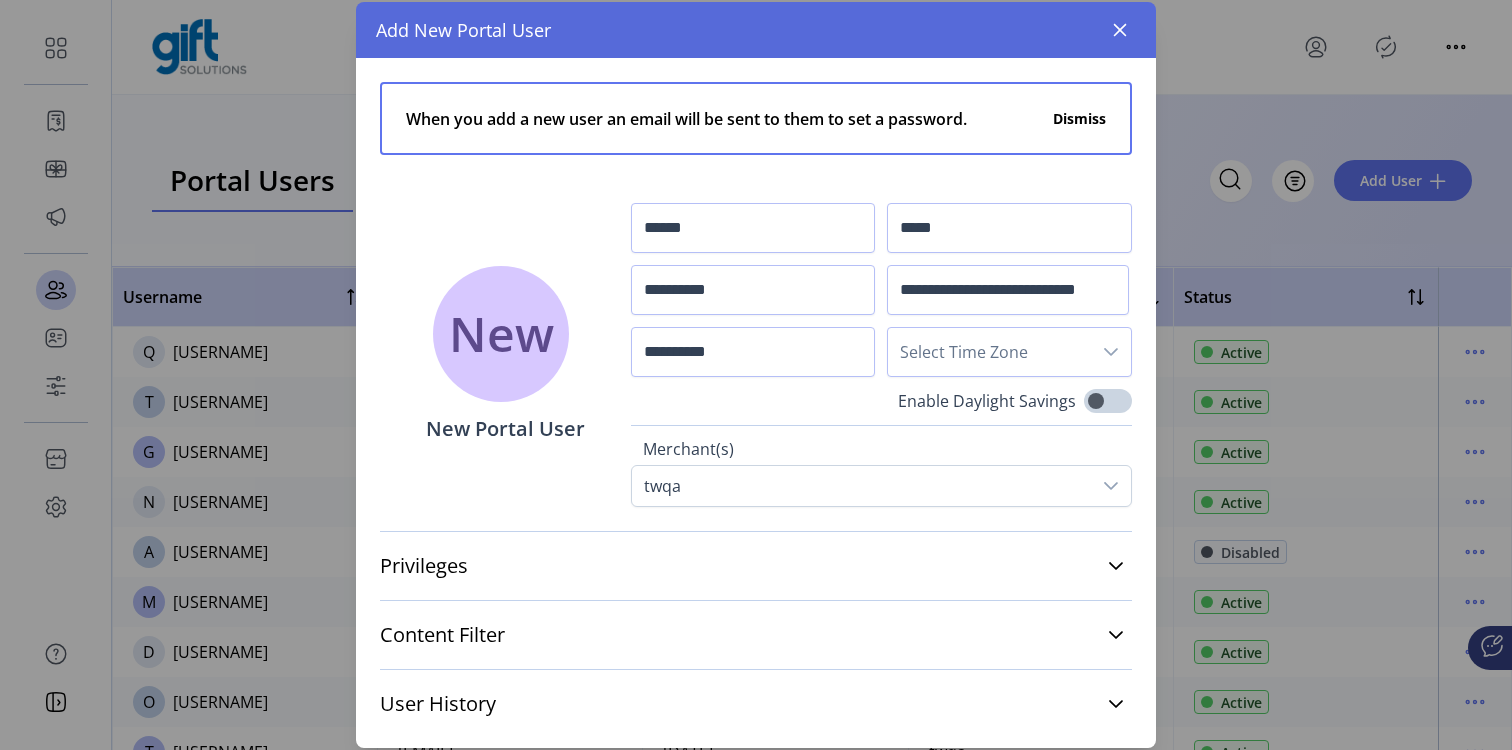 click on "Select Time Zone" at bounding box center [989, 352] 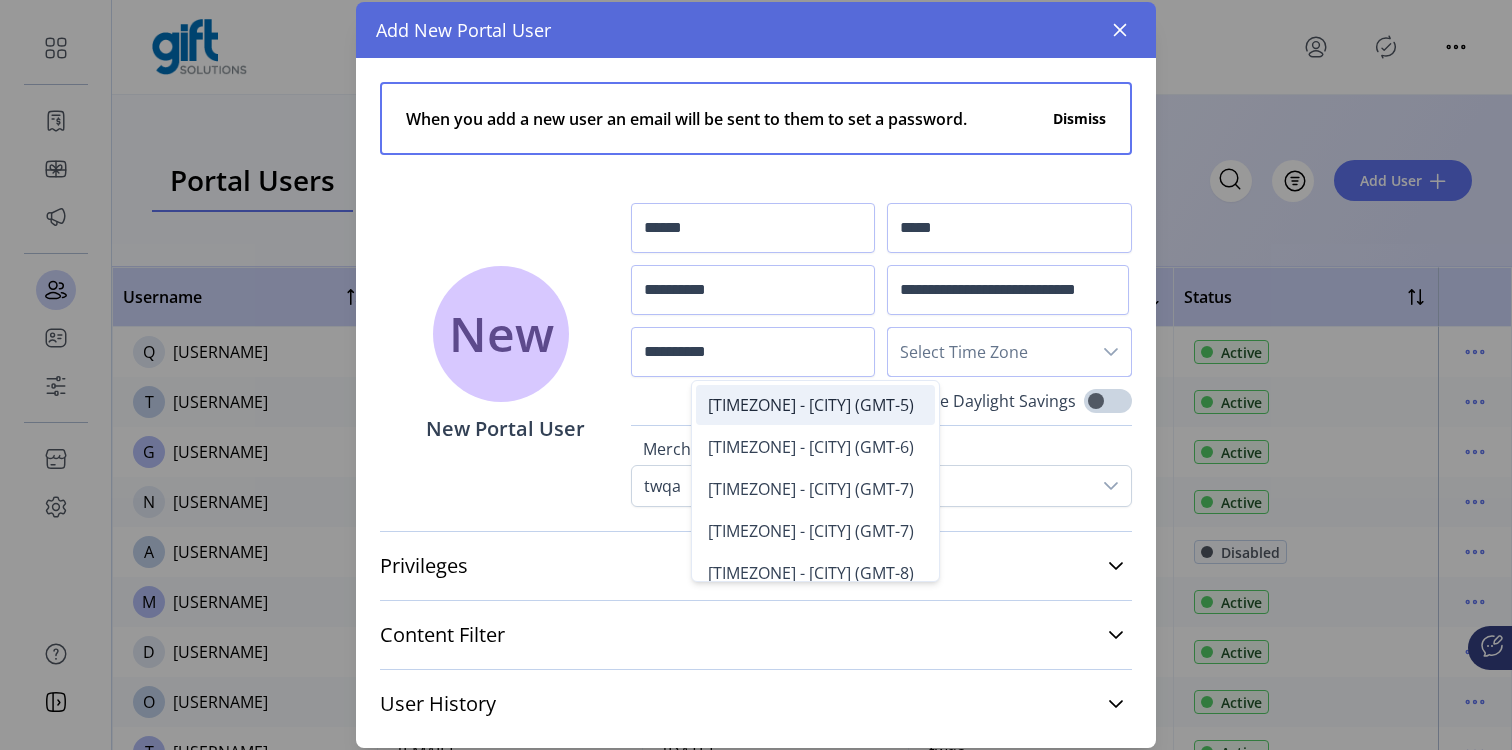 click on "Eastern Standard Time - New York (GMT-5)" at bounding box center [811, 405] 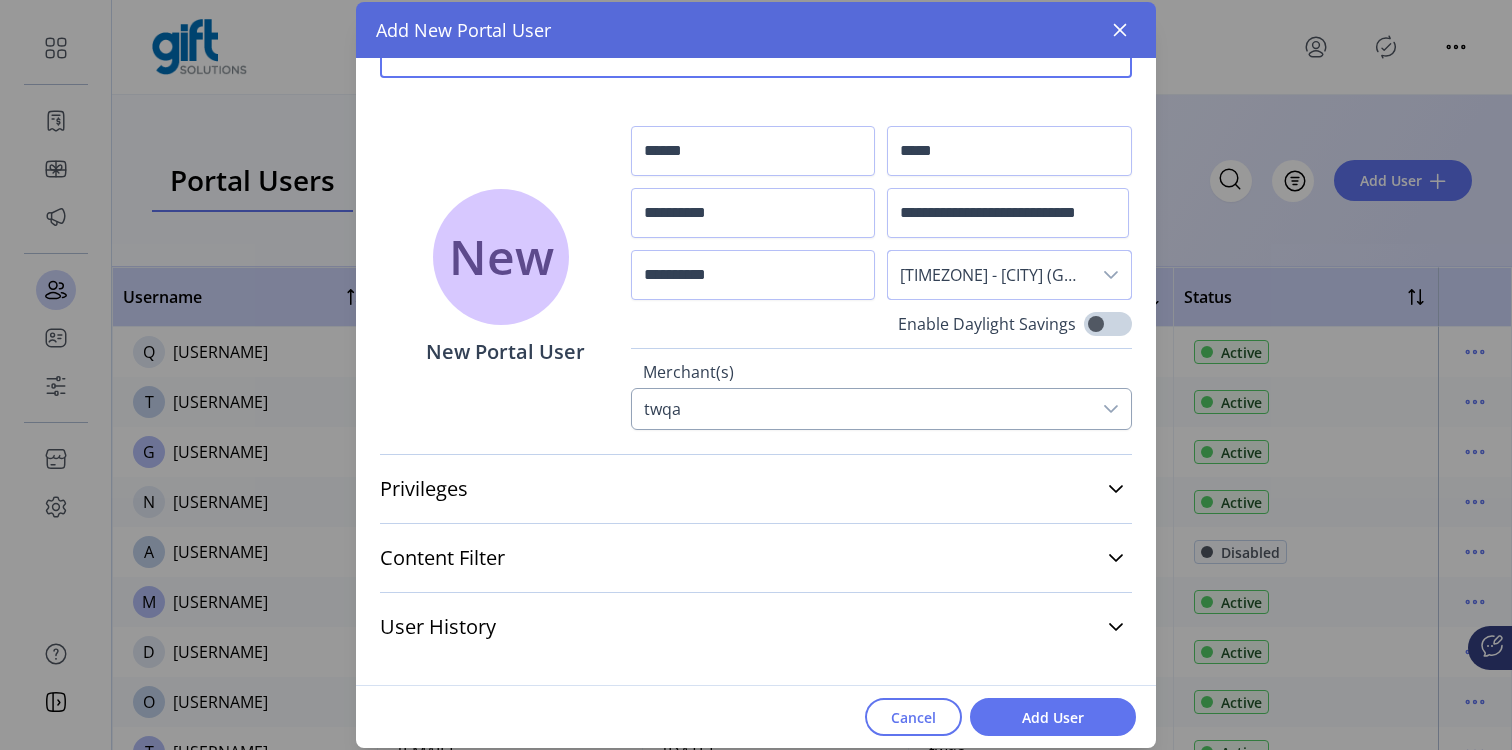 scroll, scrollTop: 76, scrollLeft: 0, axis: vertical 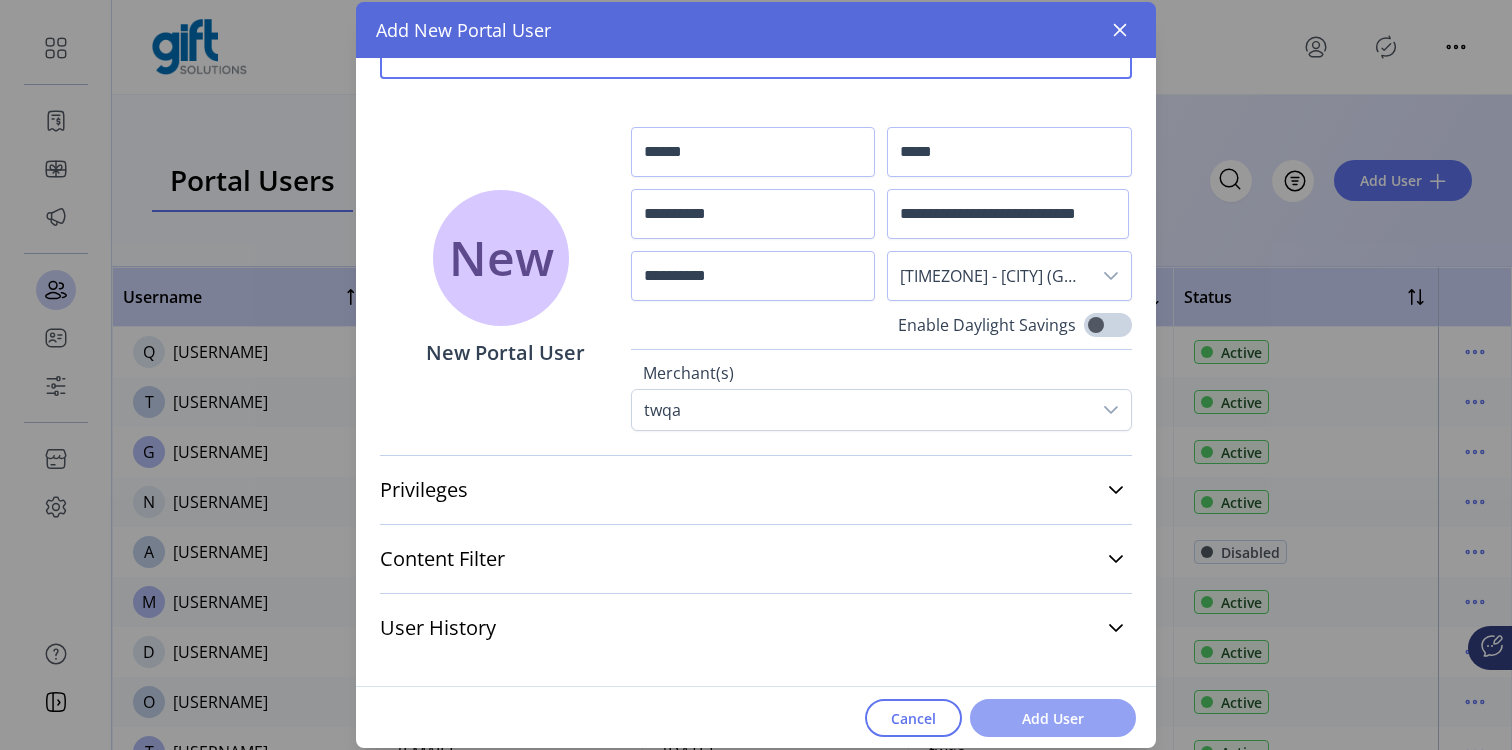 click on "Add User" at bounding box center (1053, 718) 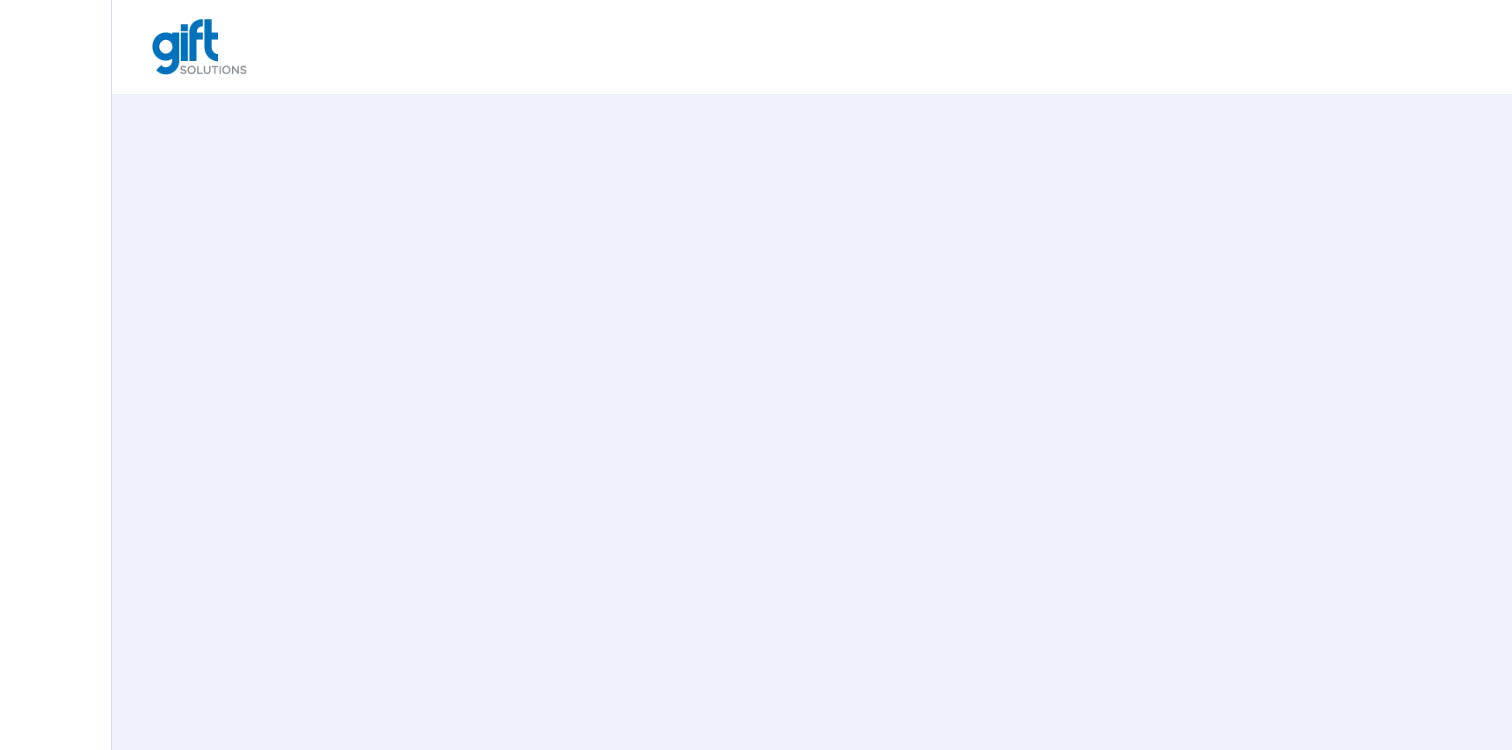 scroll, scrollTop: 0, scrollLeft: 0, axis: both 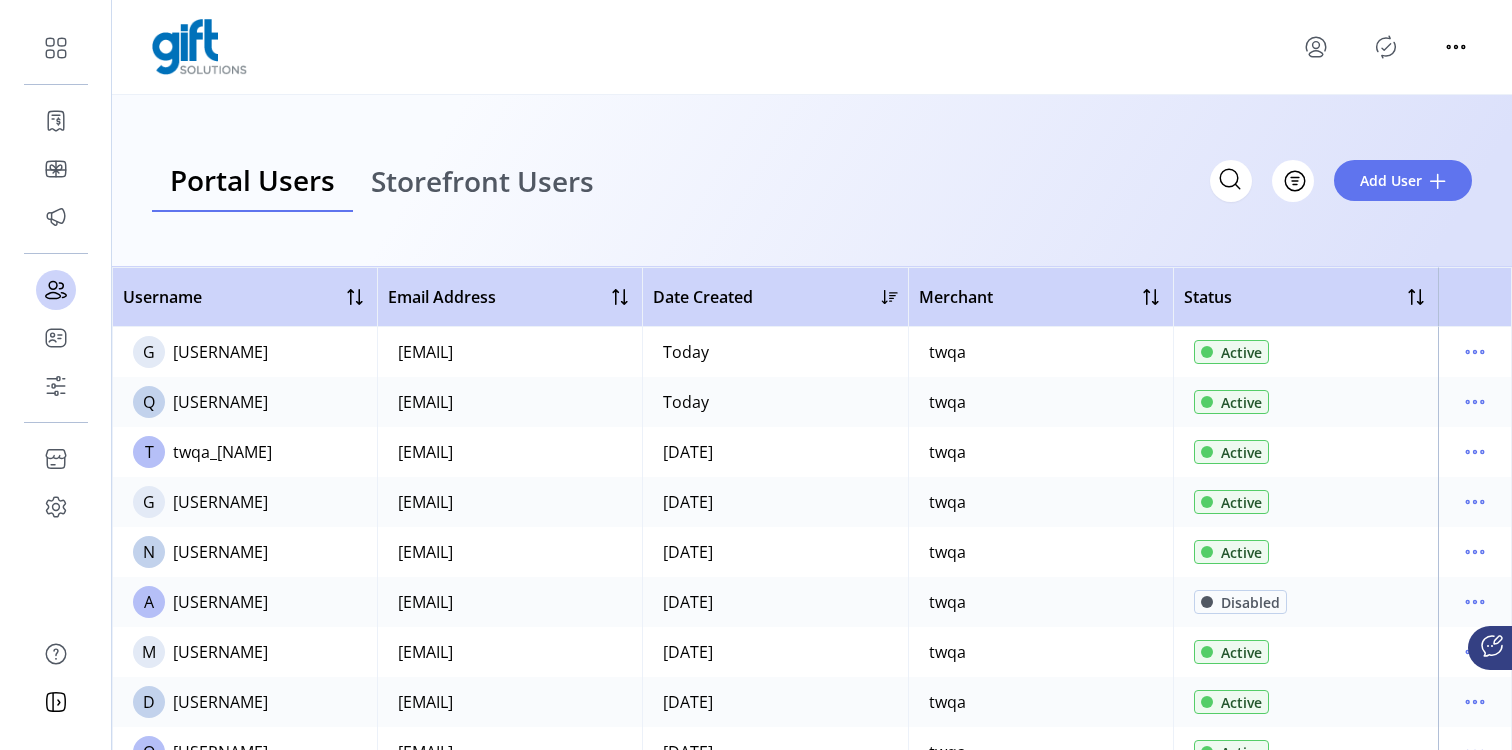 click on "Portal Users Storefront Users
Filter Add User" 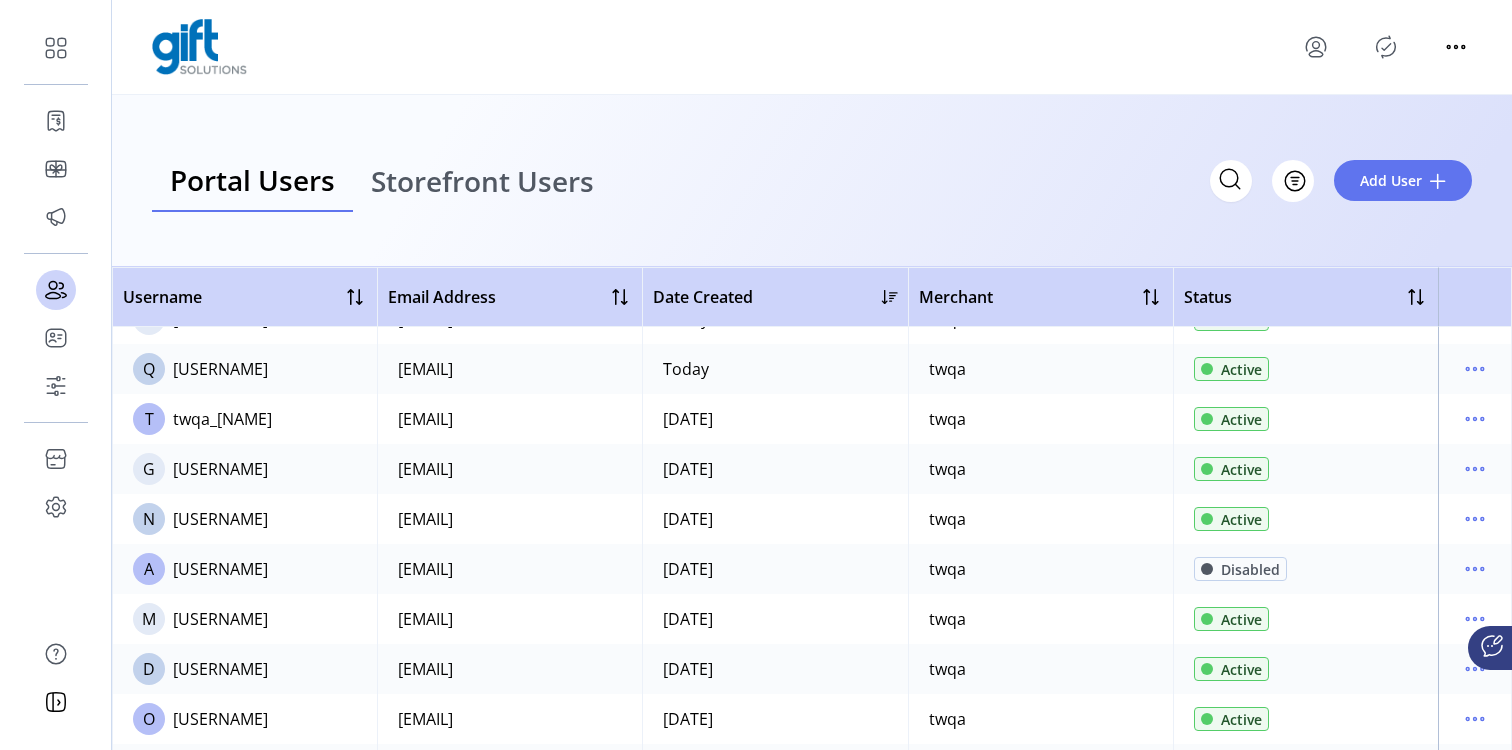 scroll, scrollTop: 0, scrollLeft: 0, axis: both 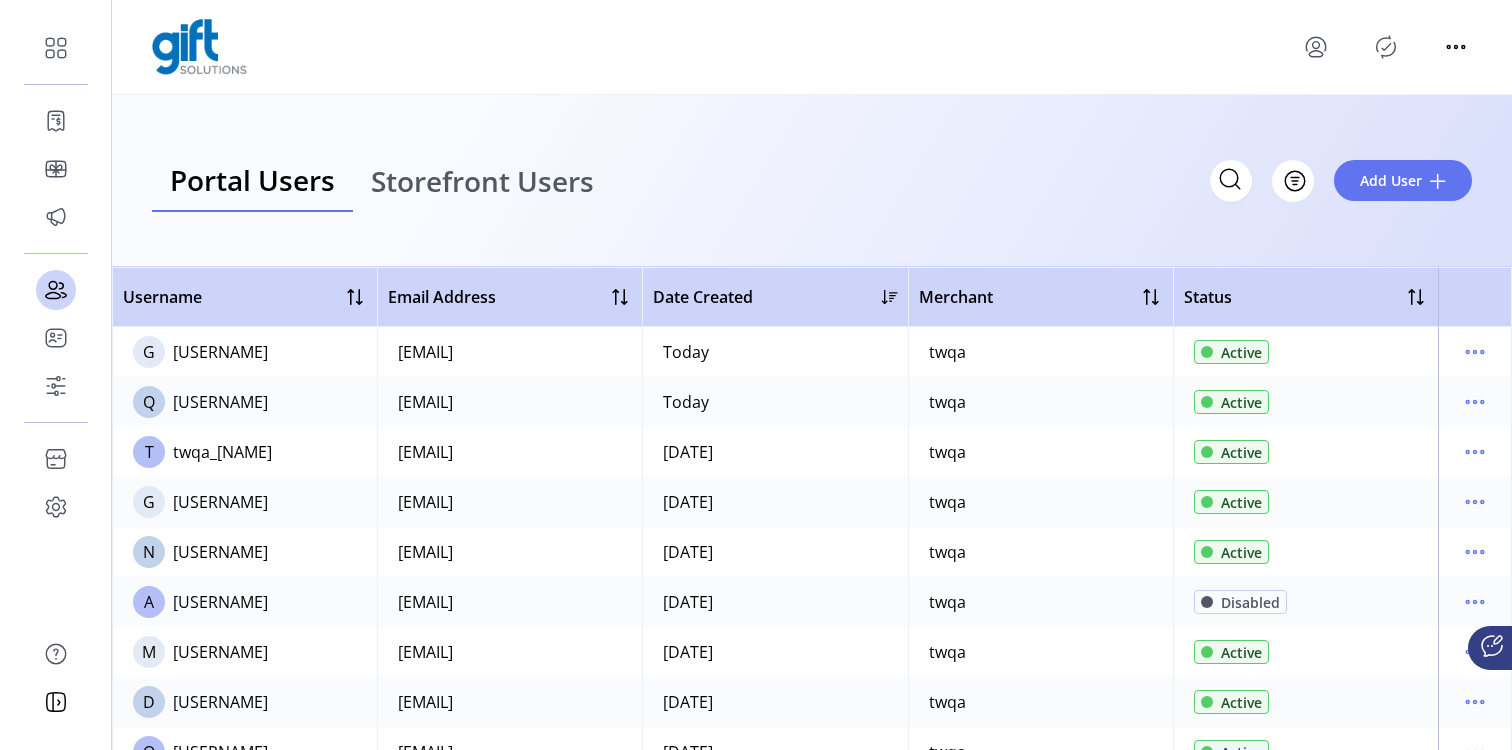click on "gseda_twqa" 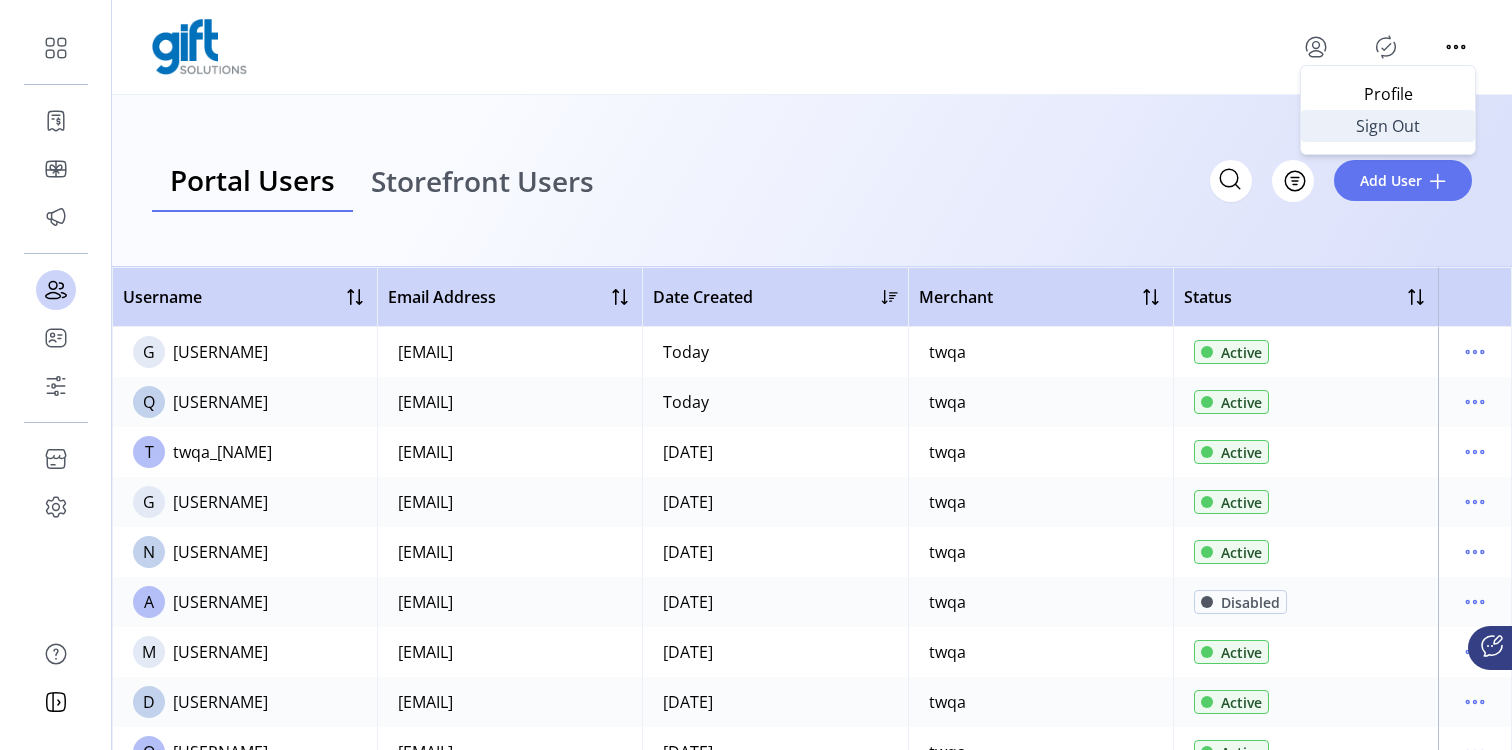 click on "Sign Out" at bounding box center (1388, 126) 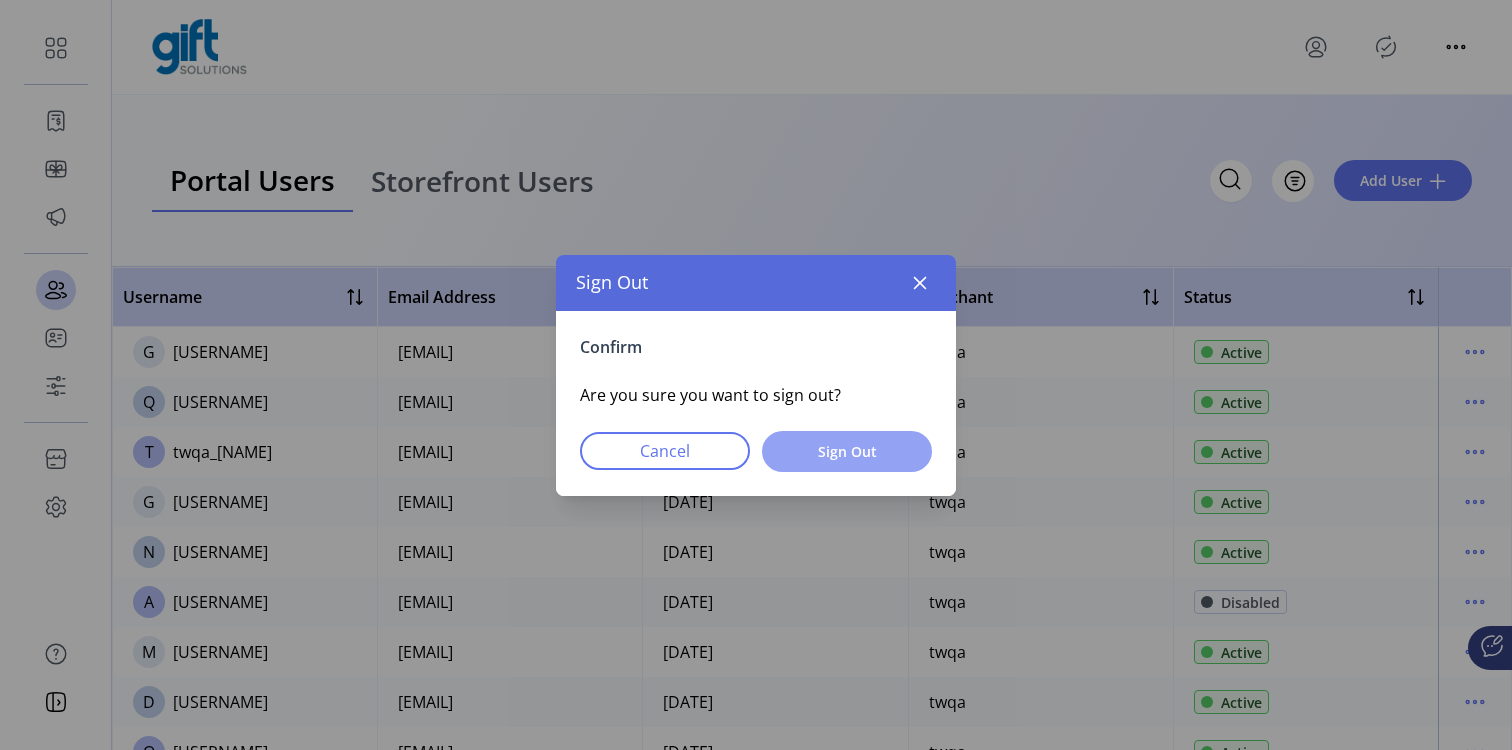 click on "Sign Out" at bounding box center (847, 451) 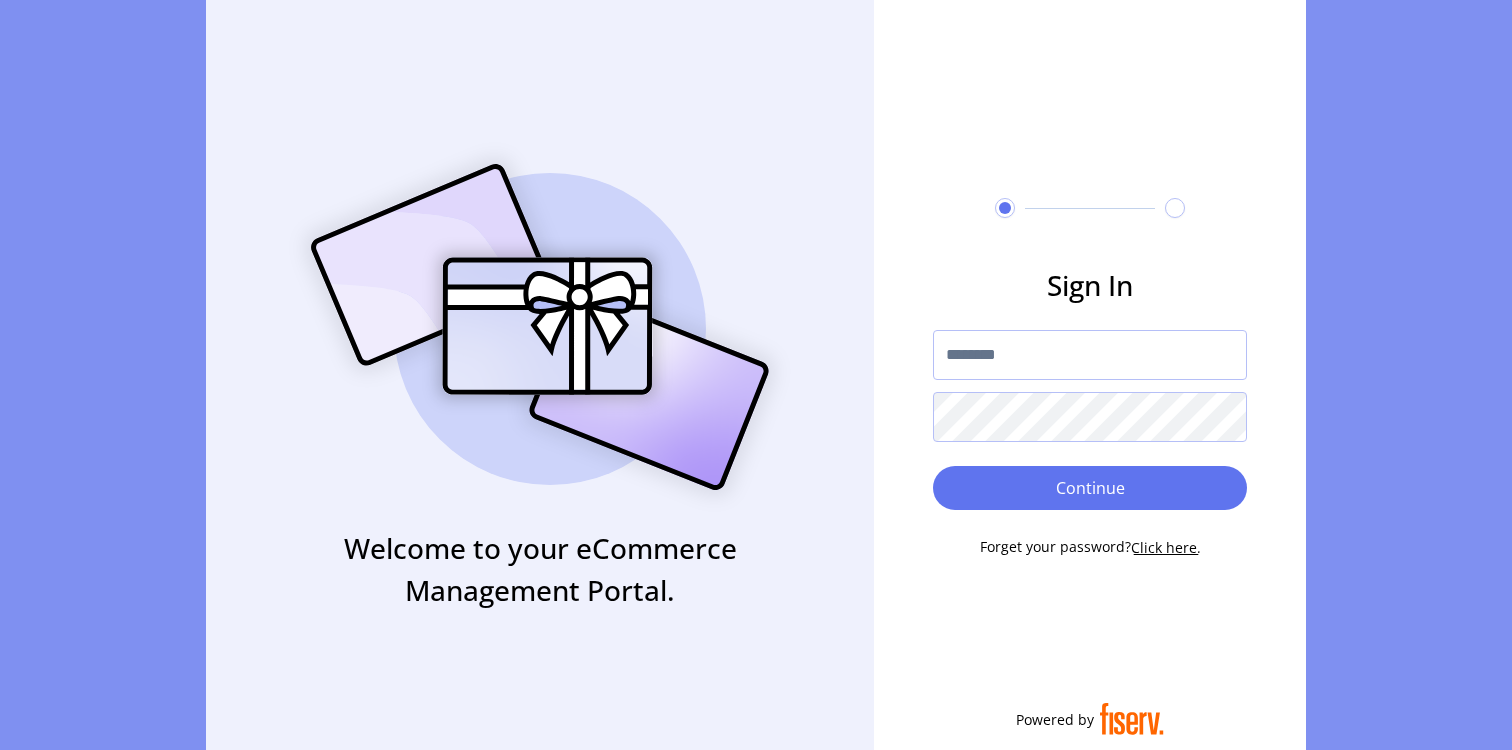 click at bounding box center [1090, 355] 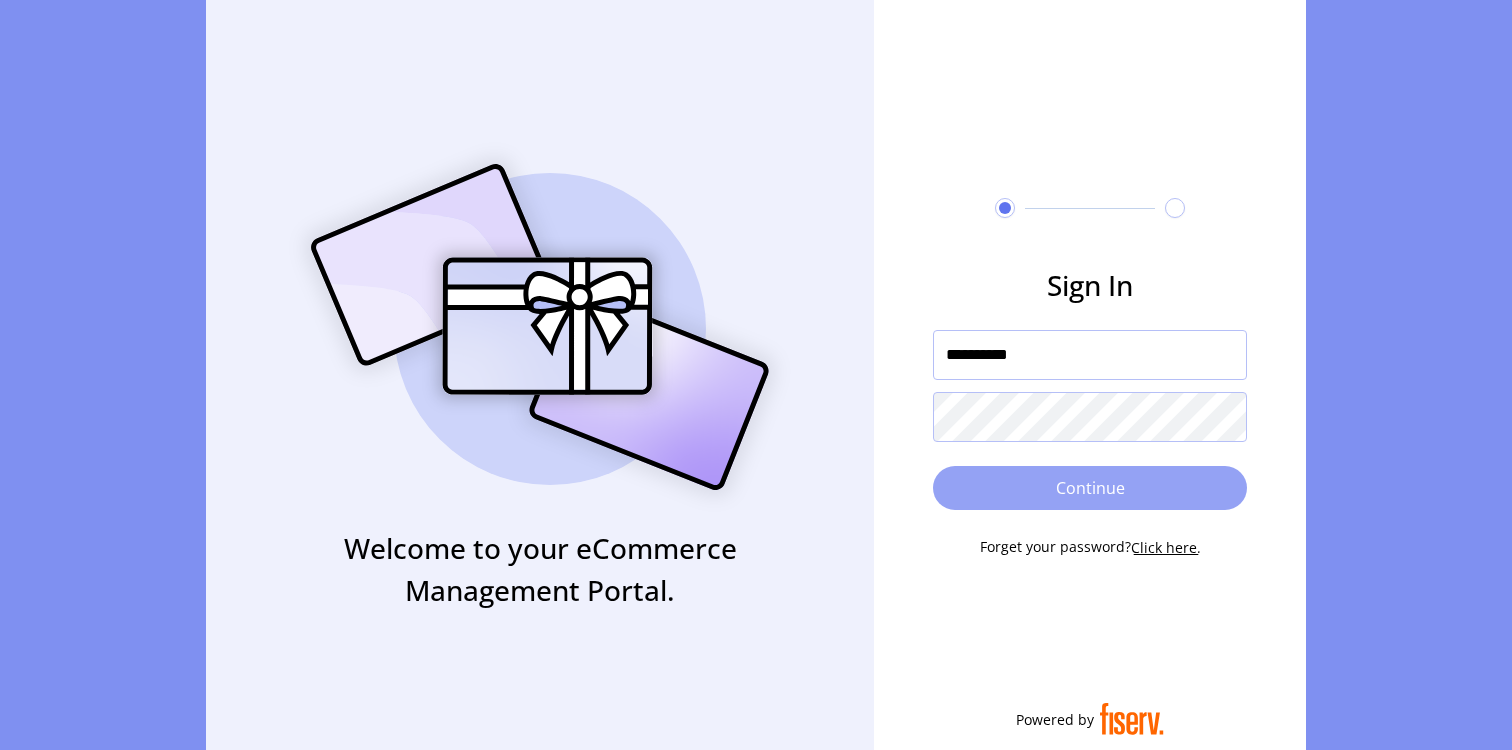 type on "**********" 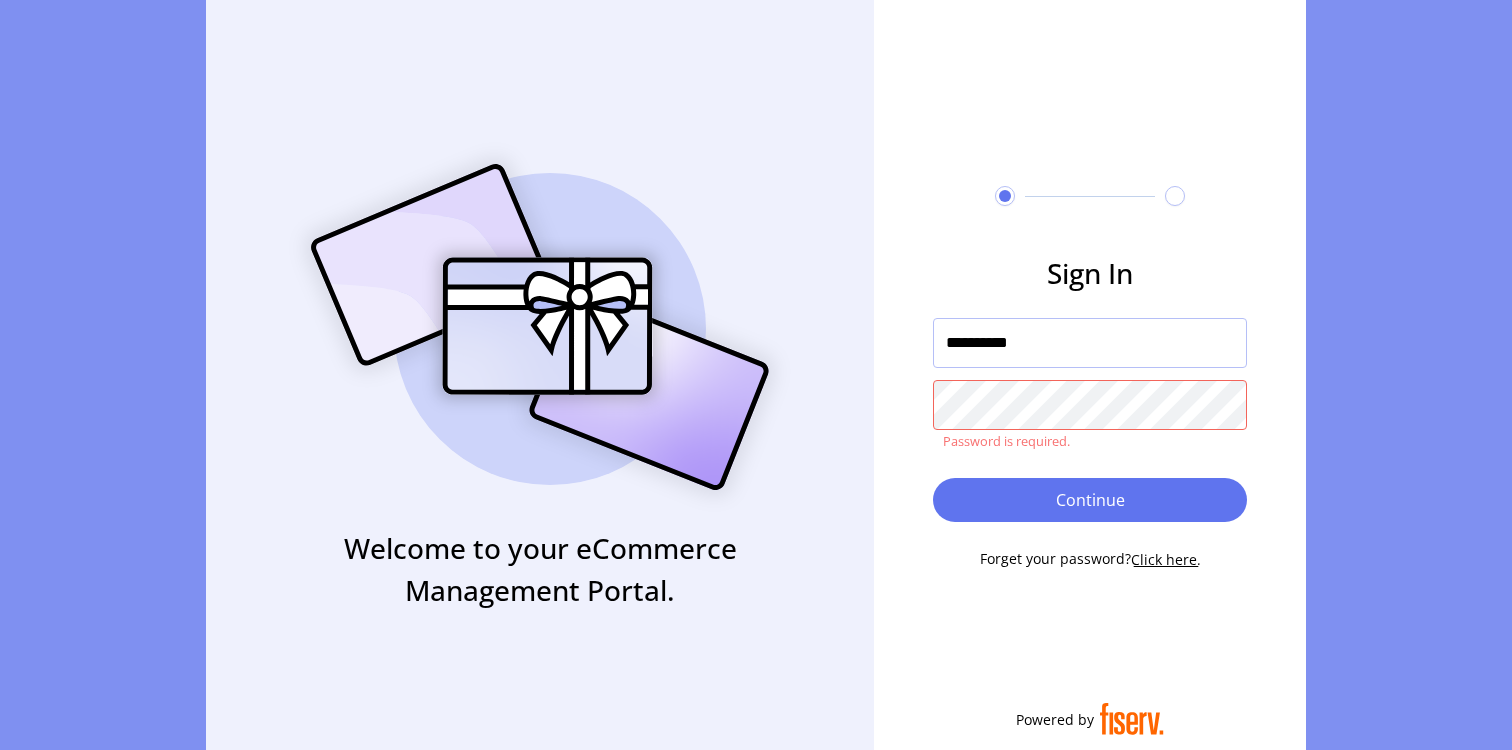 click on "Click here." at bounding box center (1166, 559) 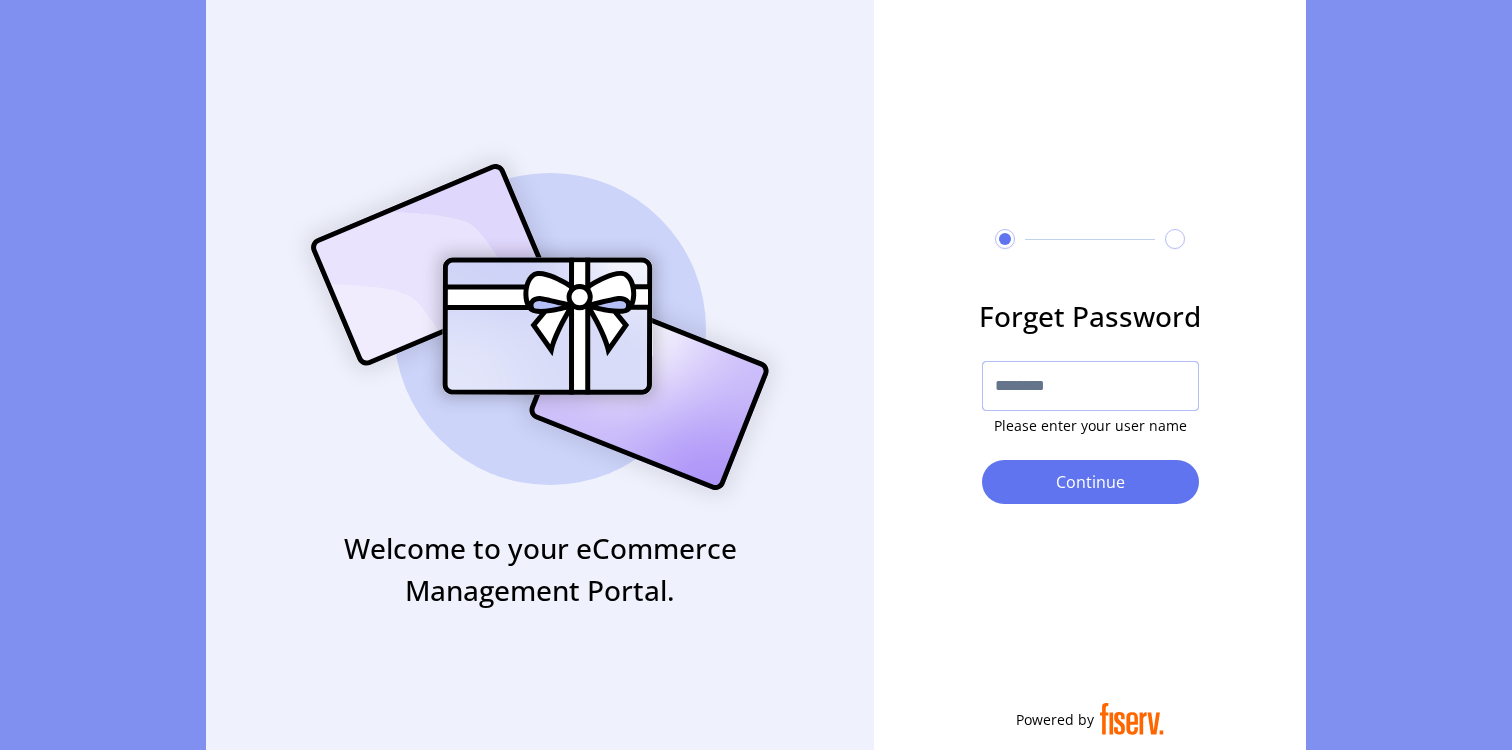 click at bounding box center (1090, 386) 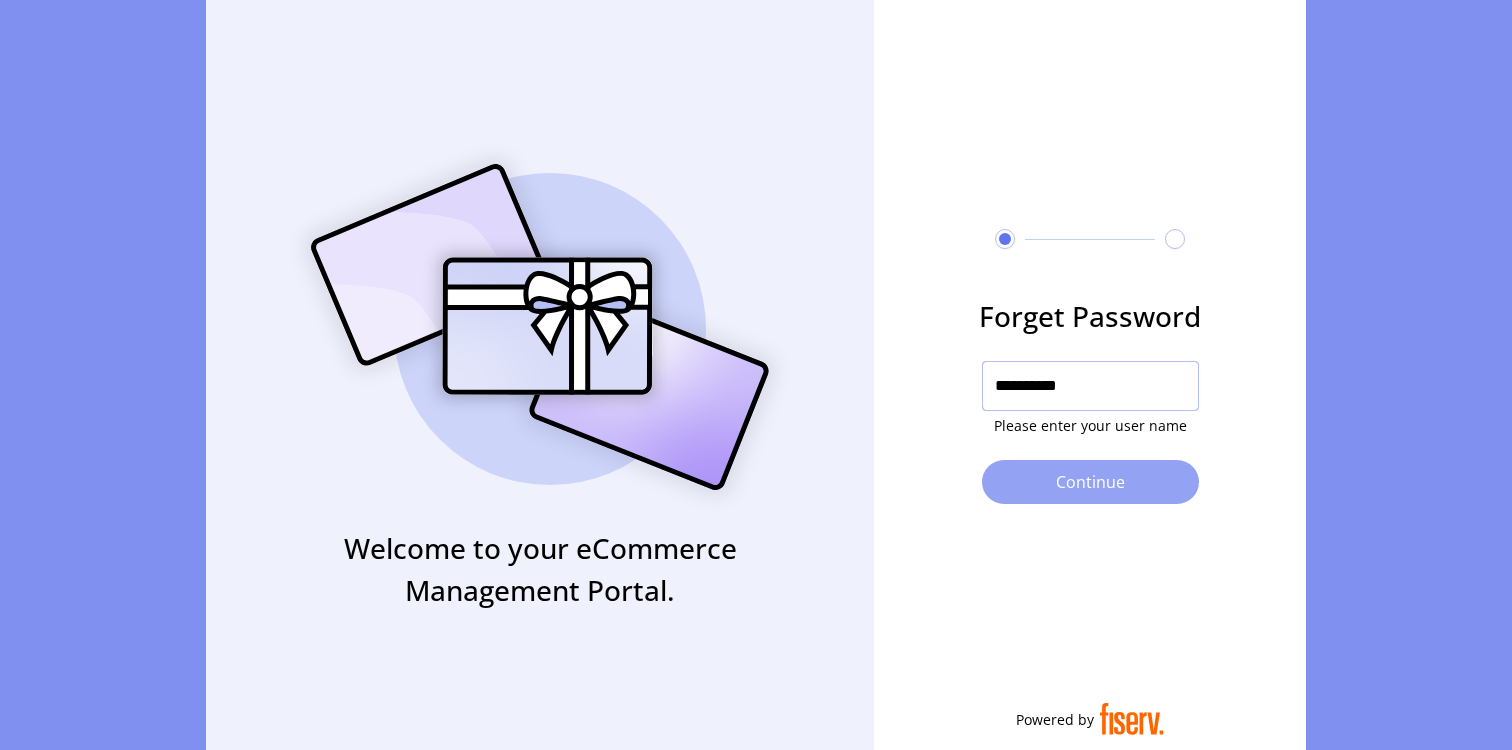 type on "**********" 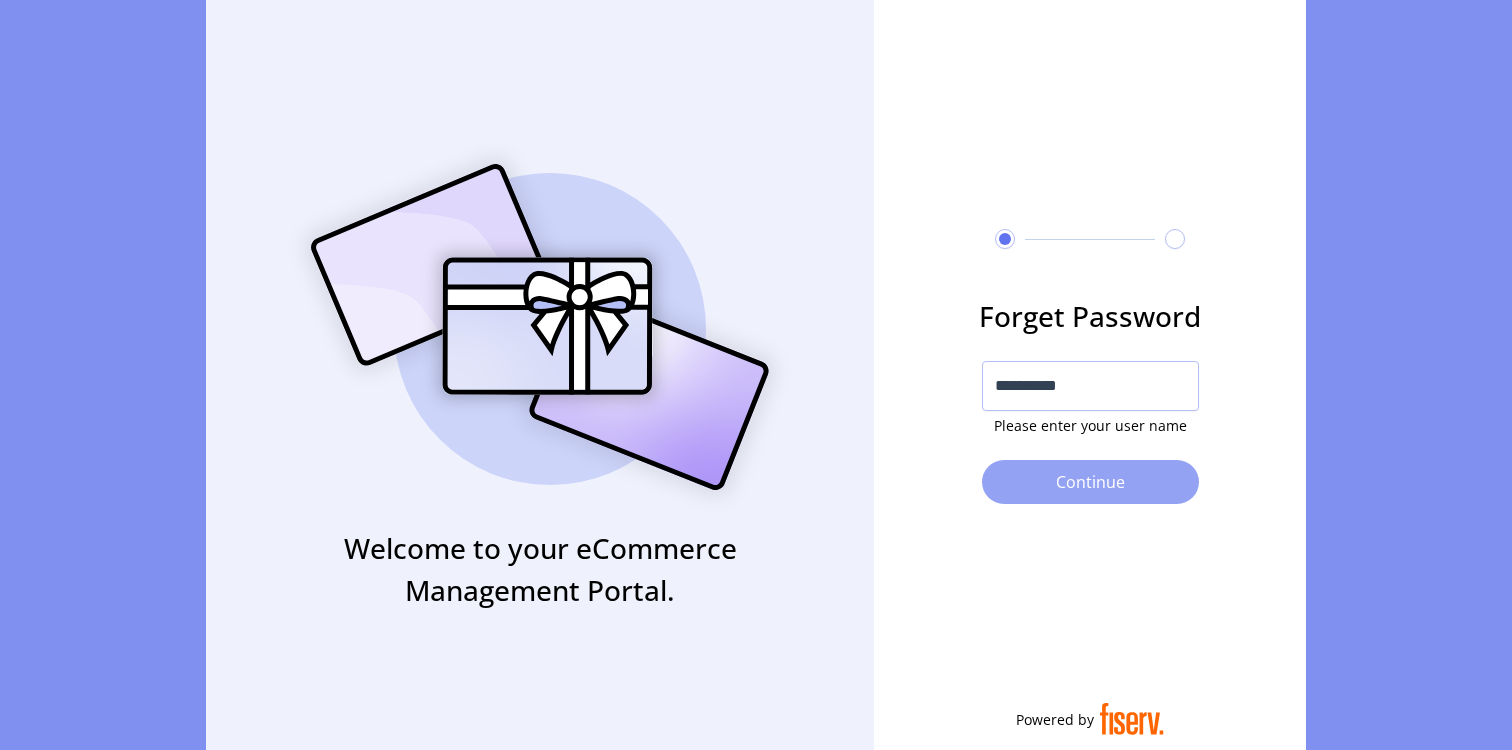 click on "Continue" 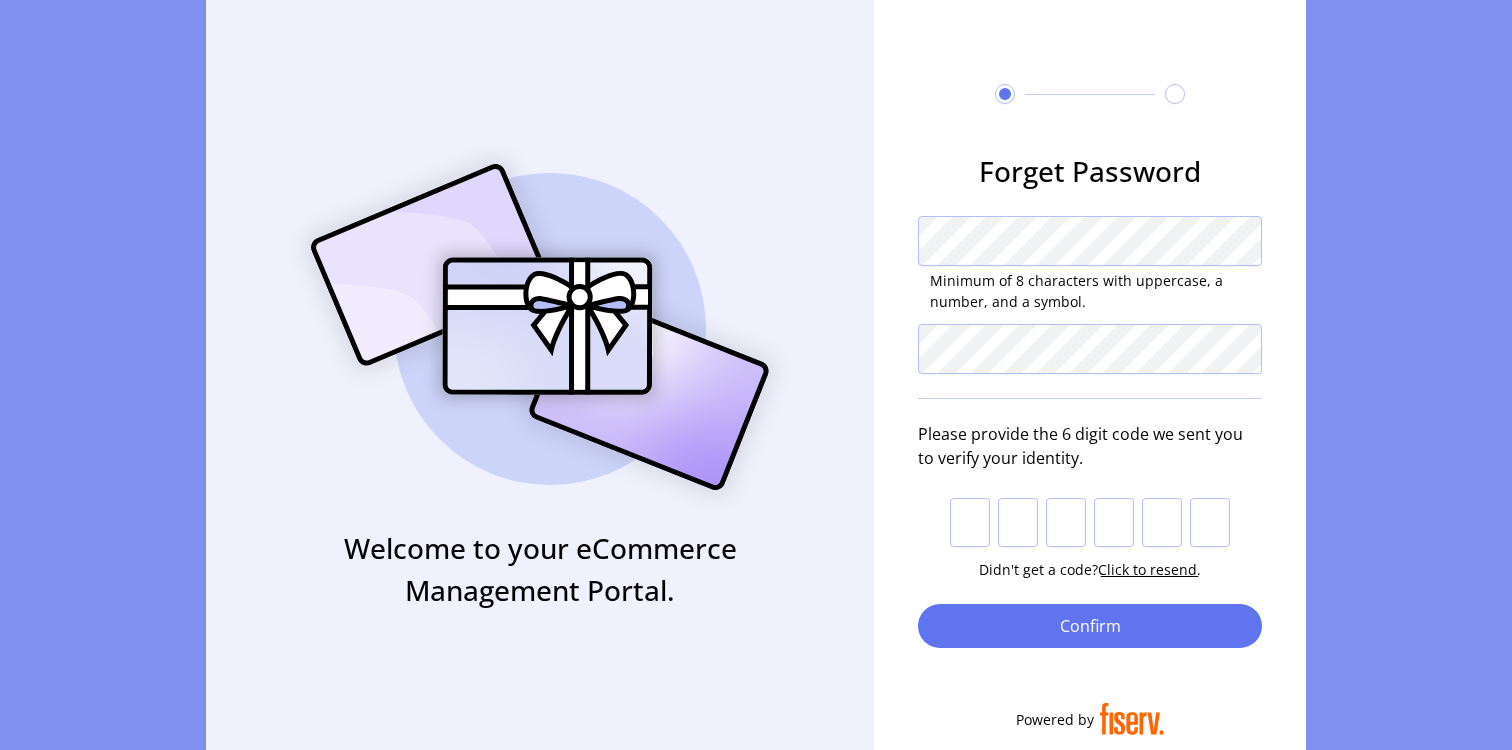 click on "Didn't get a code?  Click to resend." at bounding box center [1090, 531] 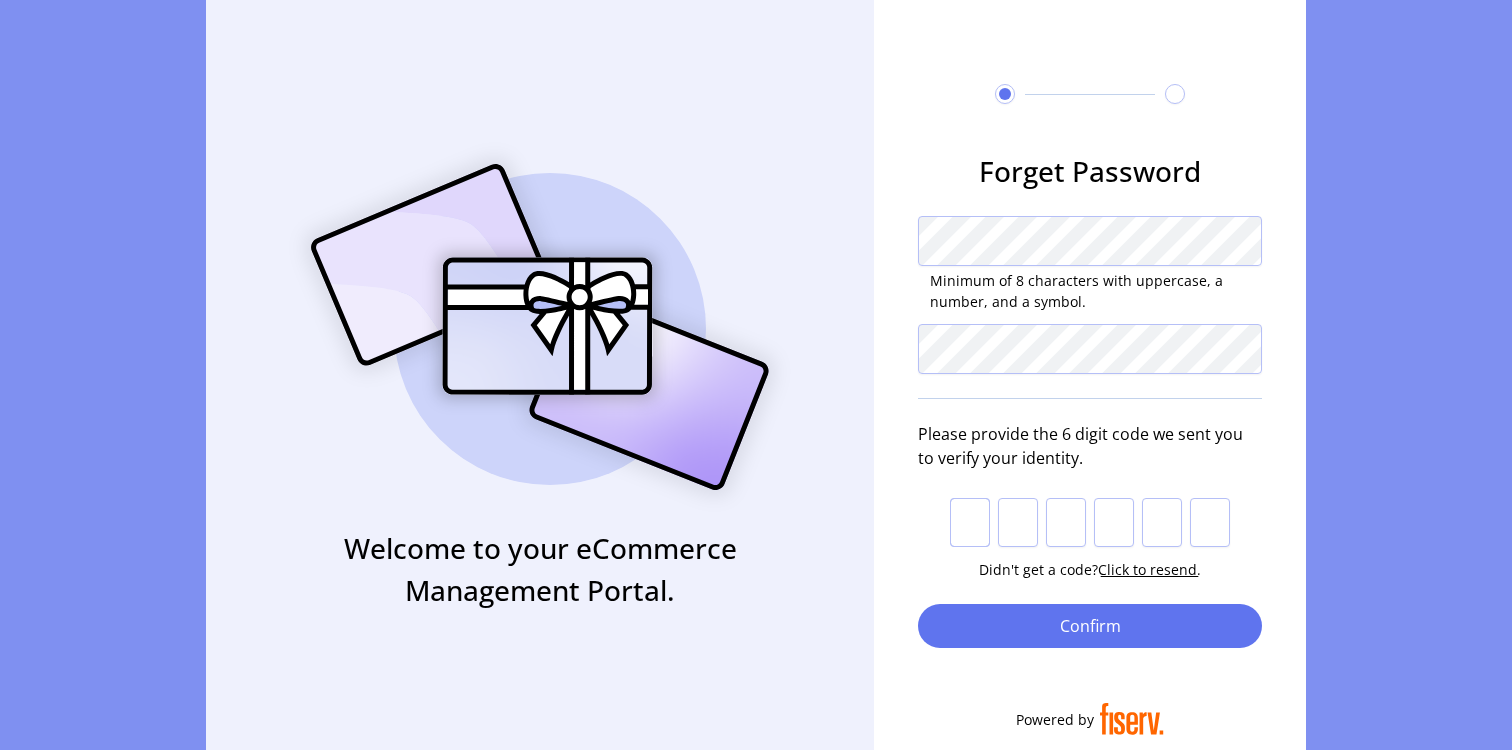 click at bounding box center (970, 523) 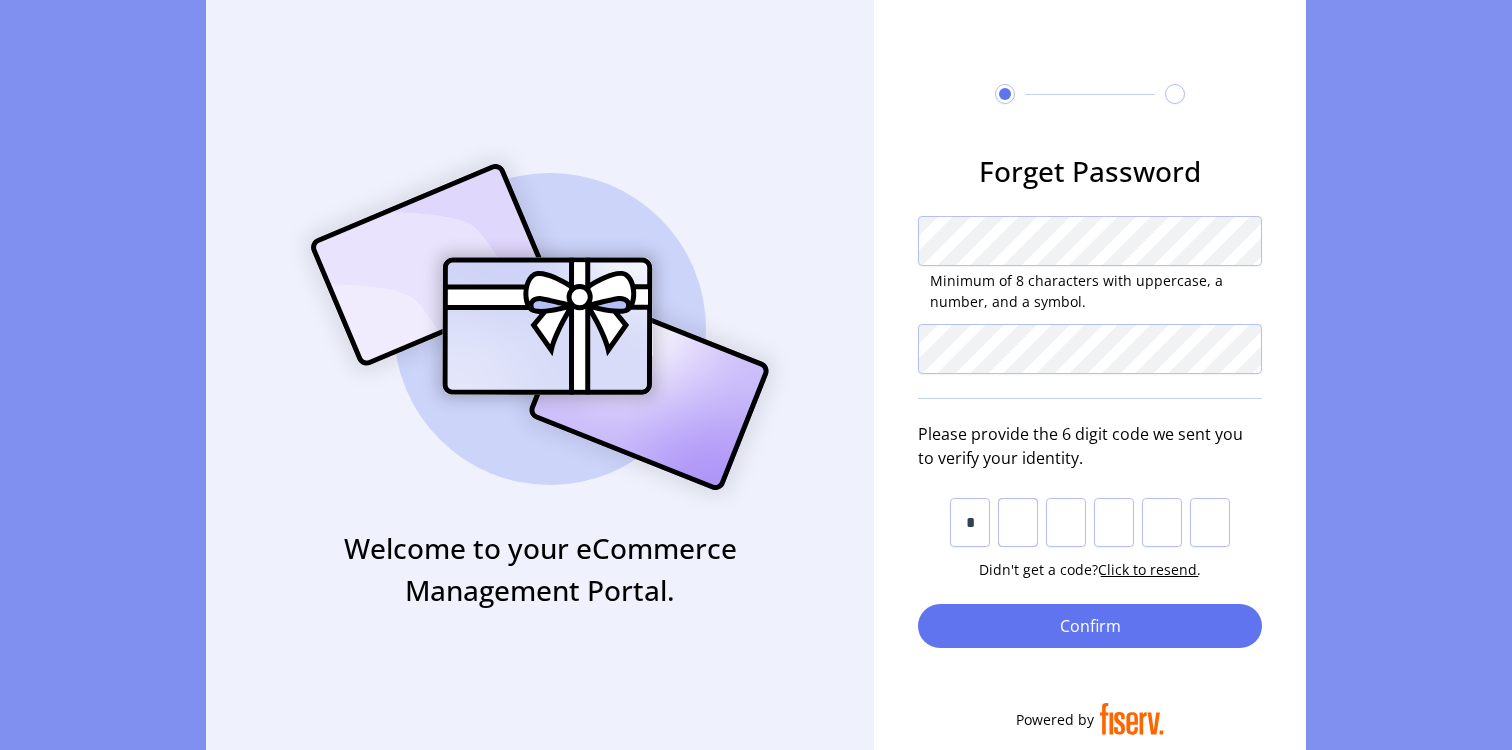 type on "*" 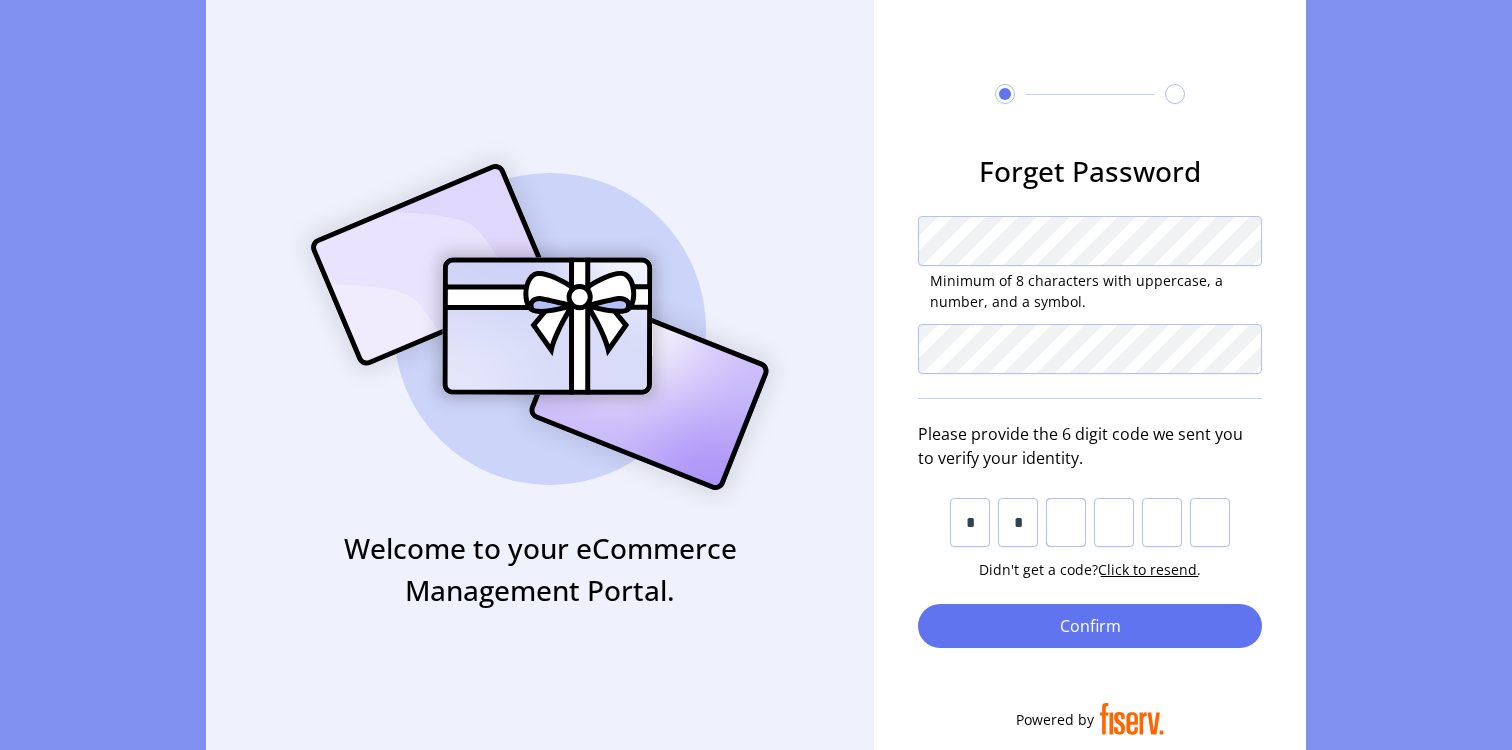 type on "*" 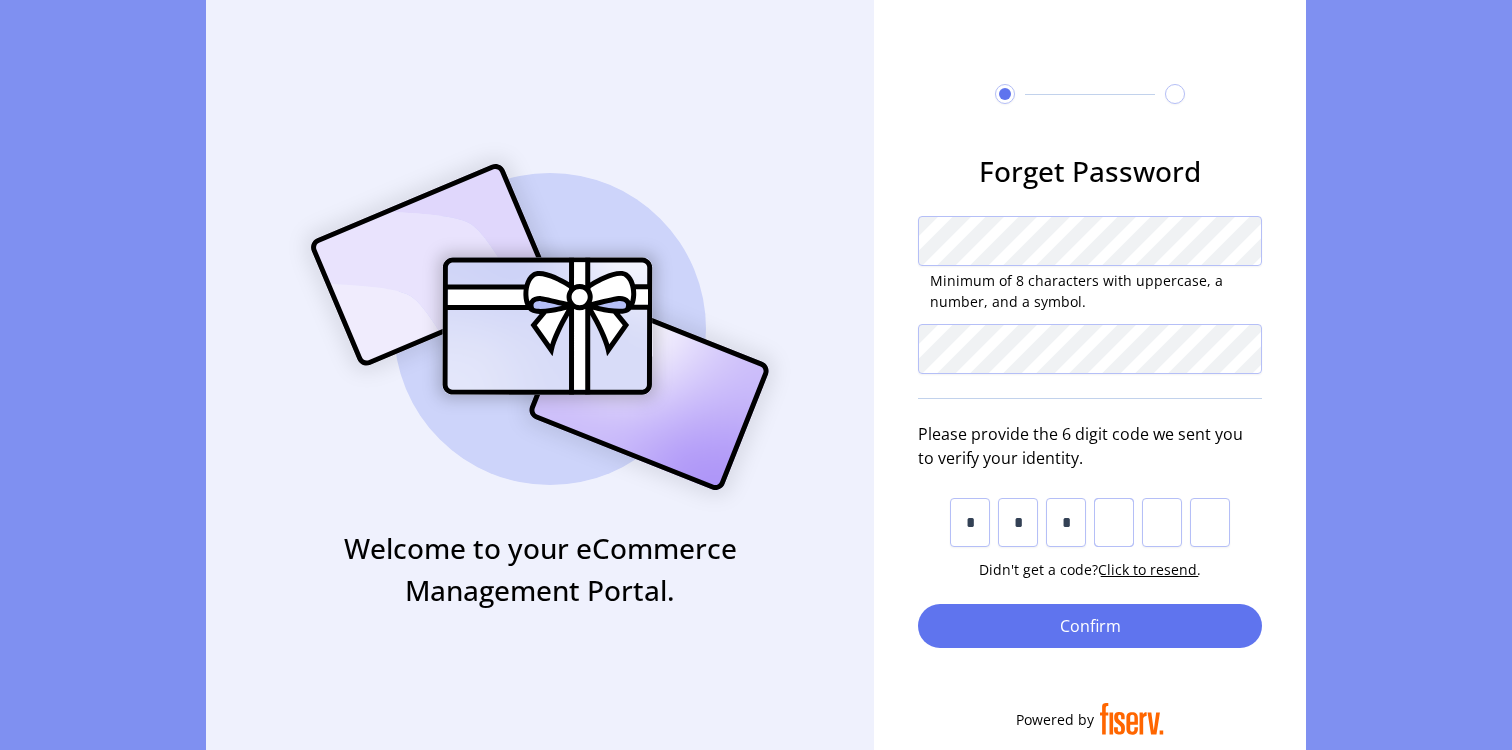 type on "*" 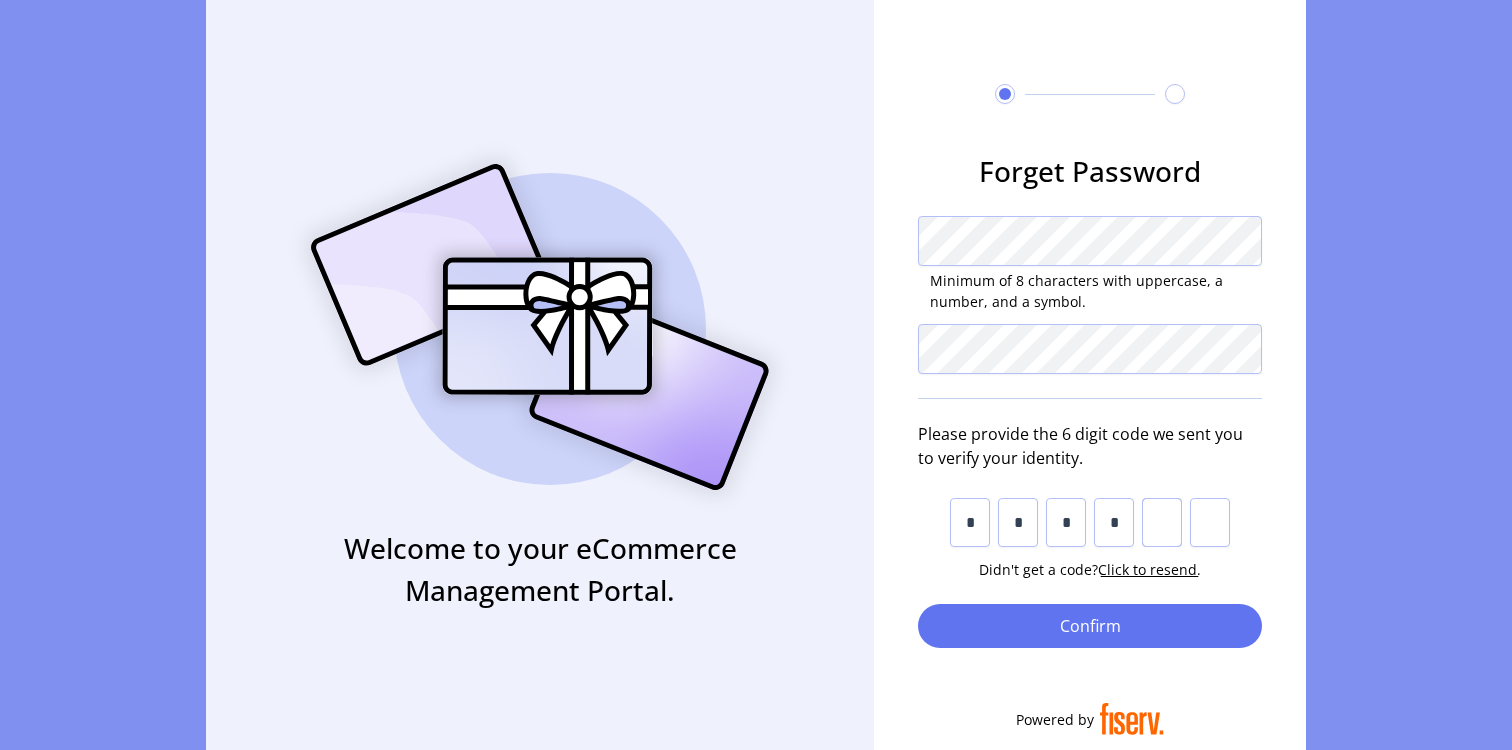 type on "*" 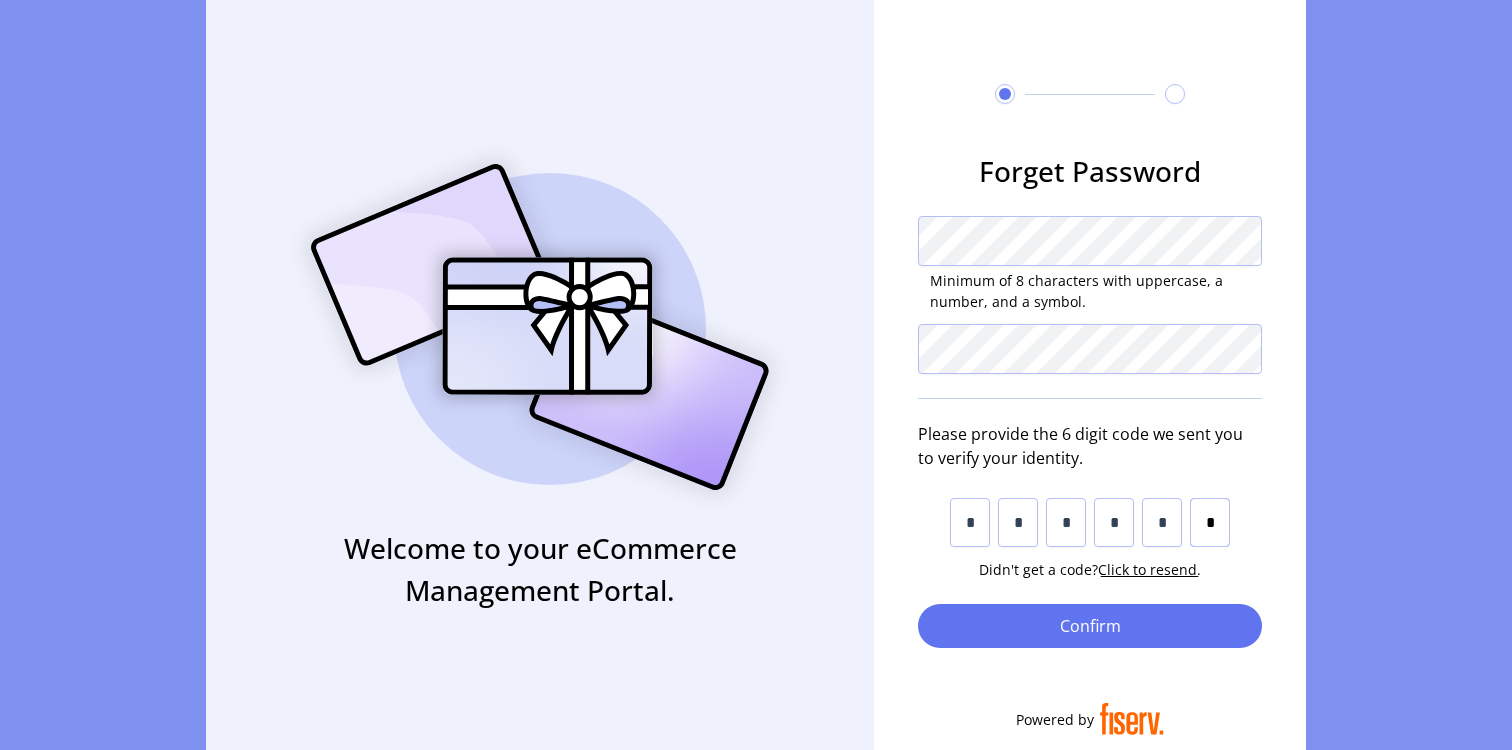 type on "*" 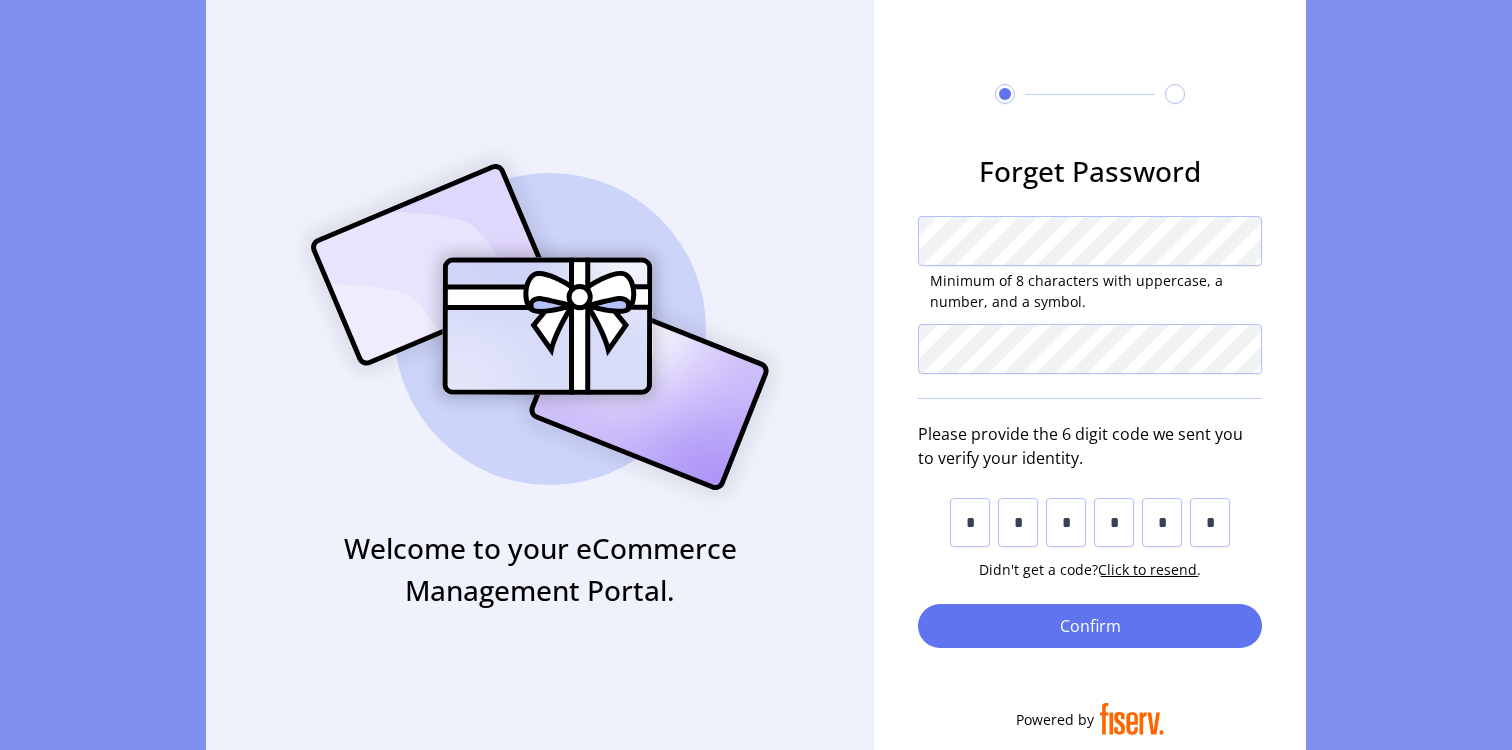 click on "Forget Password  Minimum of 8 characters with uppercase, a number, and a symbol.  Please provide the 6 digit code we sent you to verify your identity. * * * * * * Didn't get a code?  Click to resend. Confirm Powered by" 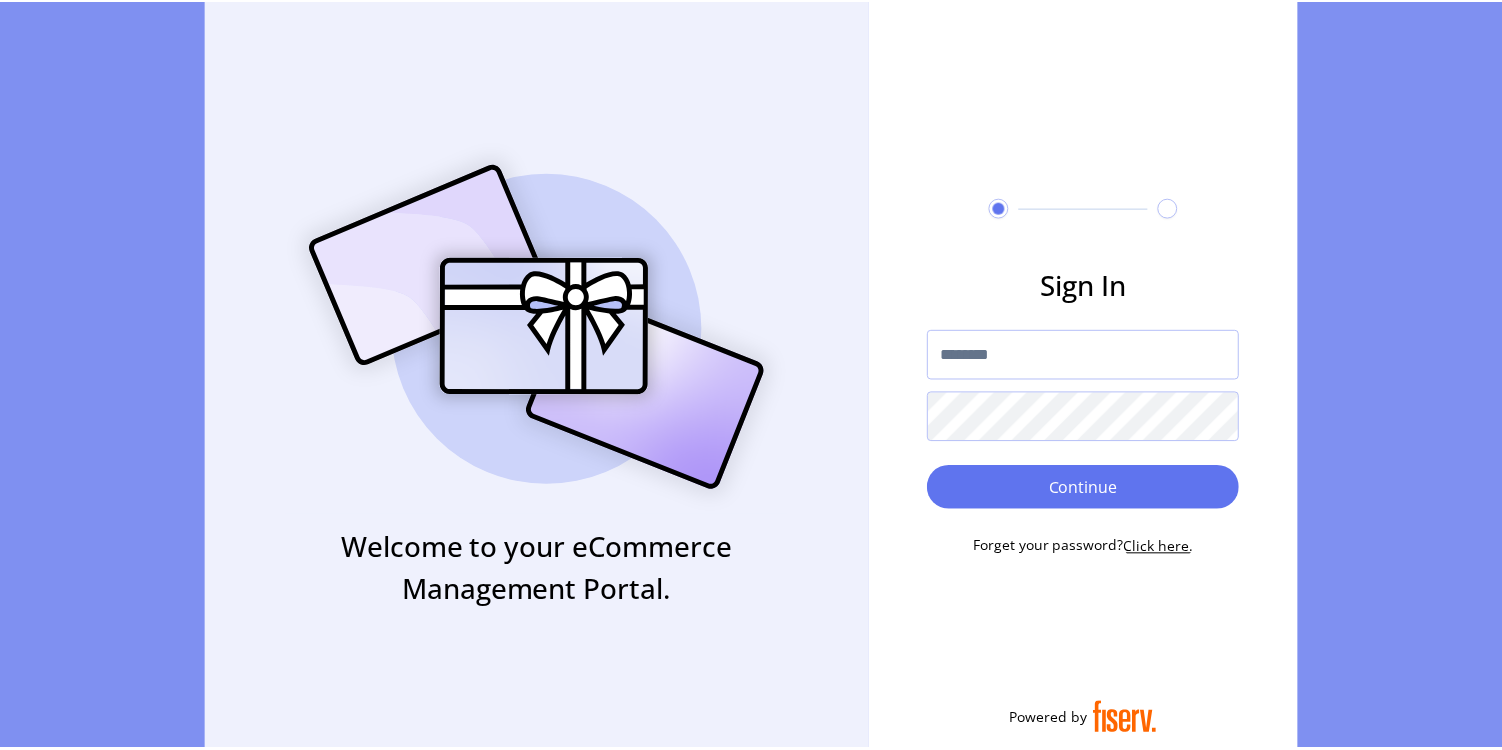 scroll, scrollTop: 0, scrollLeft: 0, axis: both 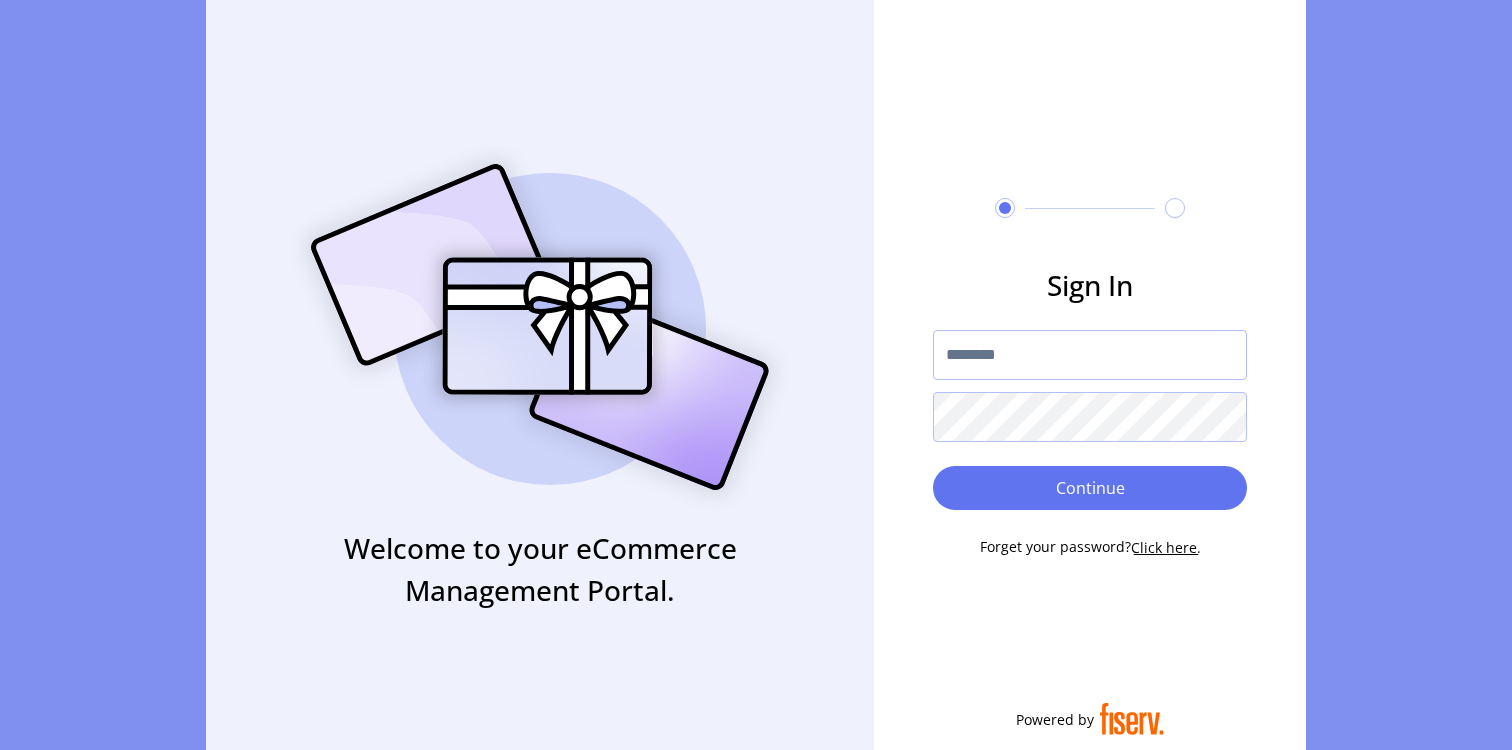 click at bounding box center [1090, 355] 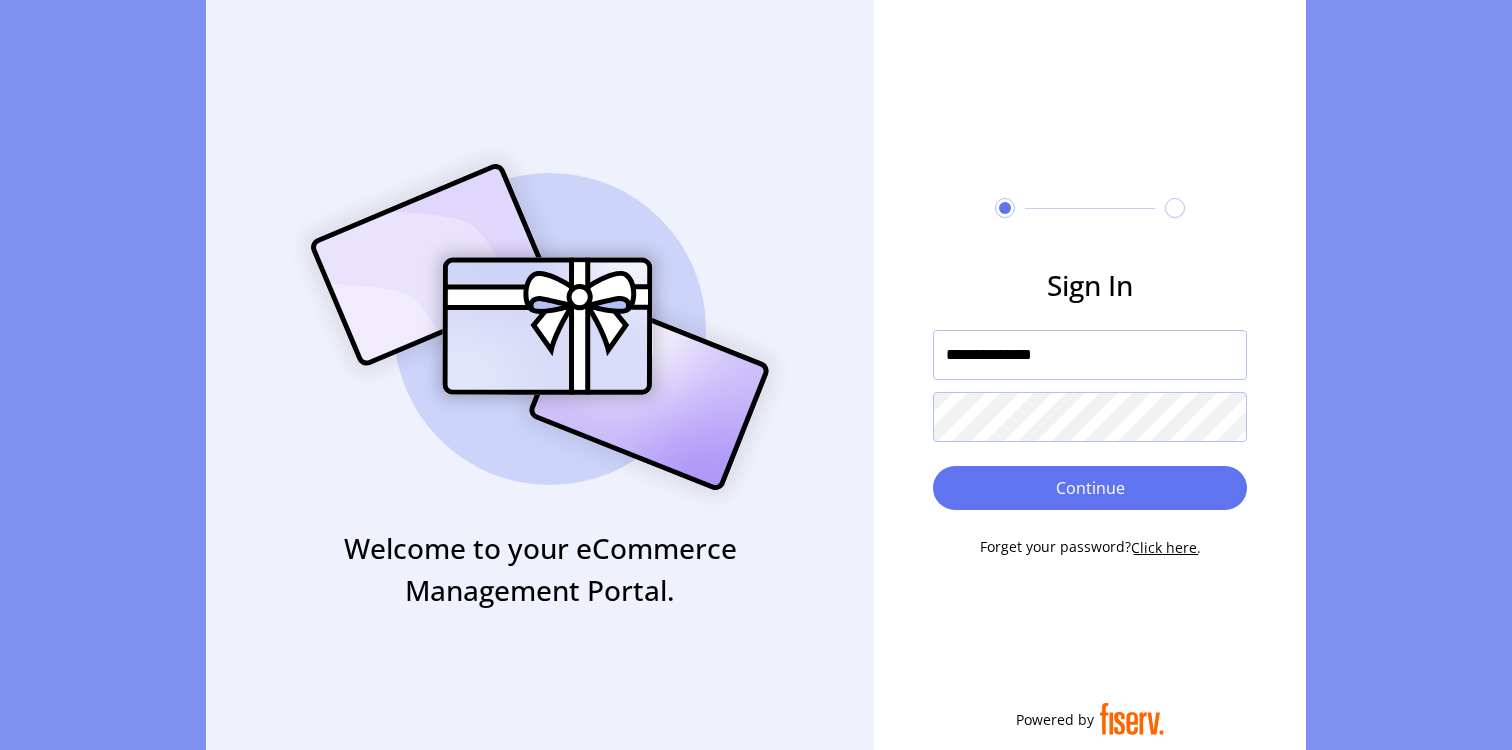 type on "**********" 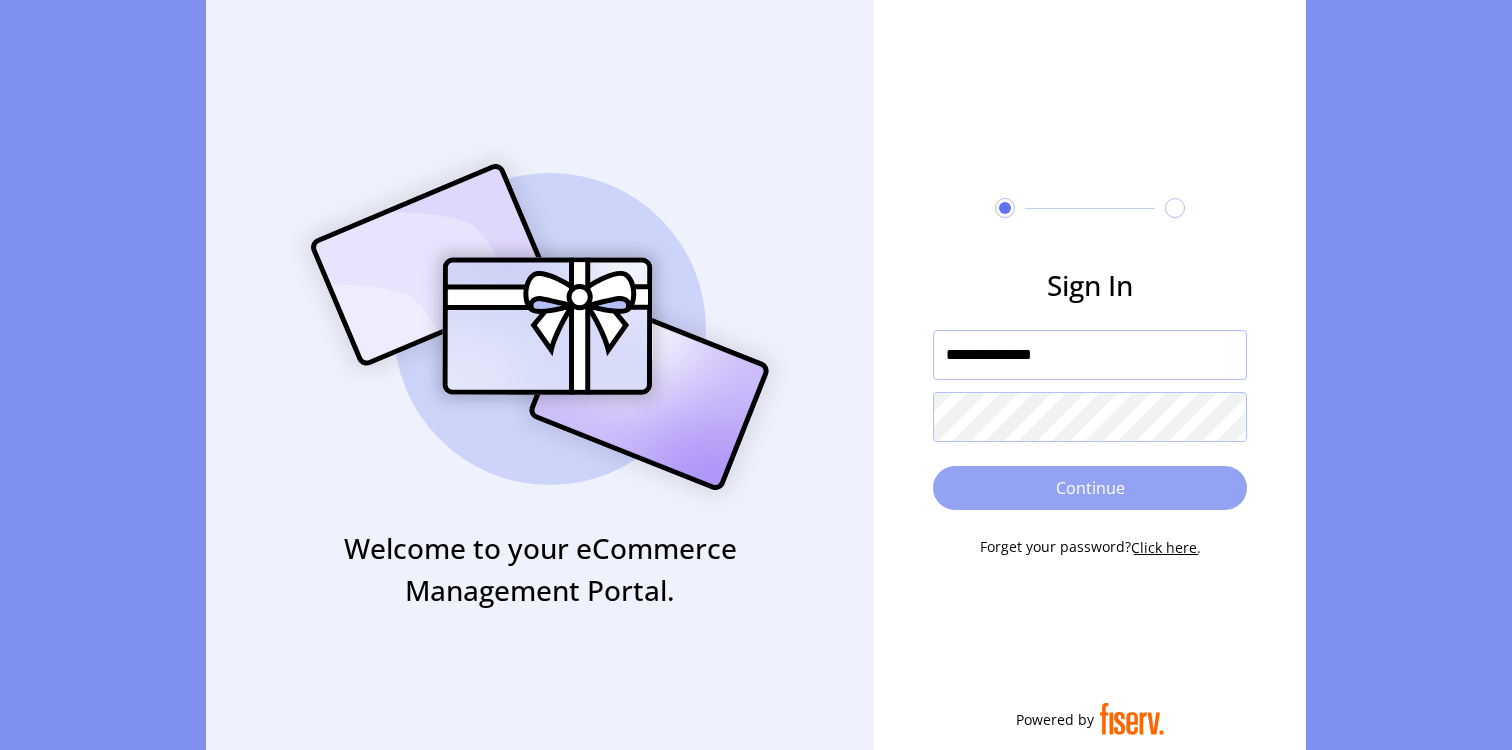 click on "Continue" at bounding box center [1090, 488] 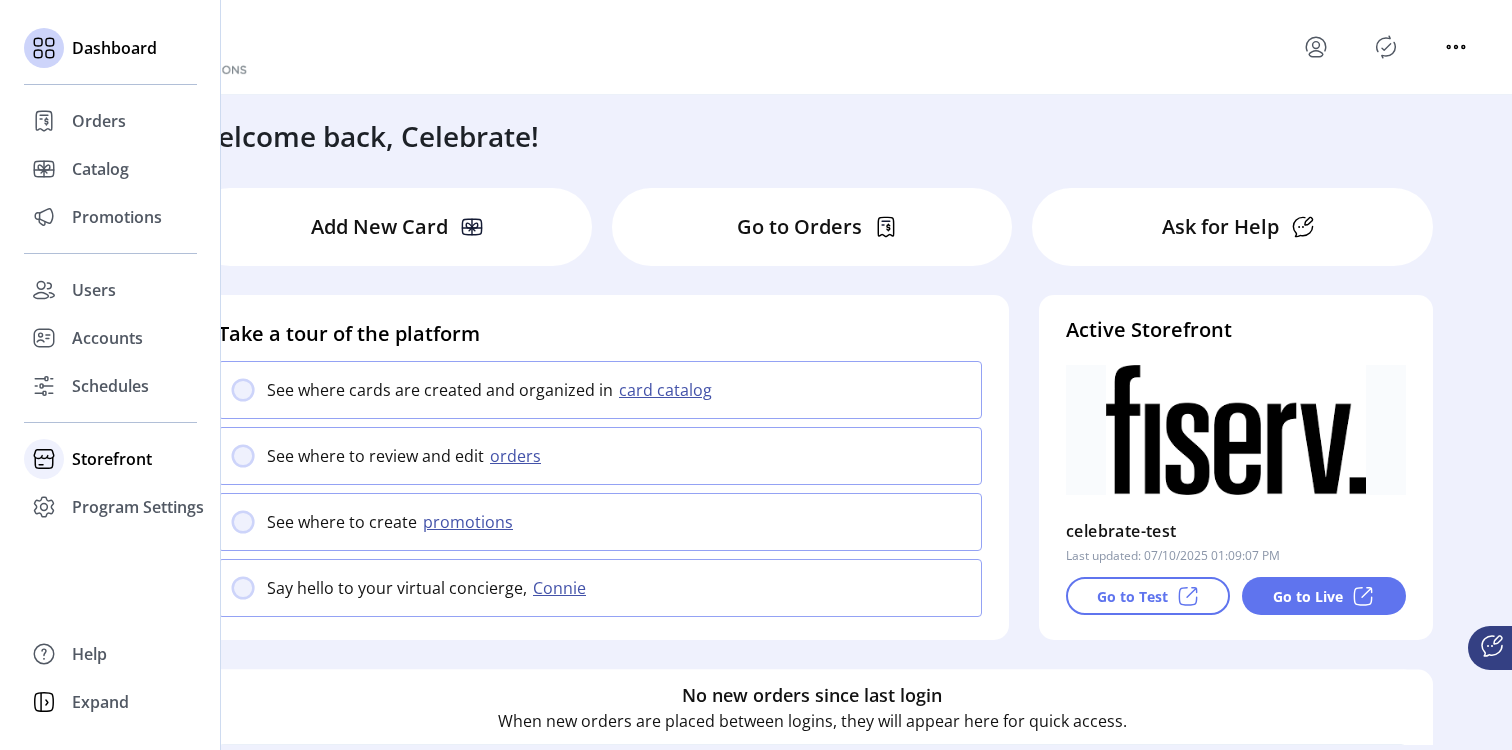 click 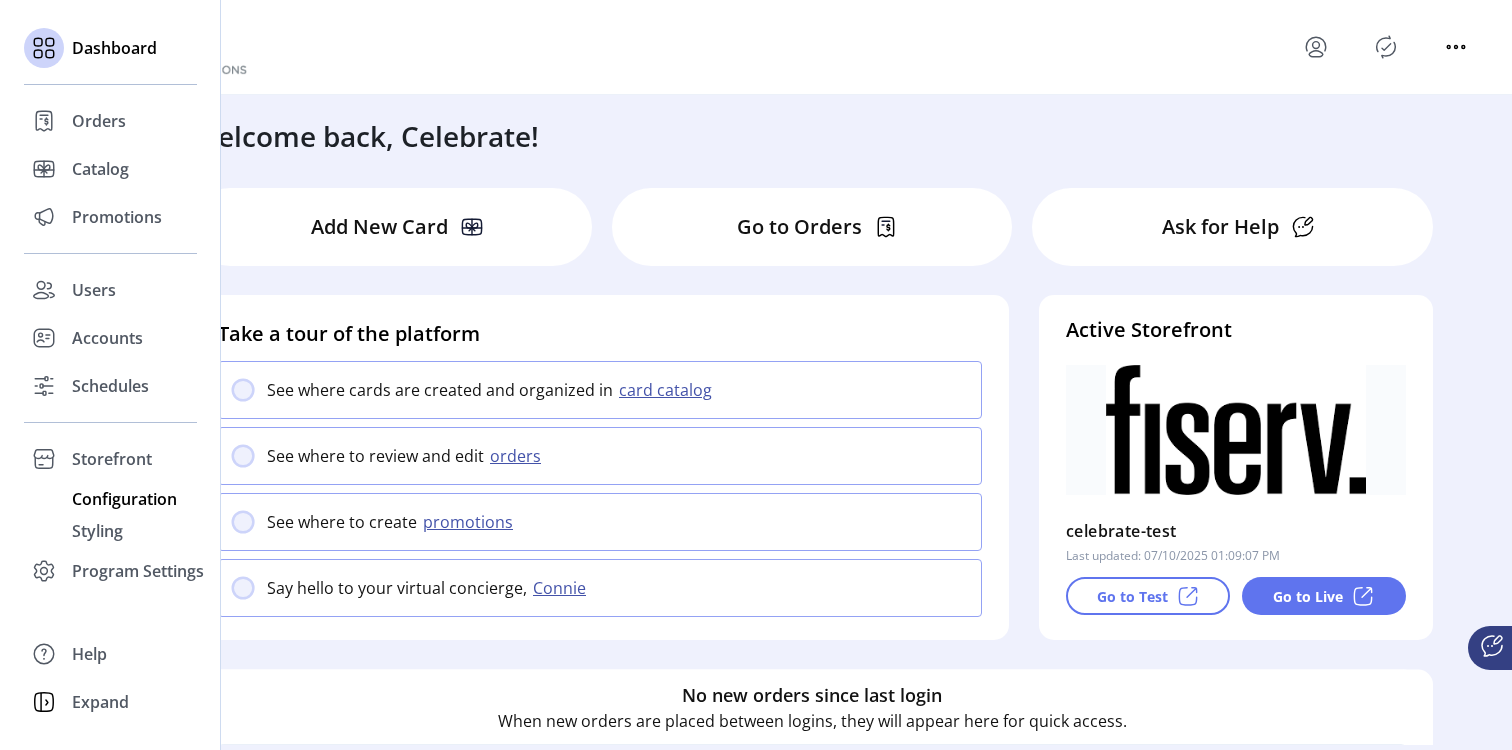 click on "Configuration" 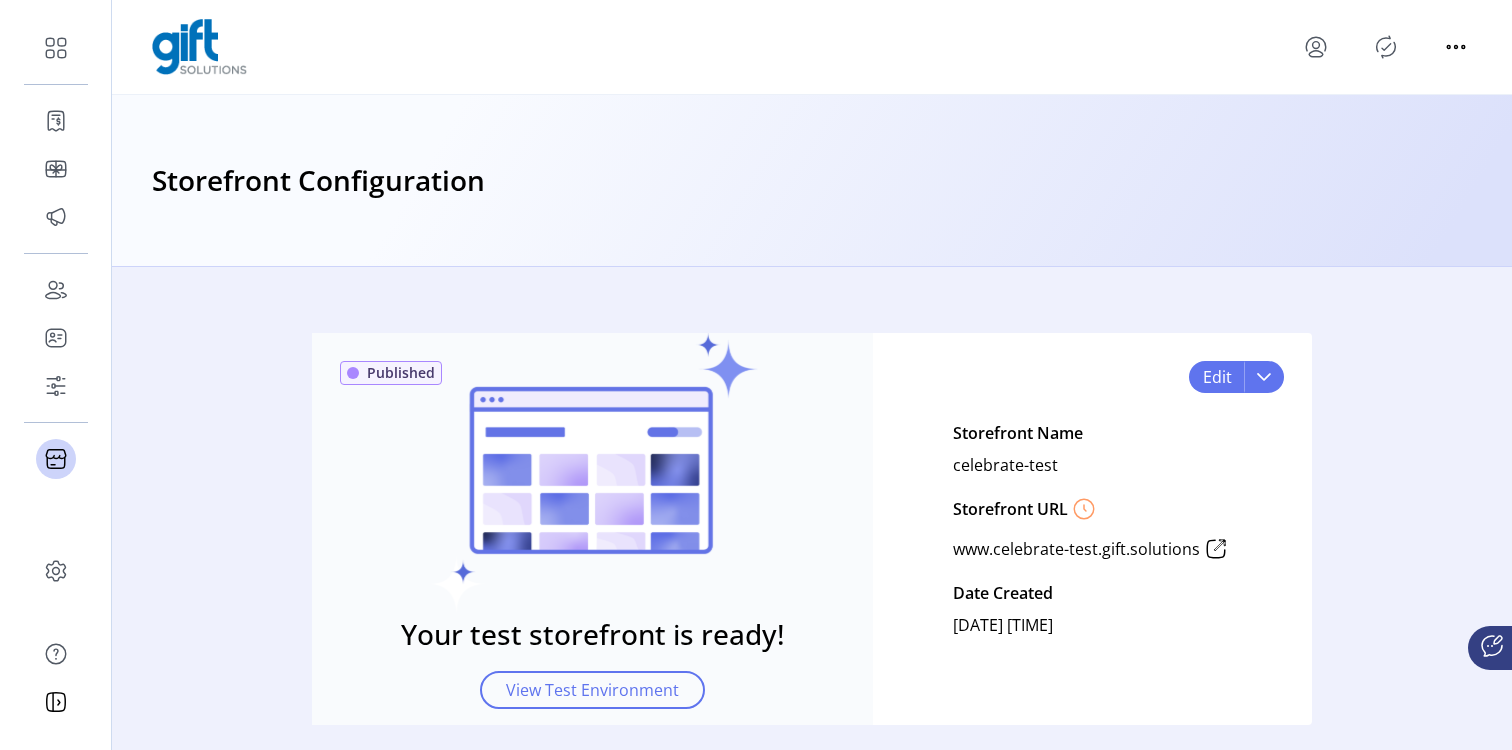 click on "Storefront Name celebrate-test Storefront URL
www.celebrate-test.gift.solutions
Date Created  [DATE] [TIME]" 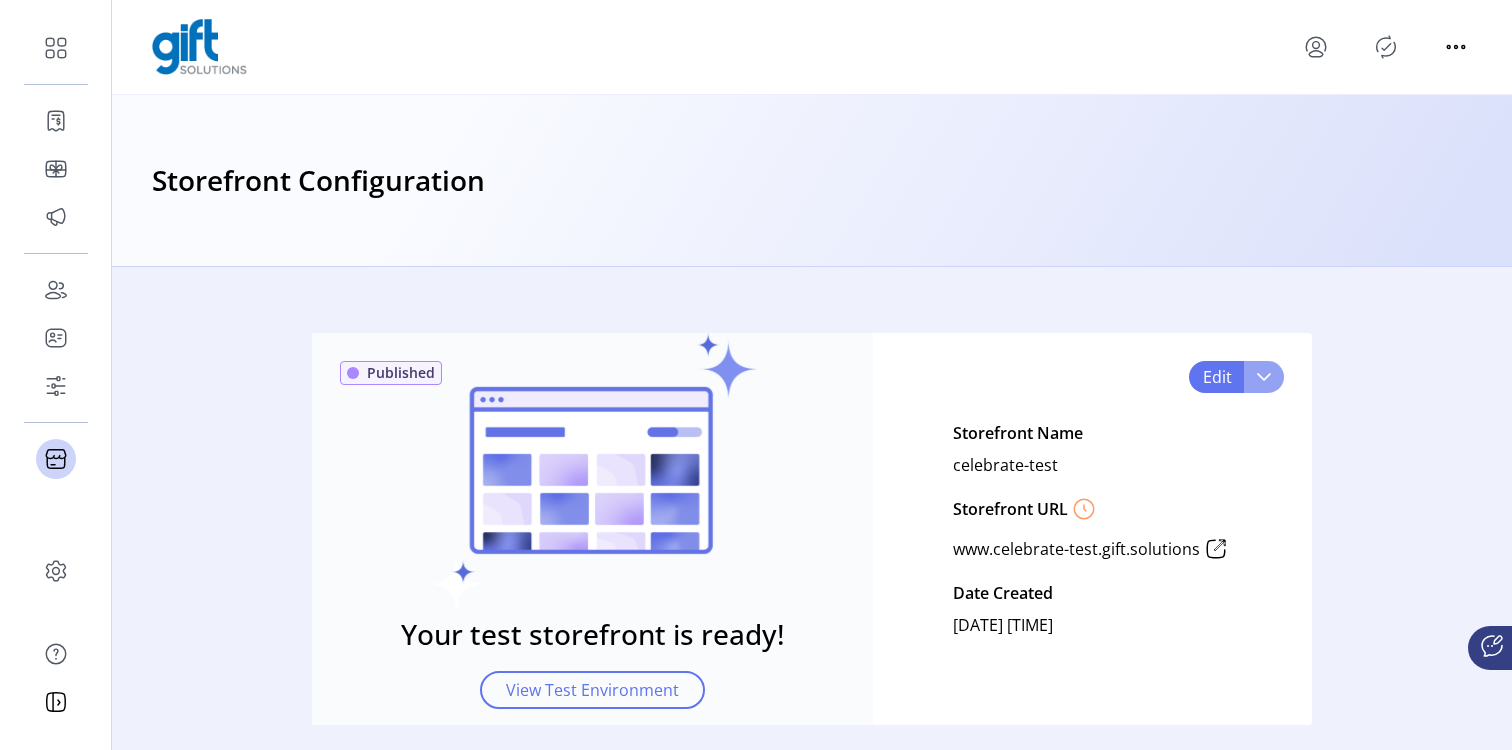 click 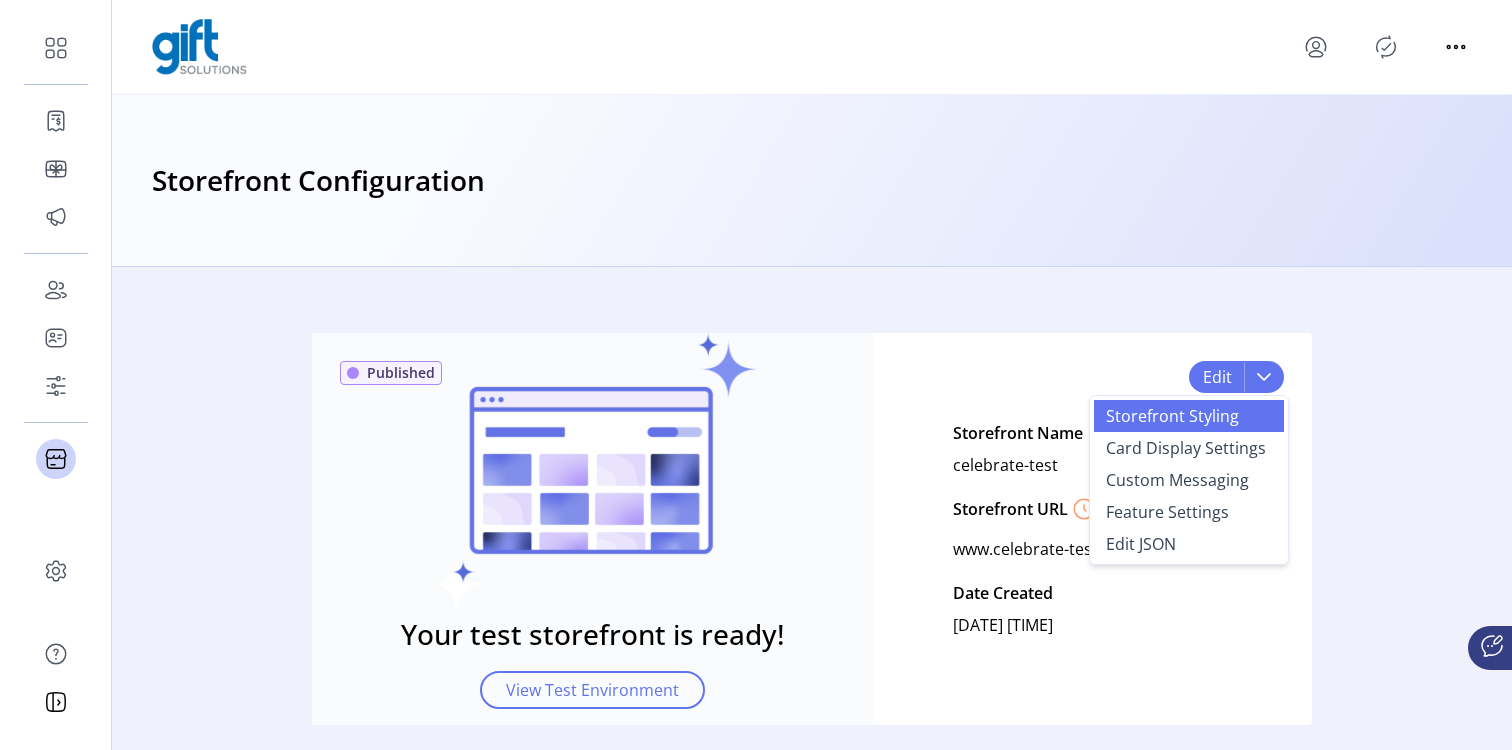 click on "Storefront Styling" at bounding box center (1189, 416) 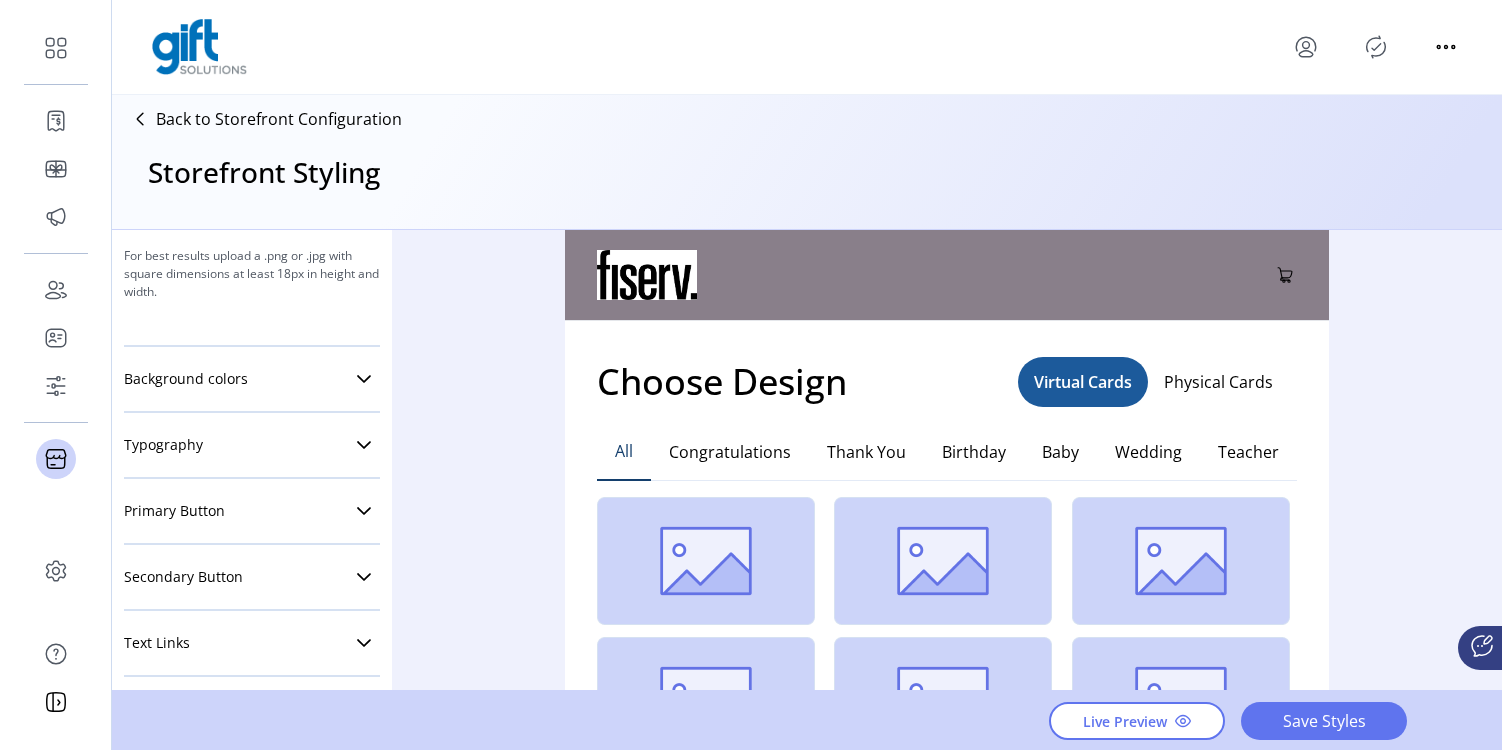 scroll, scrollTop: 378, scrollLeft: 0, axis: vertical 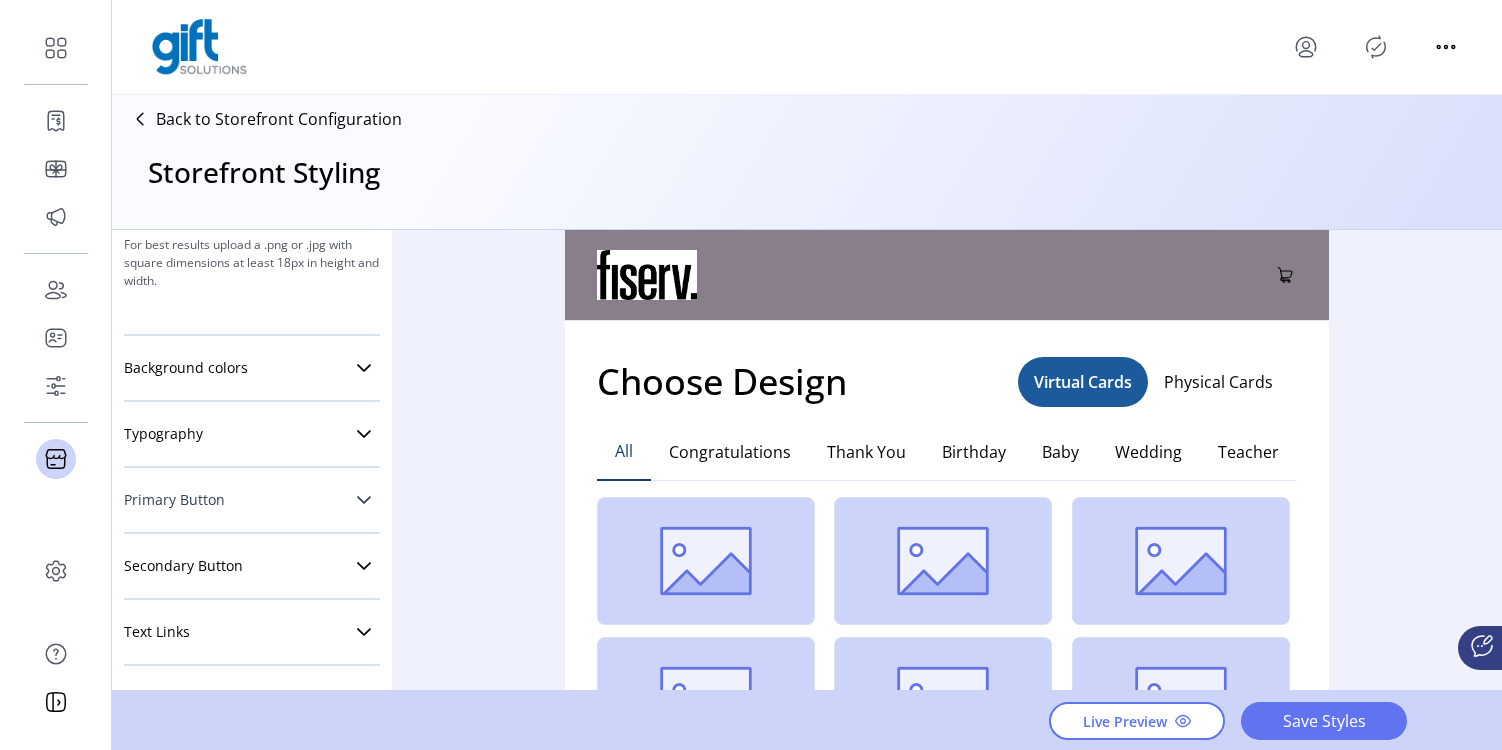 click on "Primary Button" at bounding box center [252, 500] 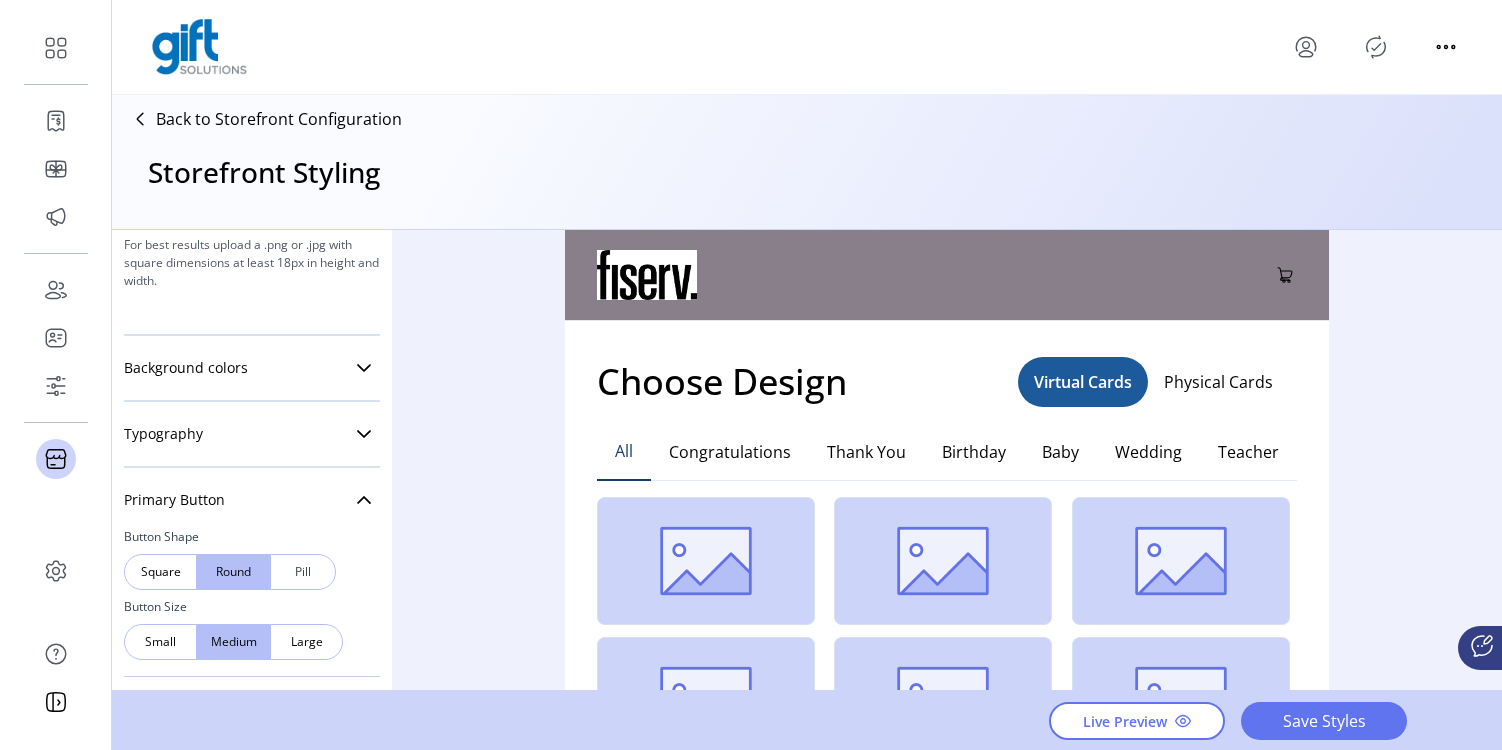 click on "Pill" at bounding box center [303, 572] 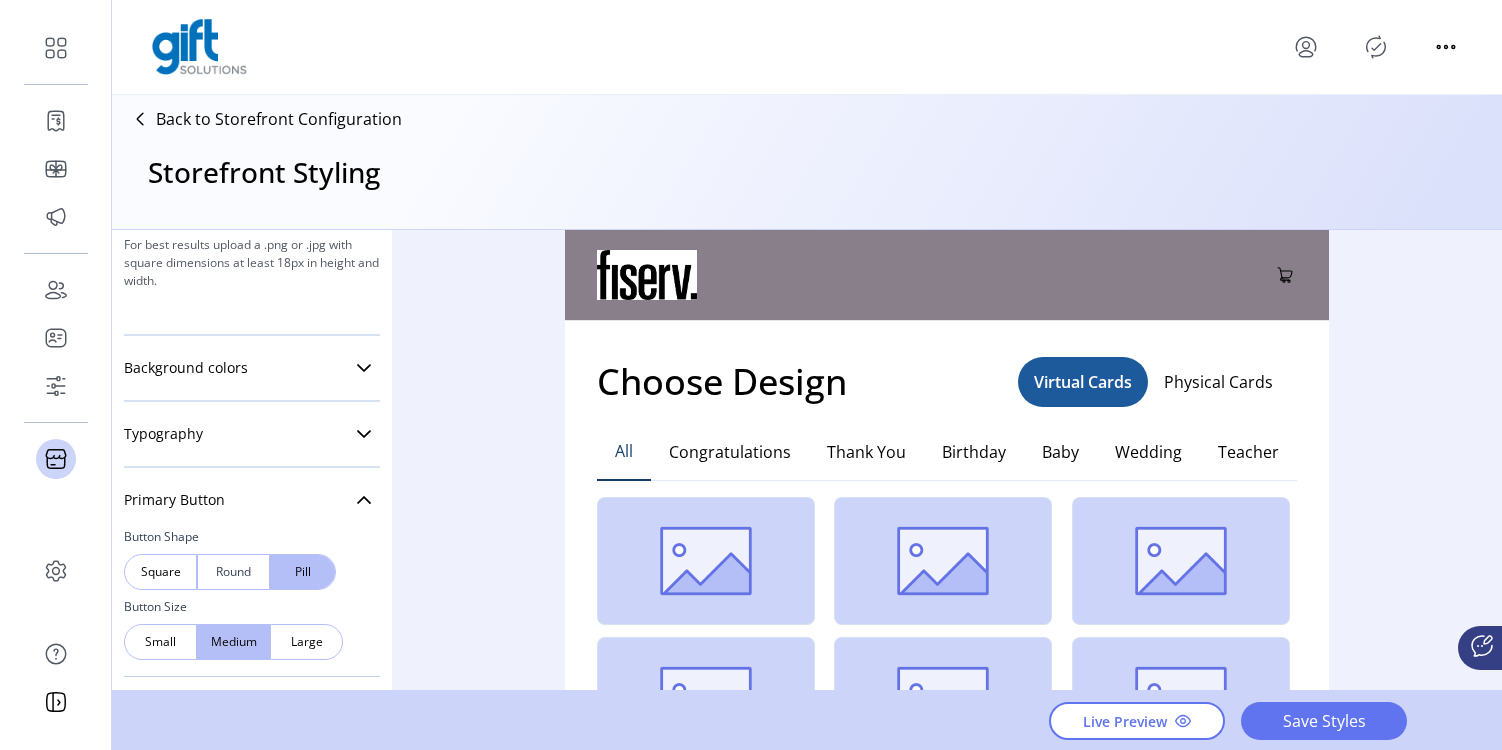 click on "Round" at bounding box center [233, 572] 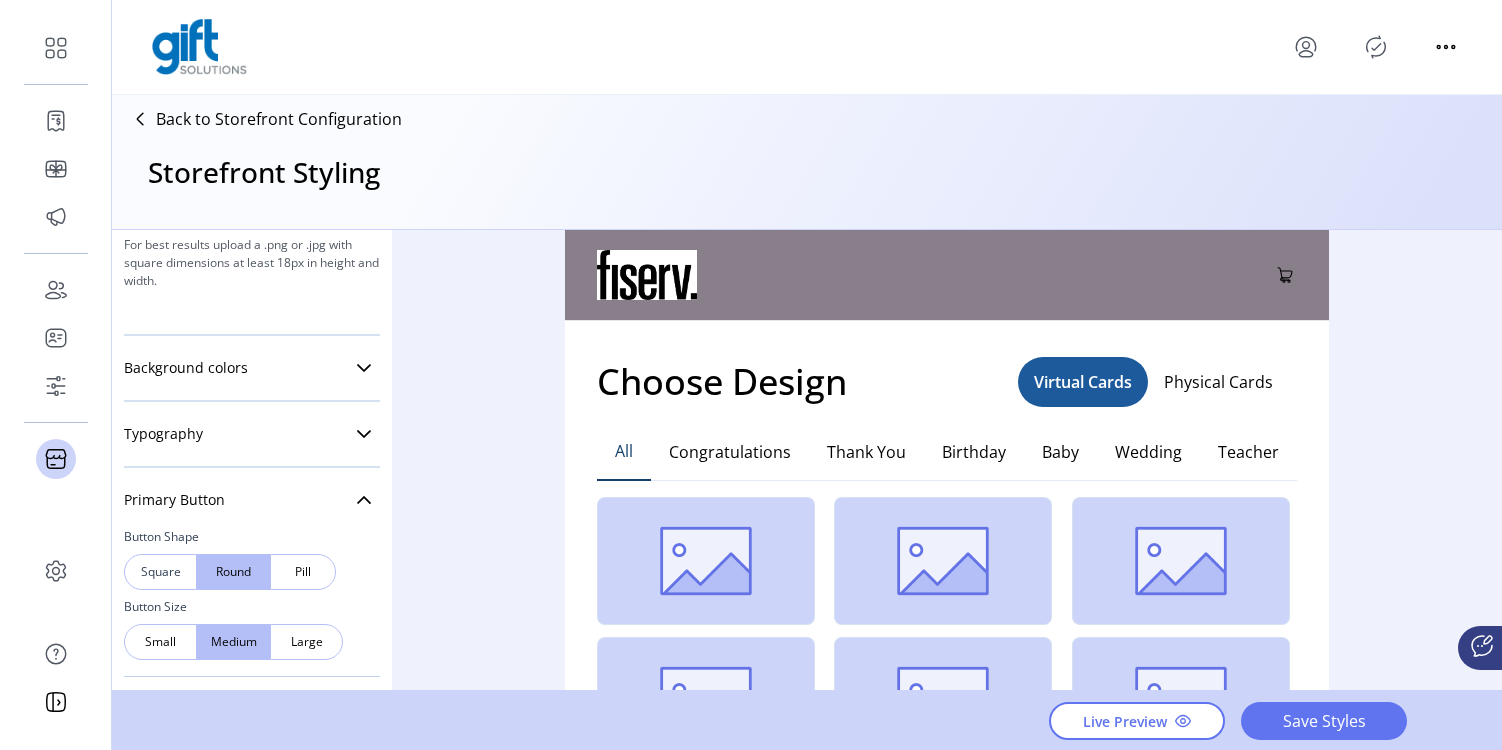 click on "Square" at bounding box center (160, 572) 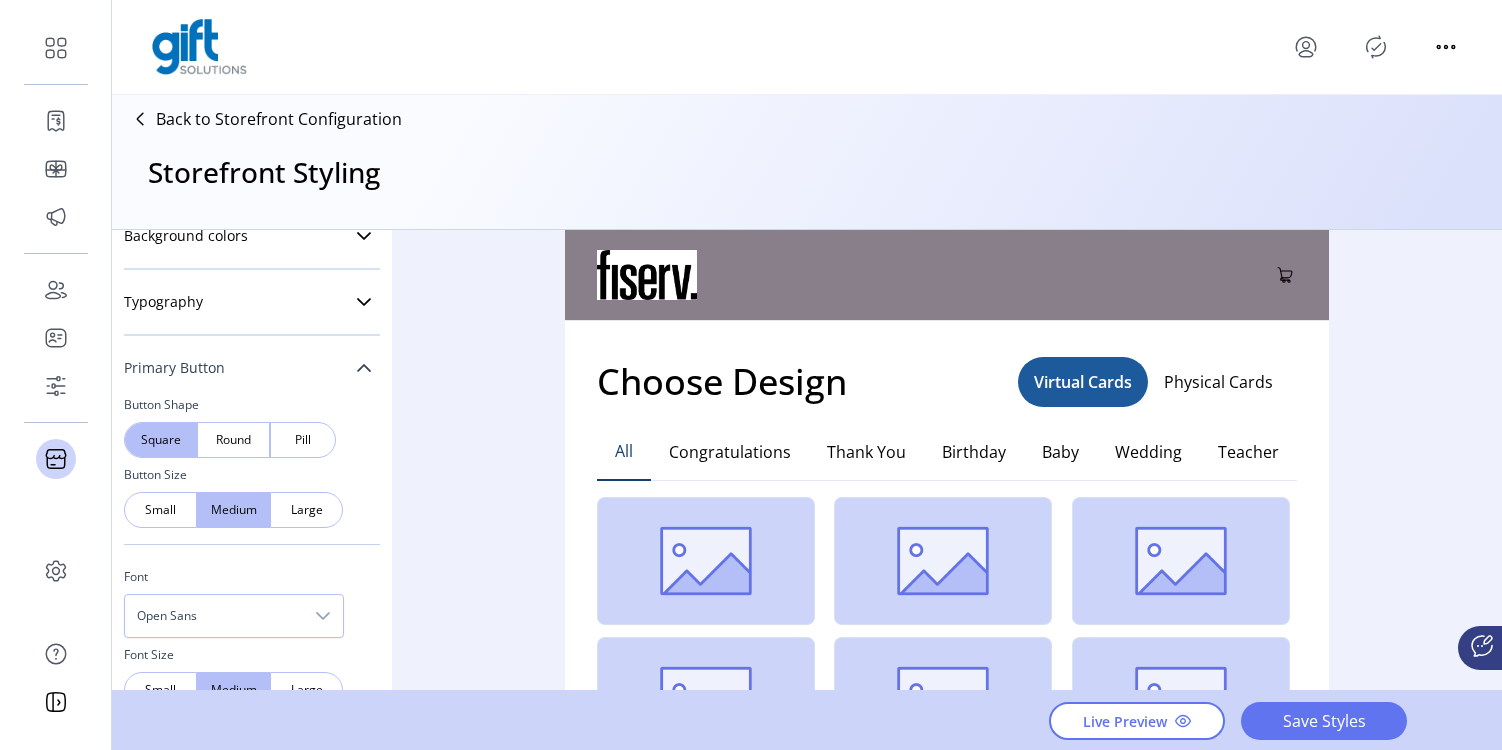 scroll, scrollTop: 511, scrollLeft: 0, axis: vertical 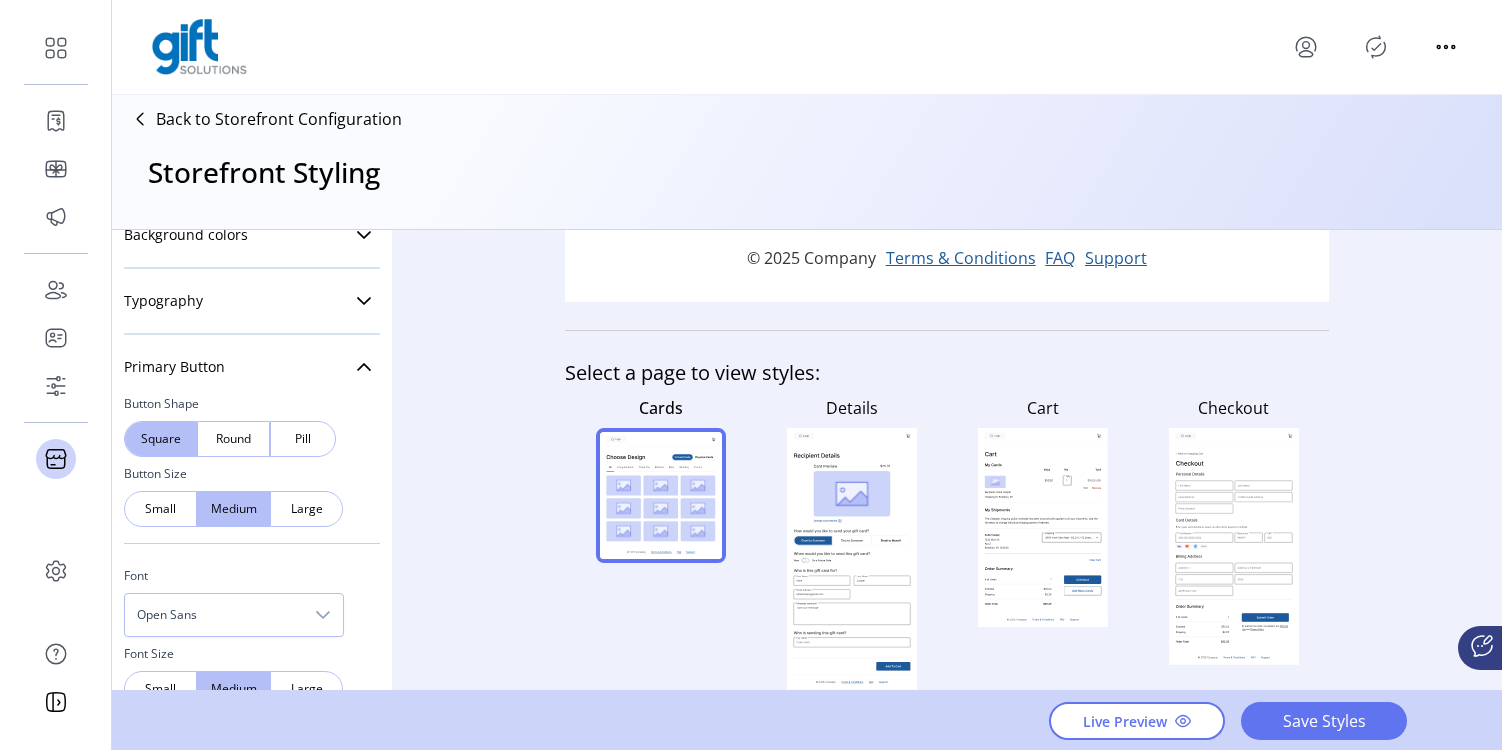 click 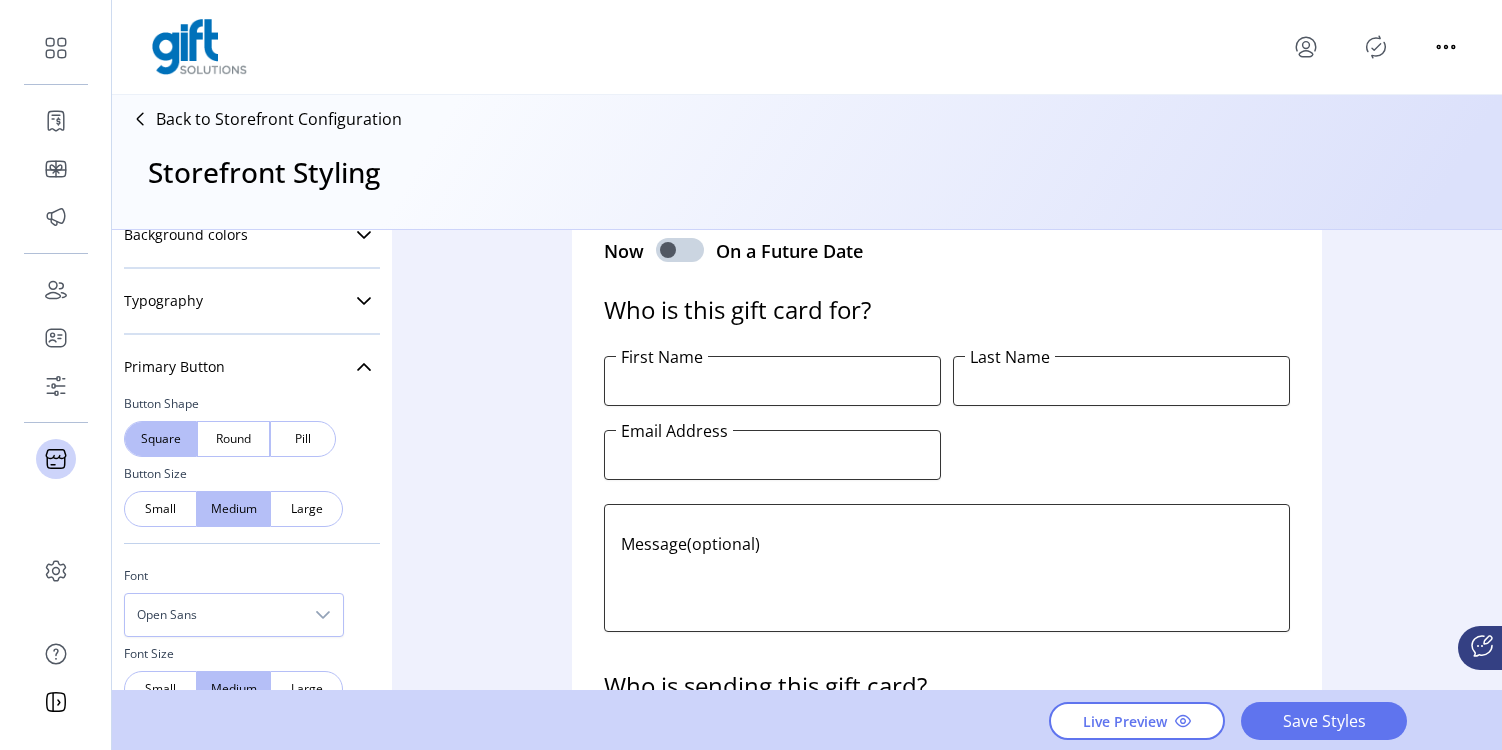 scroll, scrollTop: 2040, scrollLeft: 0, axis: vertical 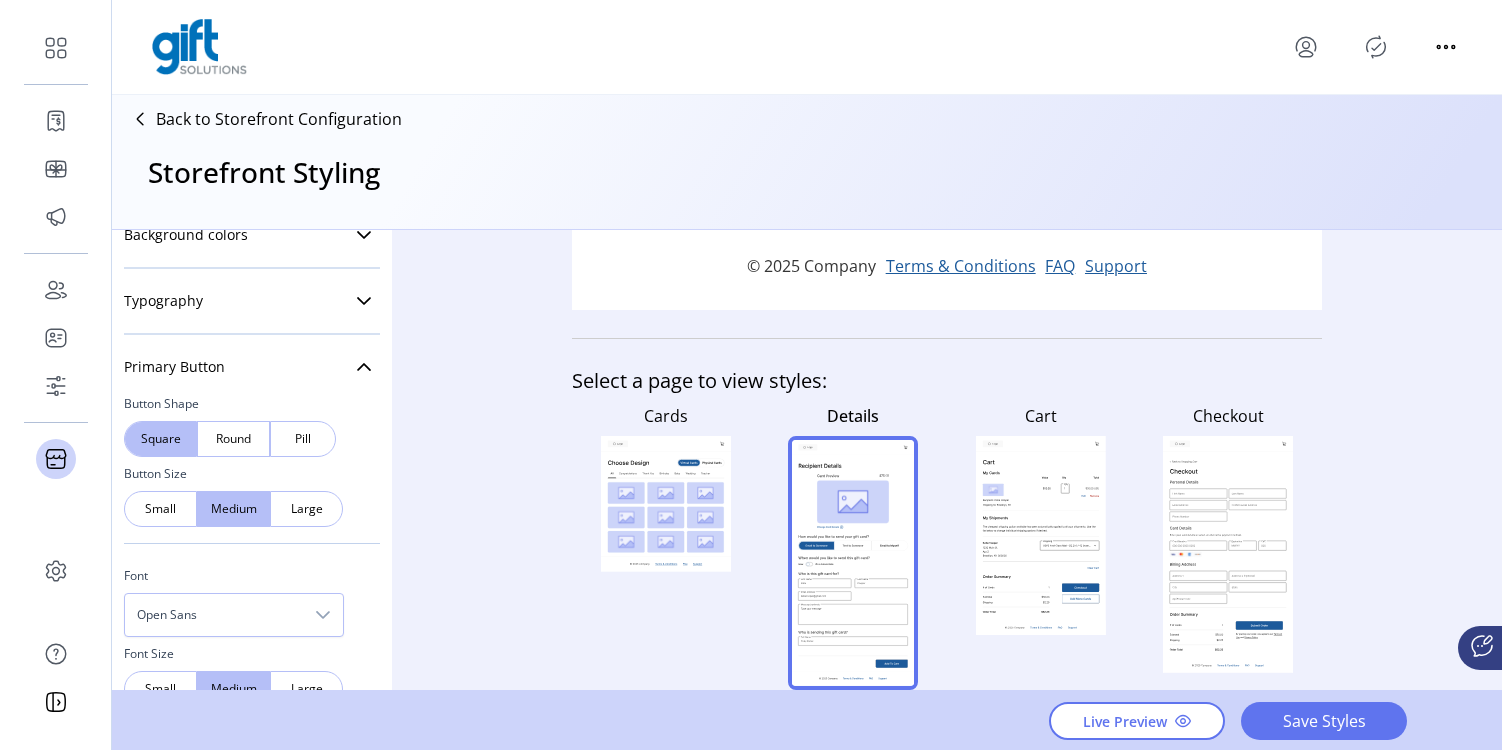 click 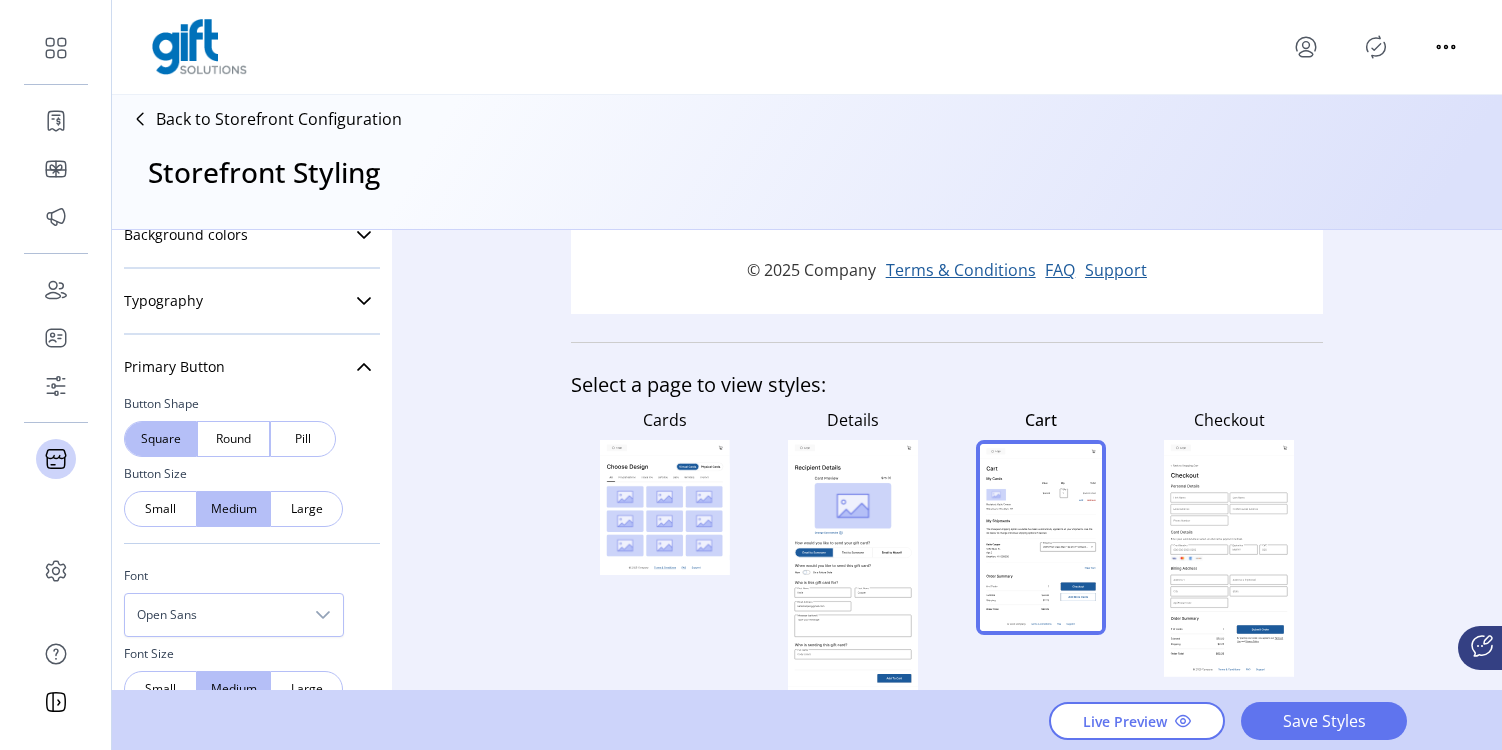 scroll, scrollTop: 1193, scrollLeft: 0, axis: vertical 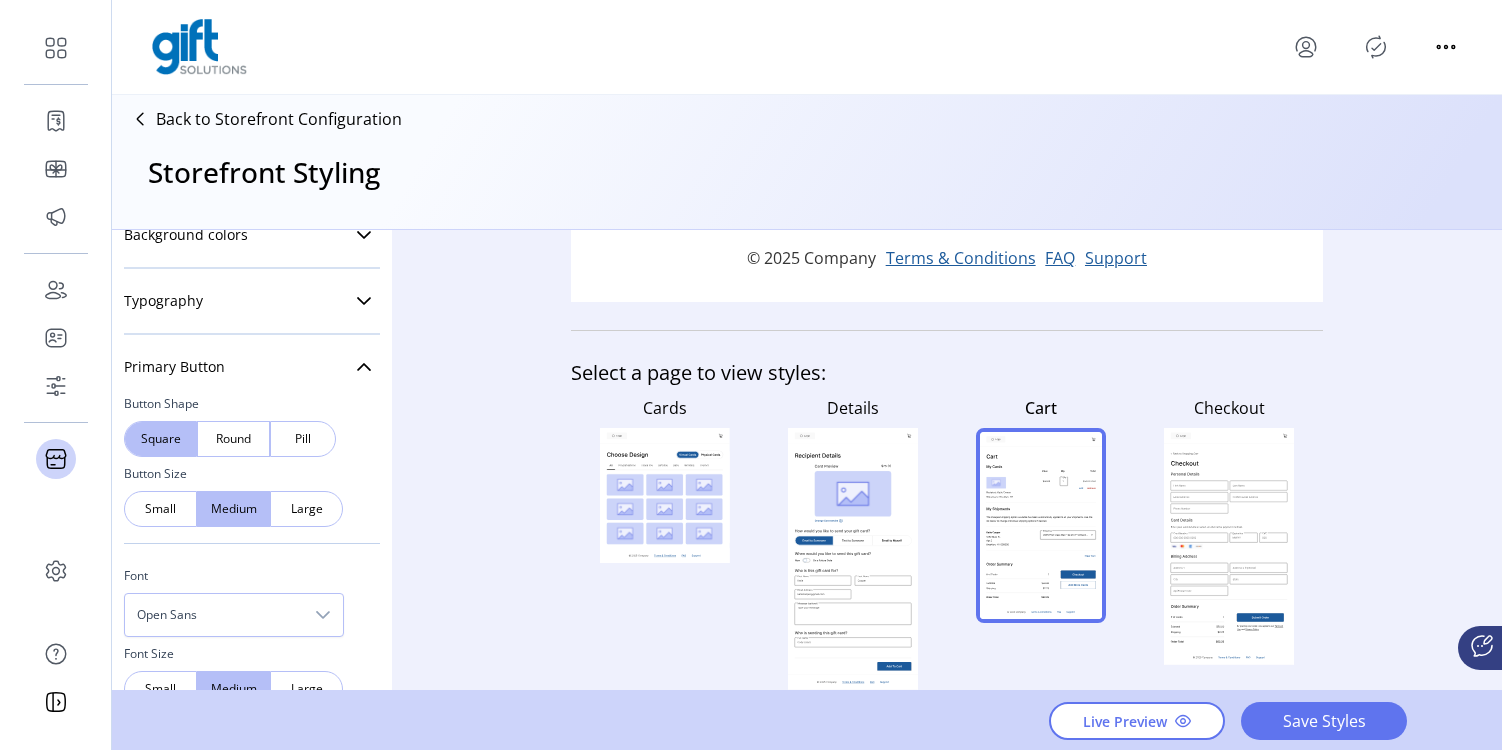 click 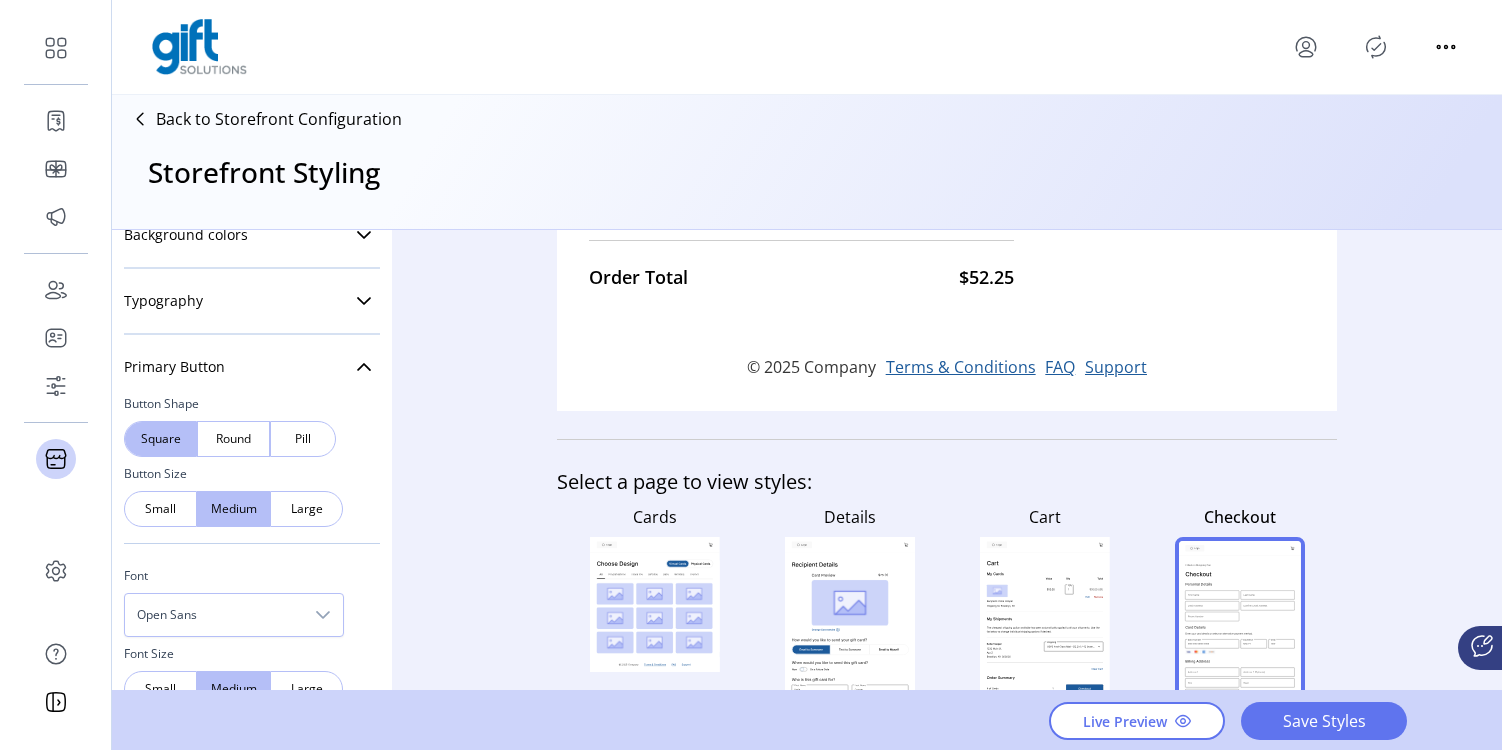 scroll, scrollTop: 0, scrollLeft: 0, axis: both 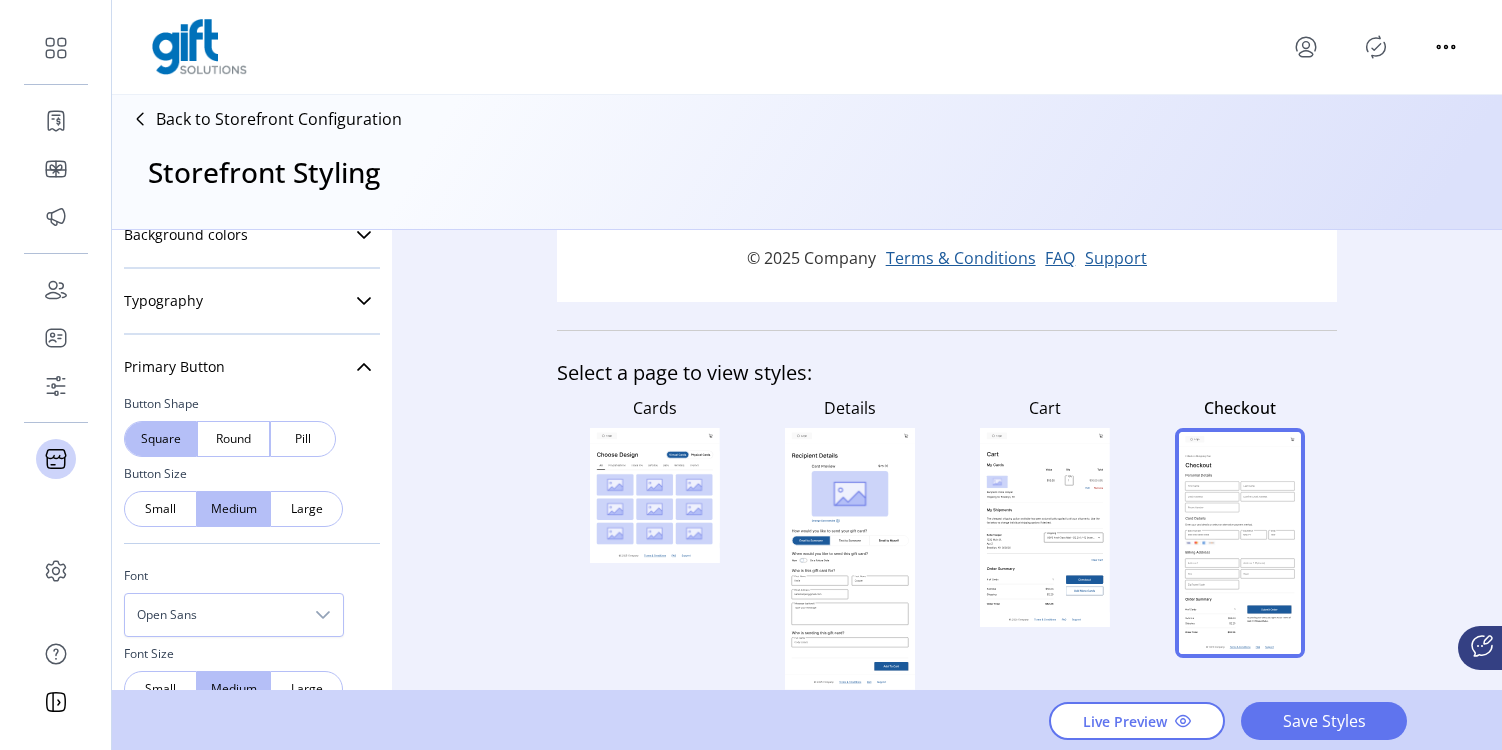 click 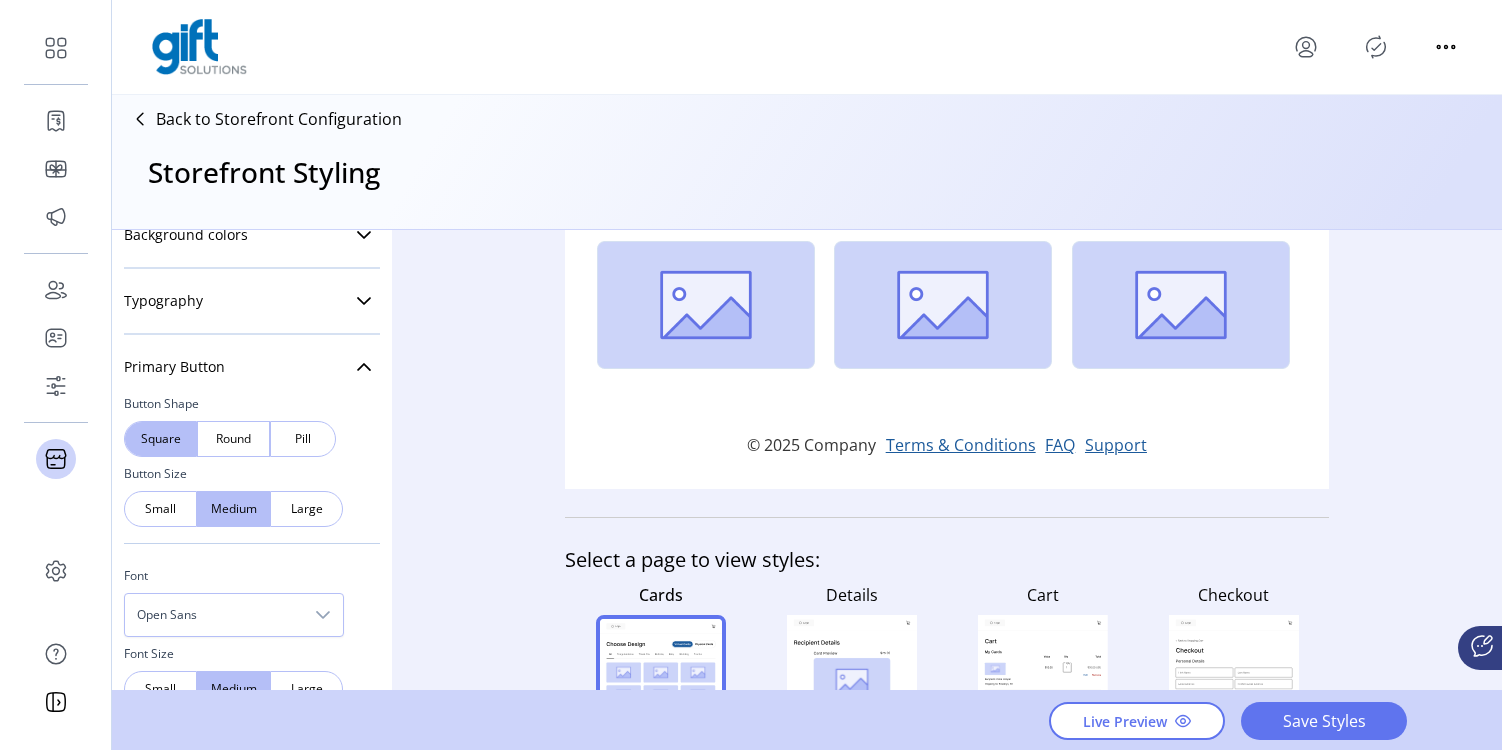 scroll, scrollTop: 723, scrollLeft: 0, axis: vertical 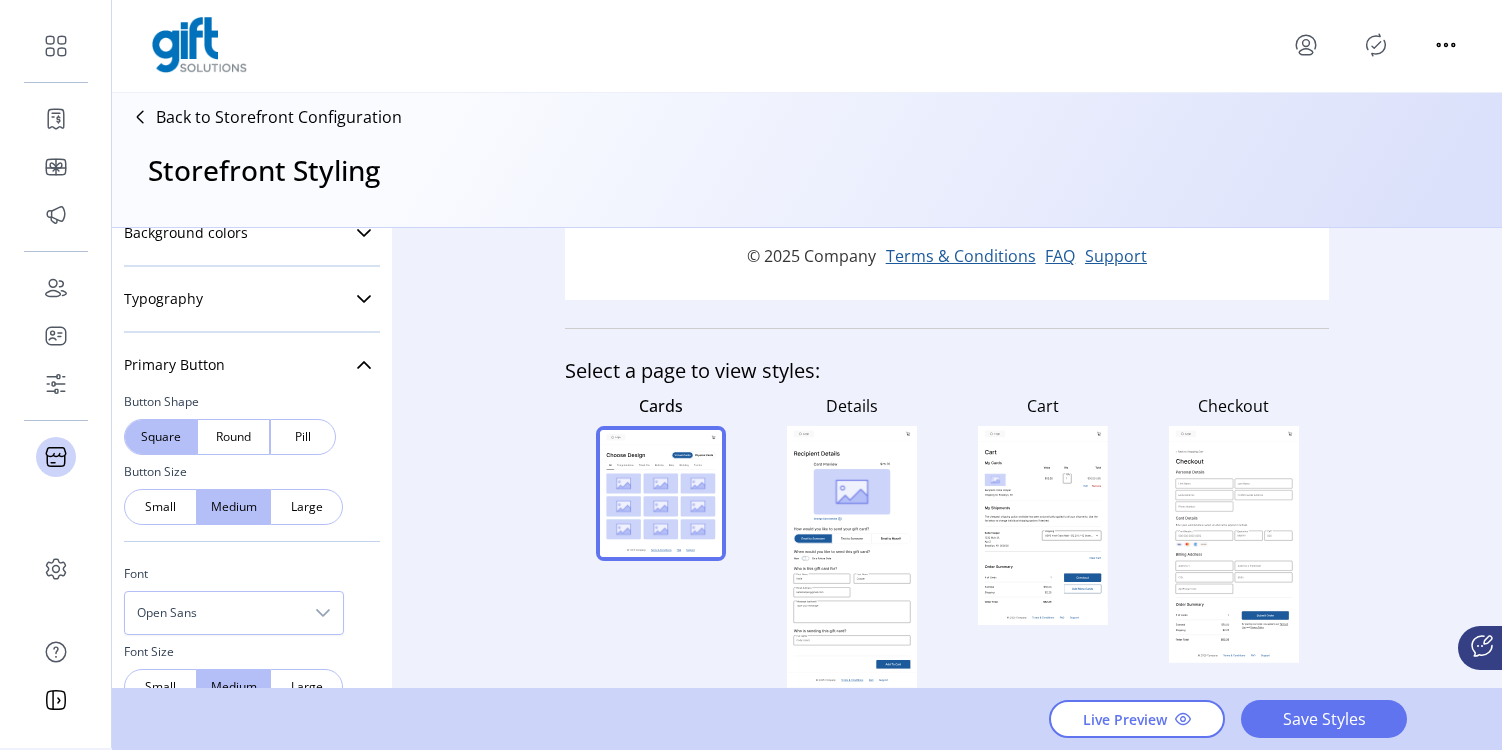click 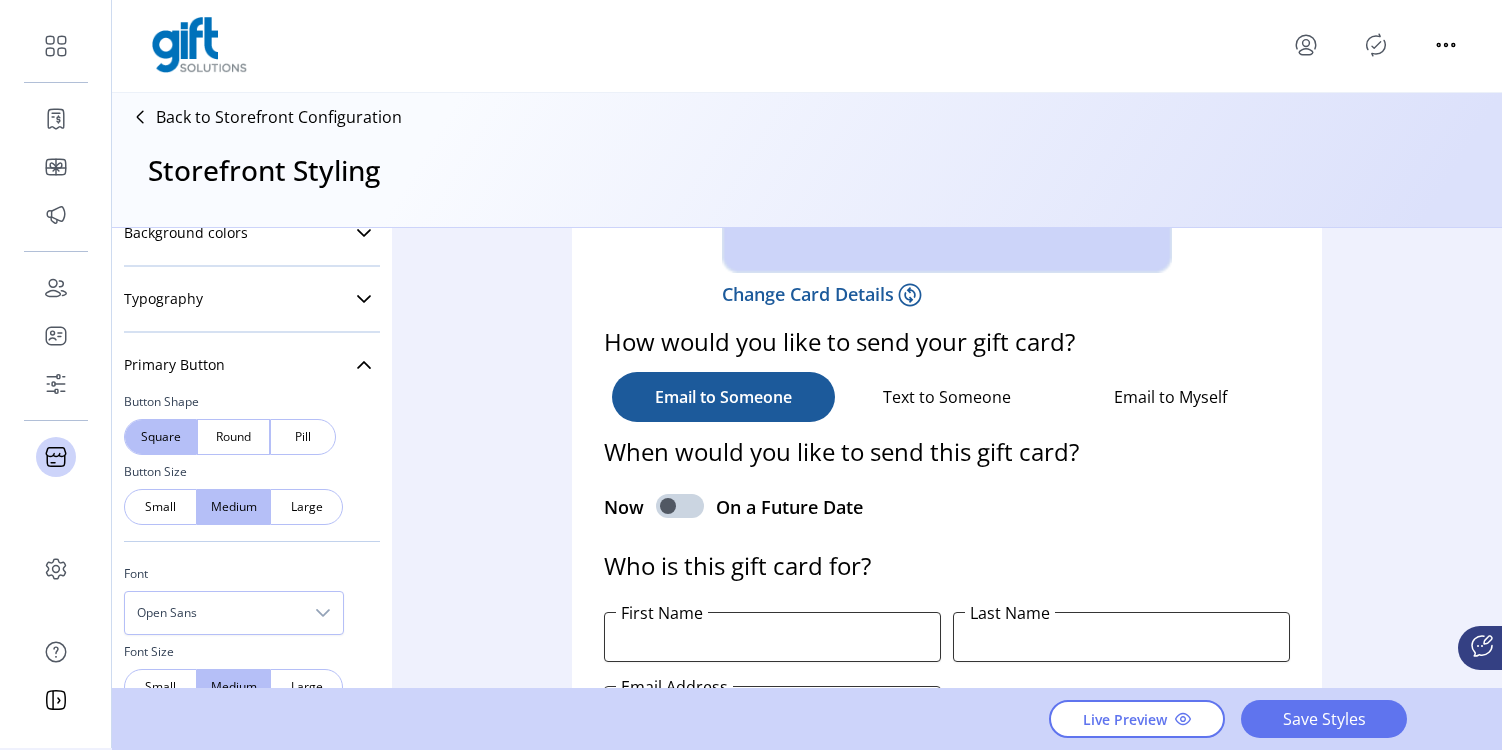 scroll, scrollTop: 1110, scrollLeft: 0, axis: vertical 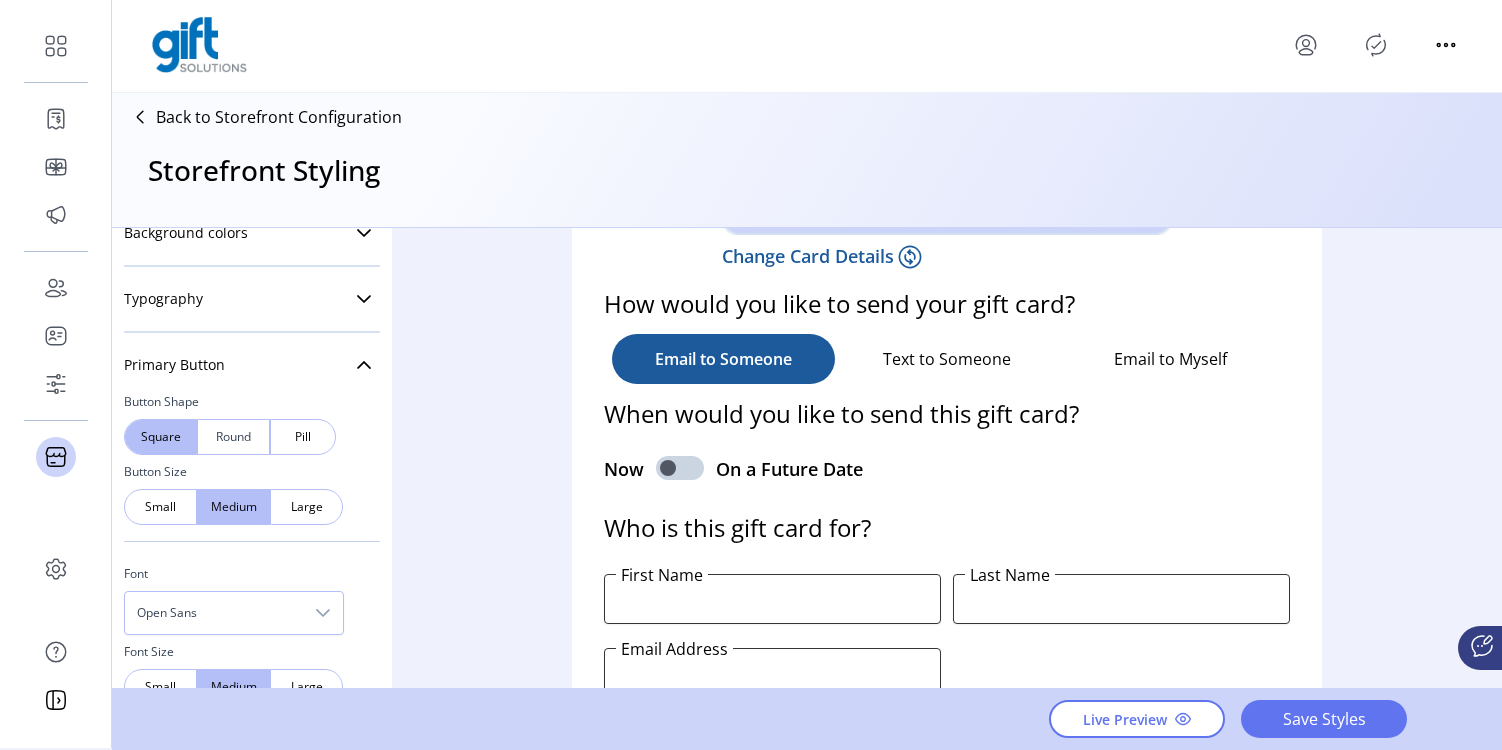 click on "Round" at bounding box center [233, 437] 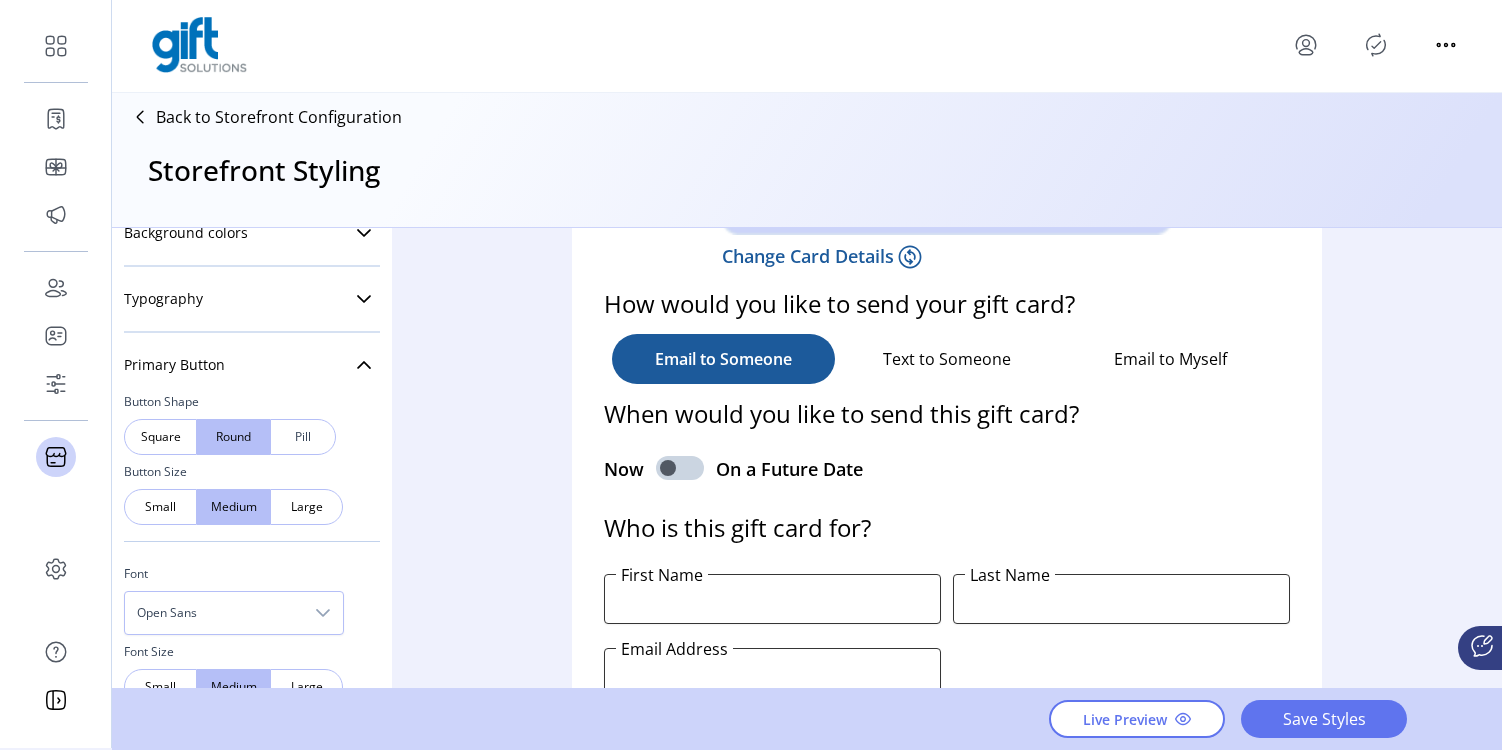 click on "Pill" at bounding box center (303, 437) 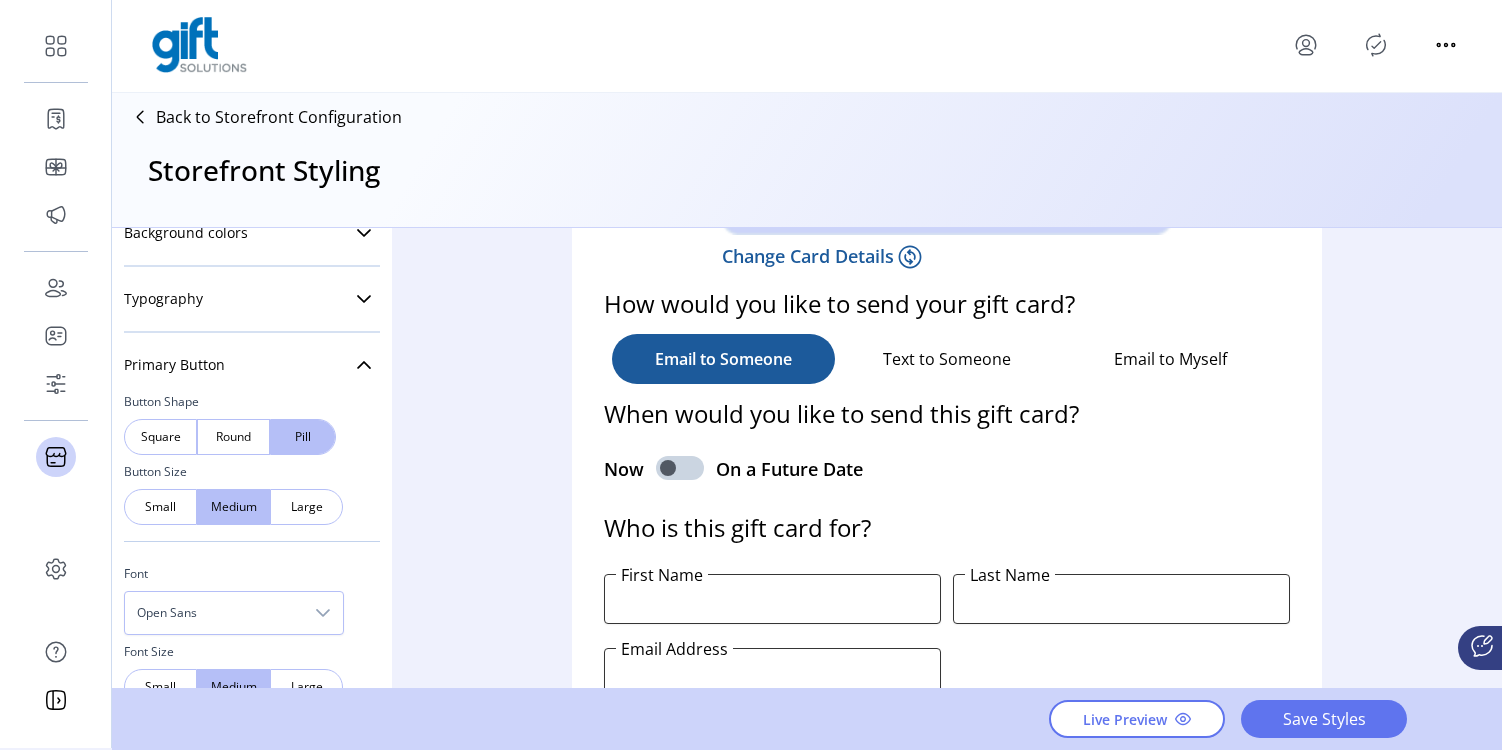 scroll, scrollTop: 0, scrollLeft: 0, axis: both 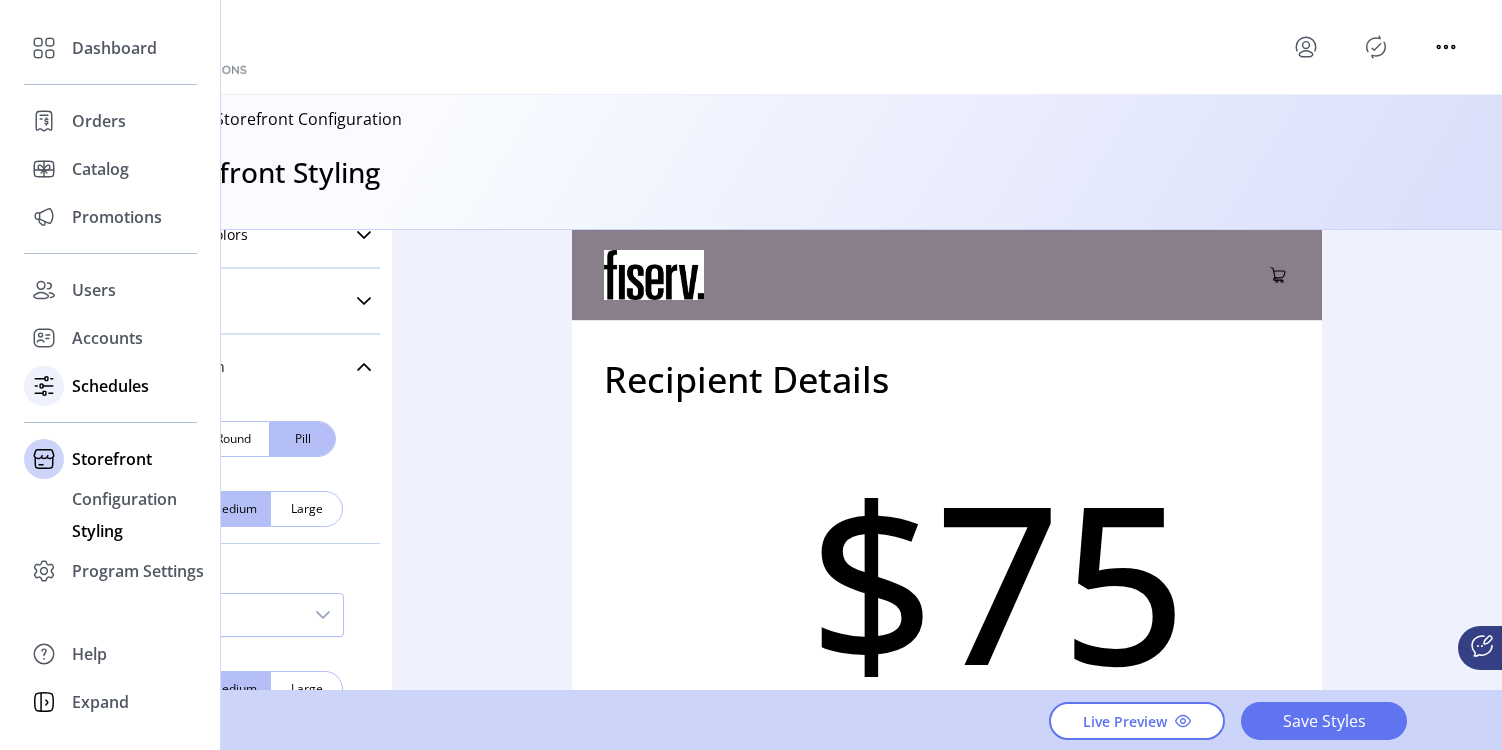 click on "Schedules" 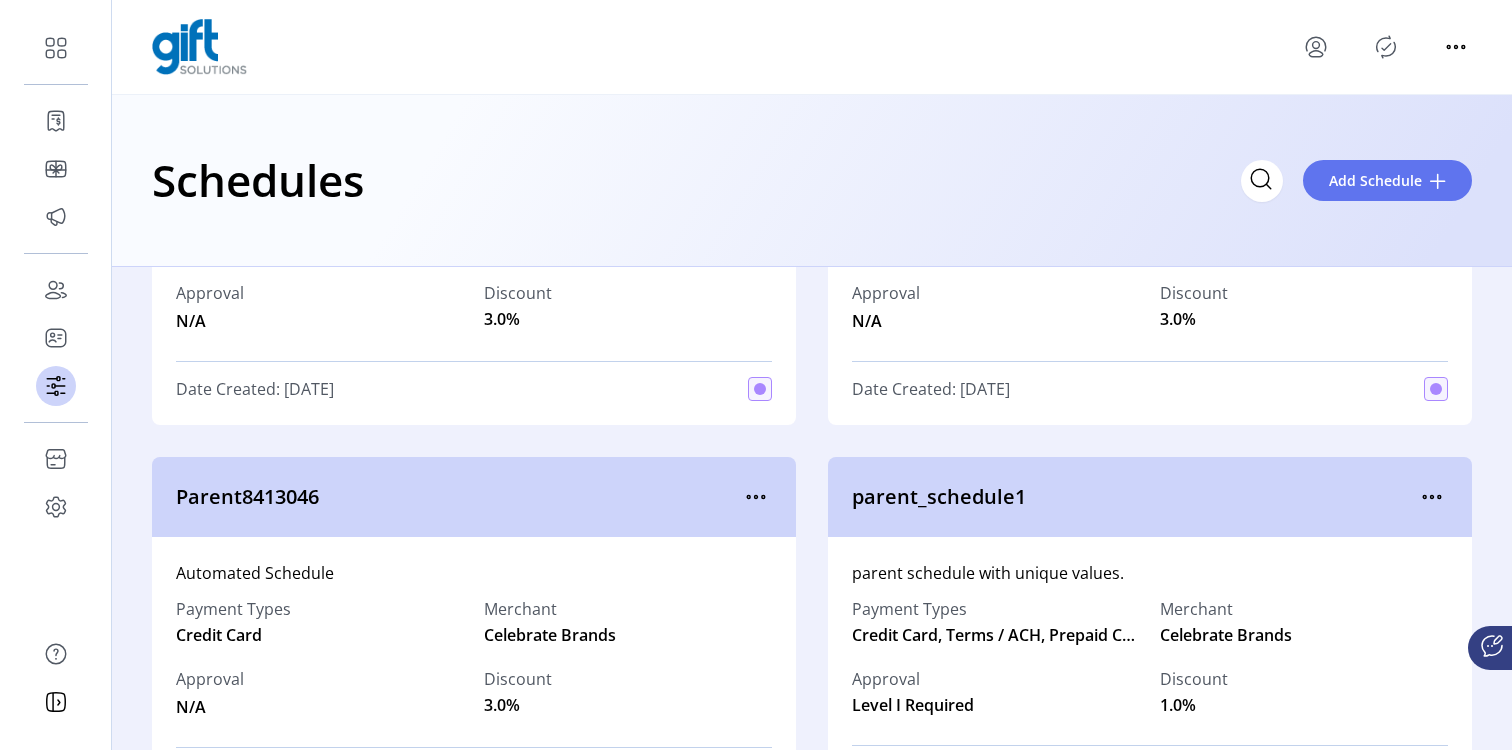 scroll, scrollTop: 2535, scrollLeft: 0, axis: vertical 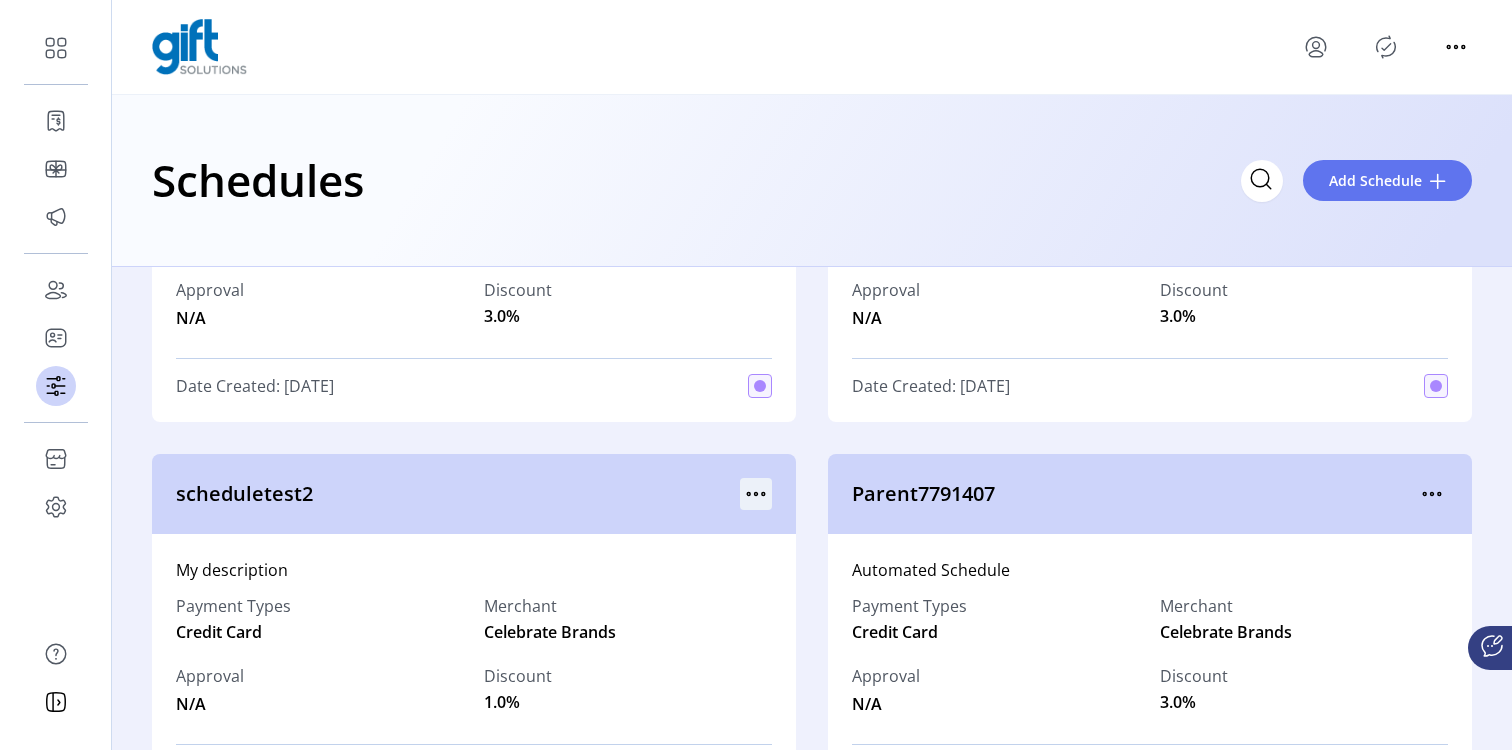 click 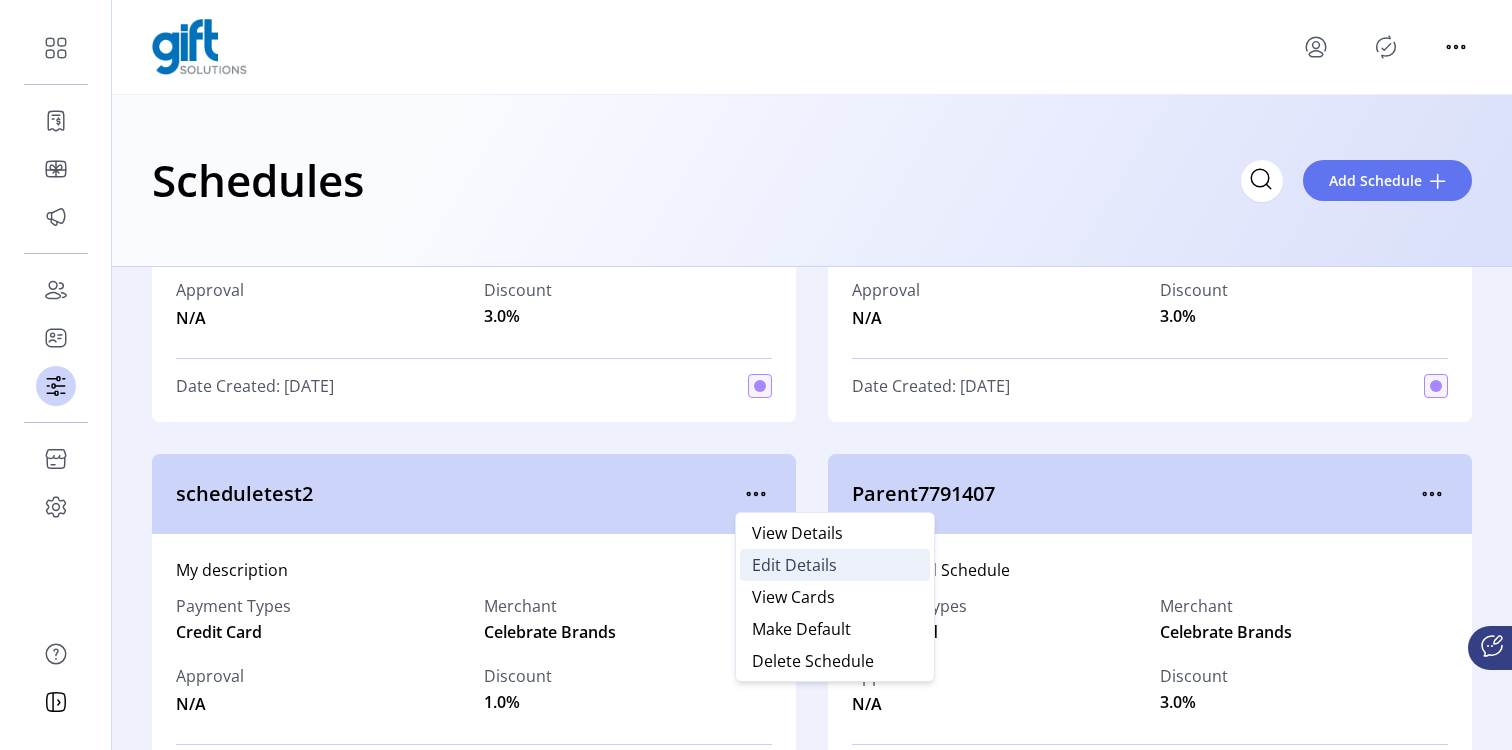 click on "Edit Details" at bounding box center [794, 565] 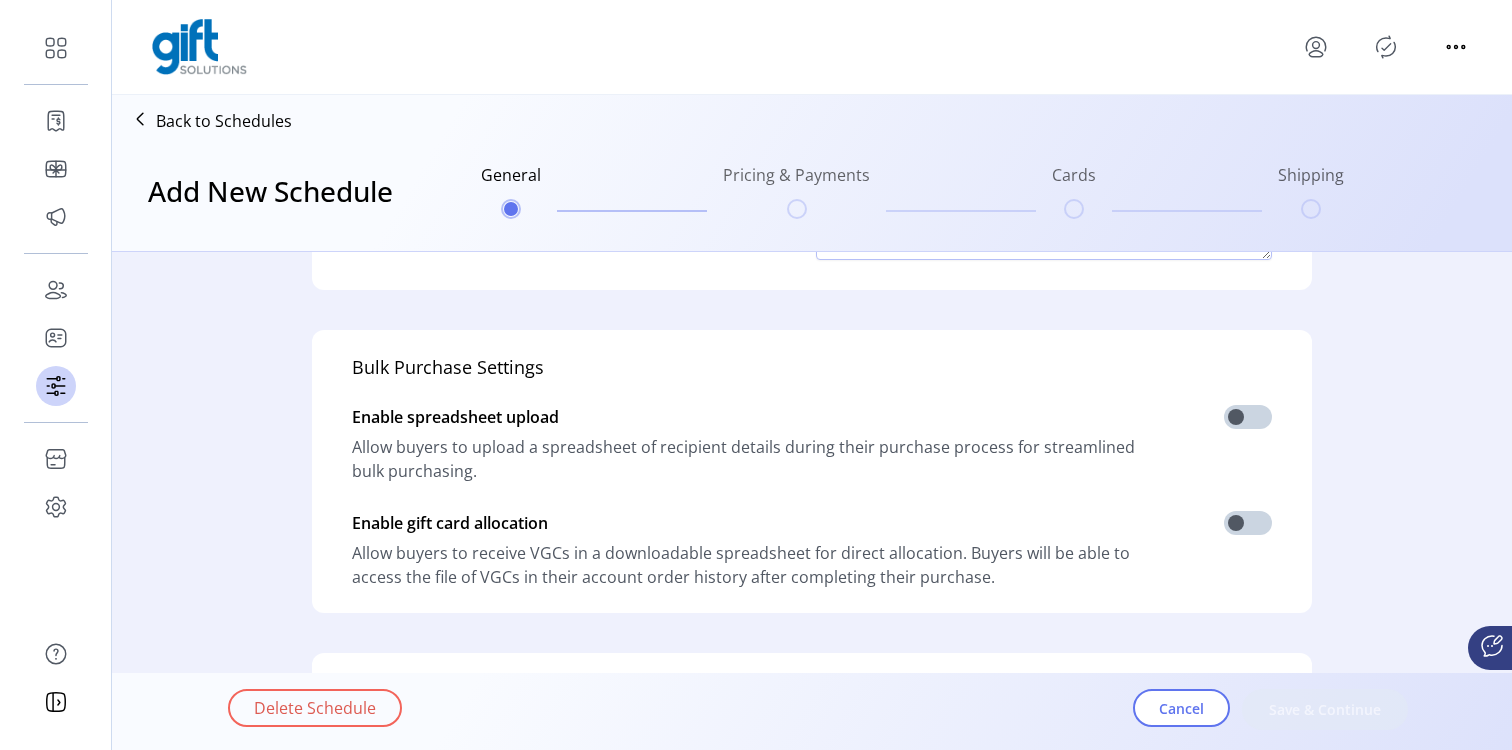 scroll, scrollTop: 357, scrollLeft: 0, axis: vertical 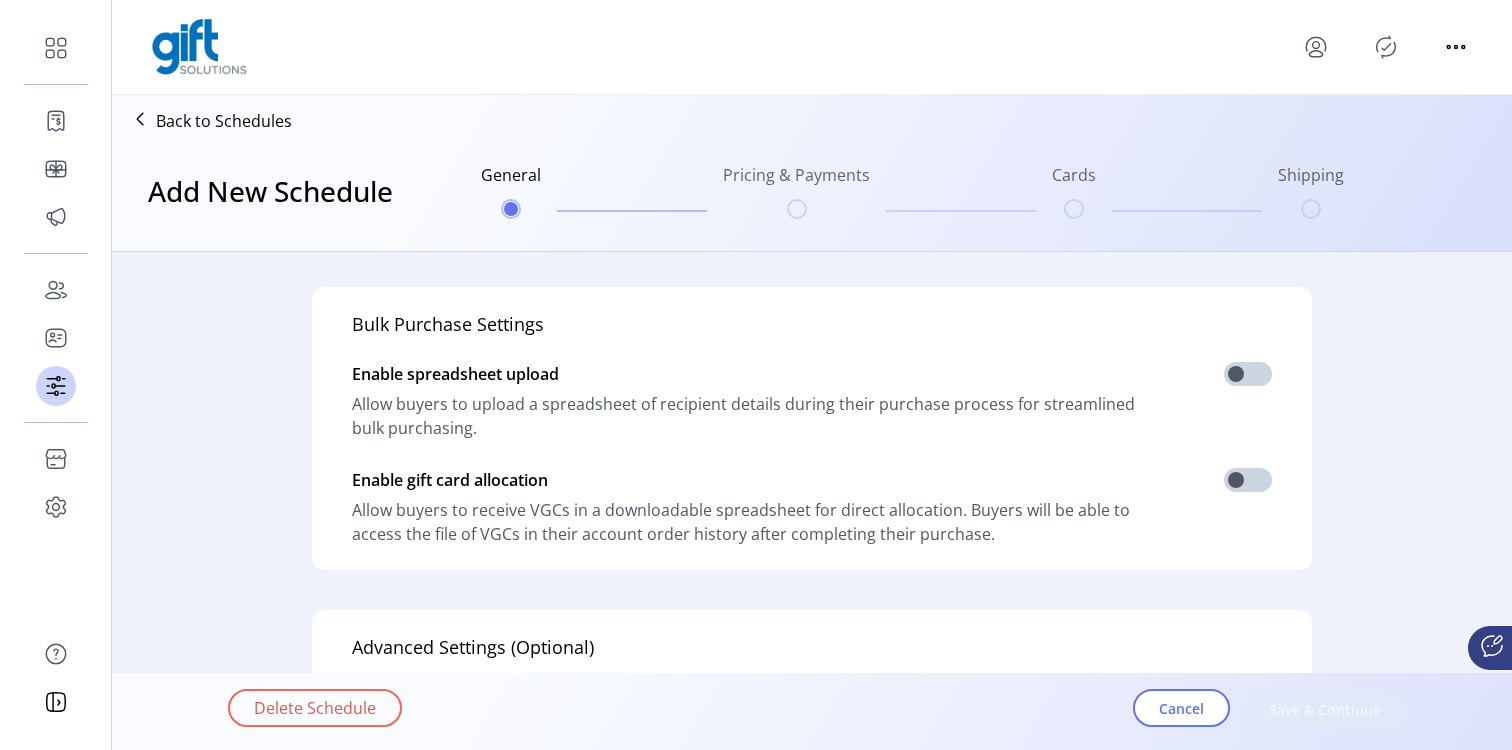 click on "Back to Schedules" 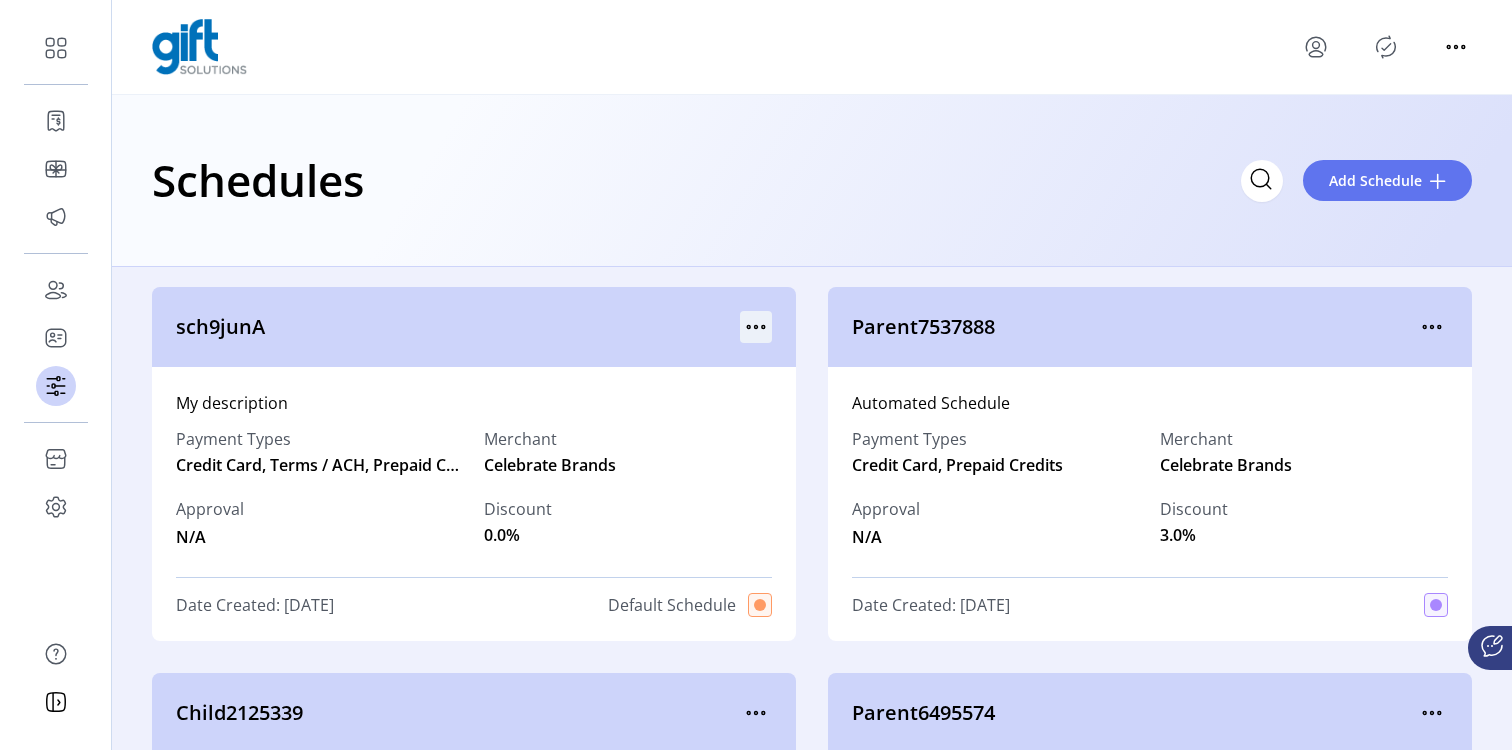 click 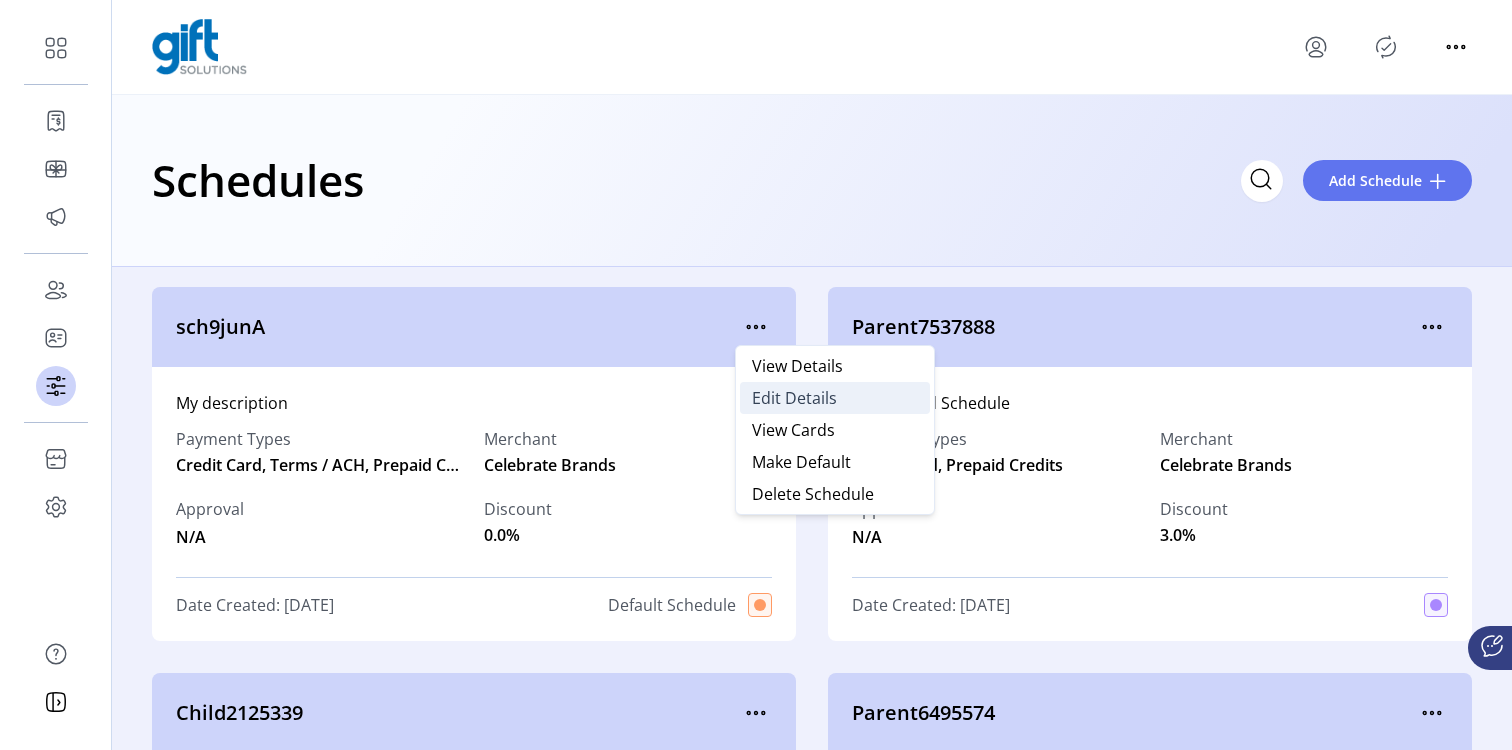 click on "Edit Details" at bounding box center [794, 398] 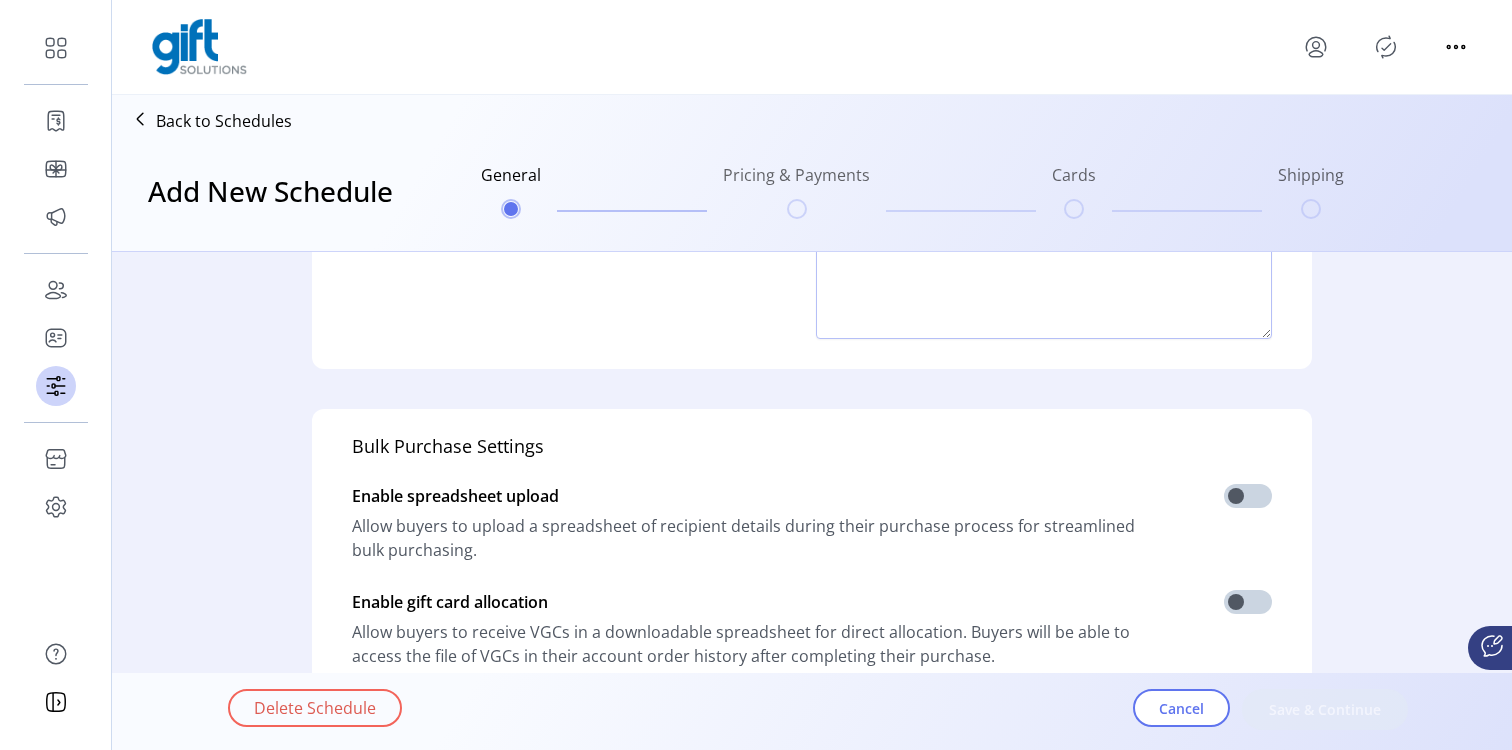 scroll, scrollTop: 236, scrollLeft: 0, axis: vertical 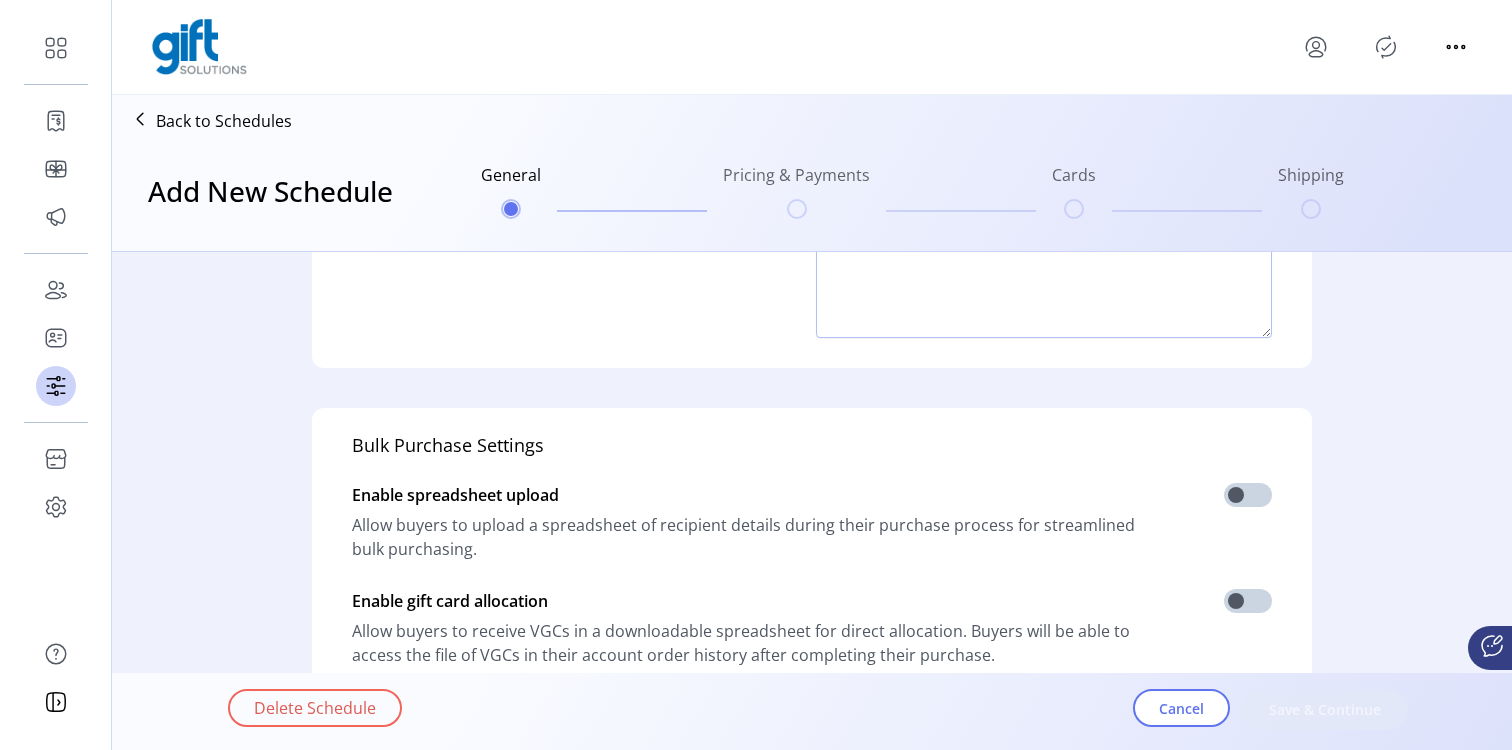 type on "********" 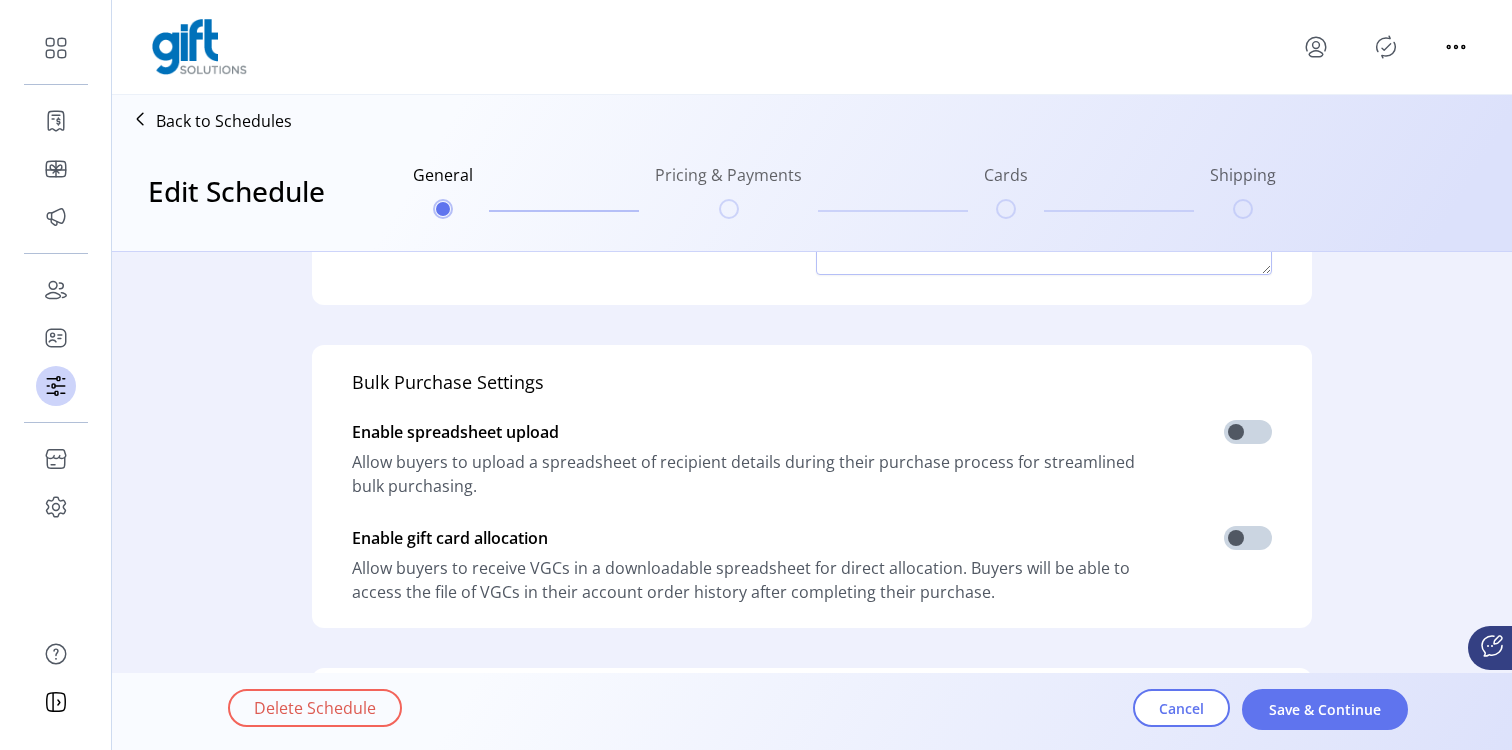 scroll, scrollTop: 341, scrollLeft: 0, axis: vertical 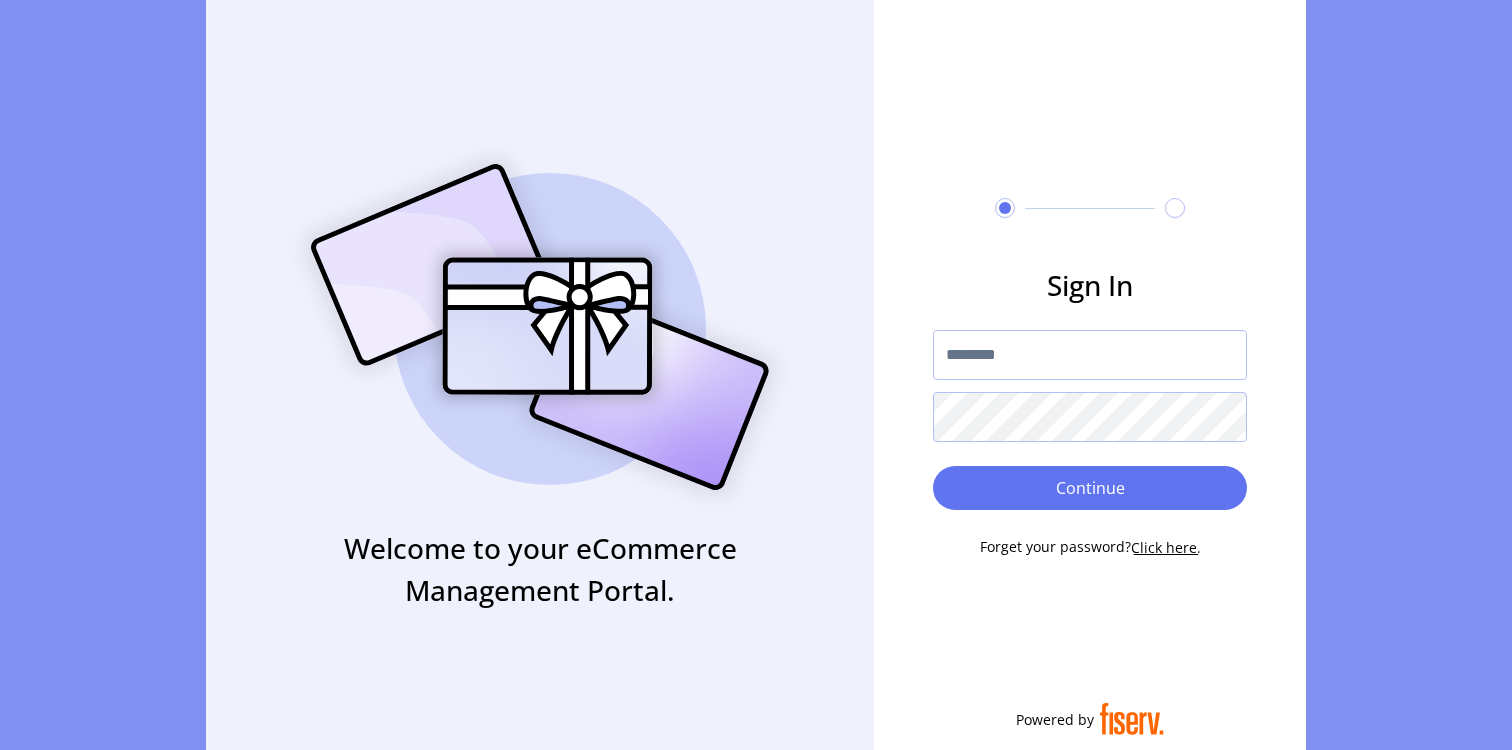 click at bounding box center [1090, 355] 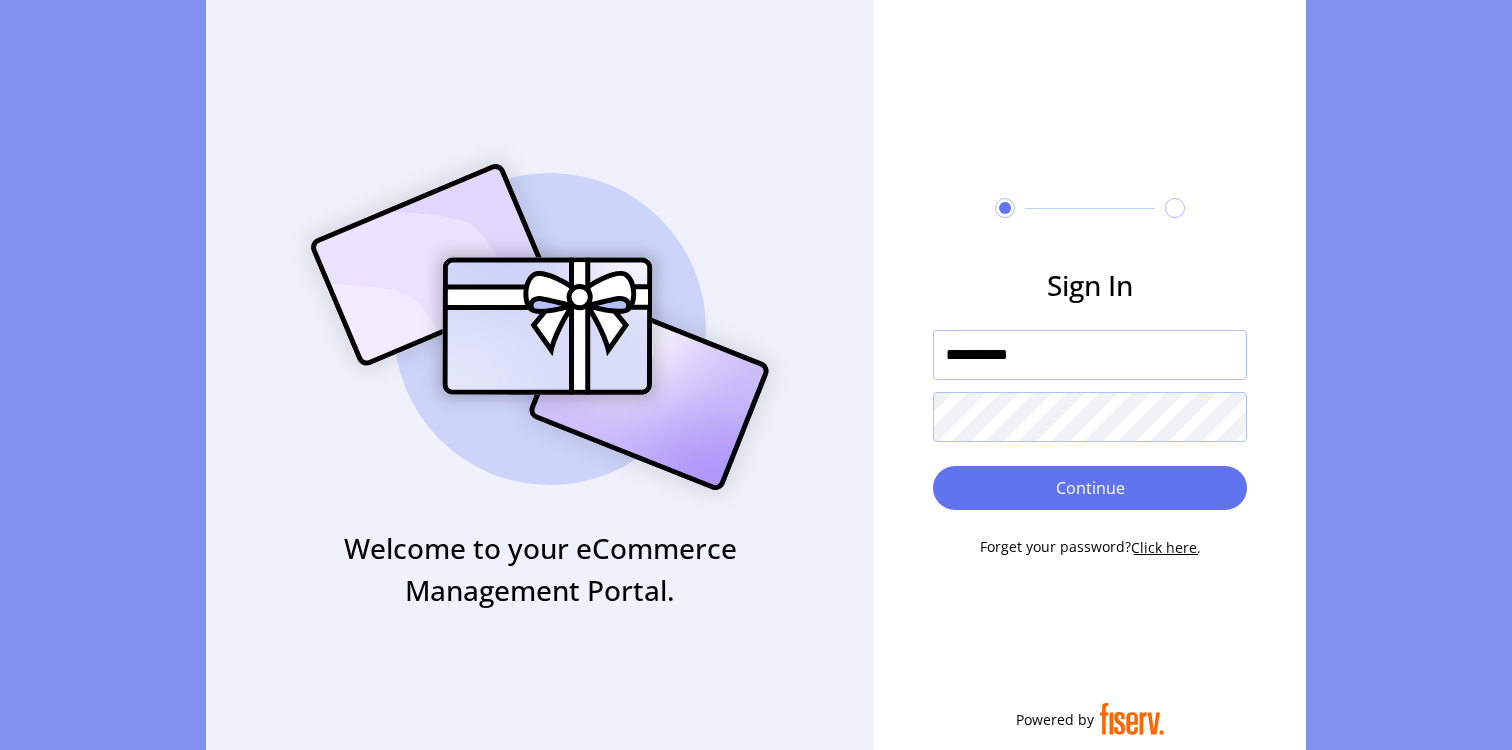 type on "**********" 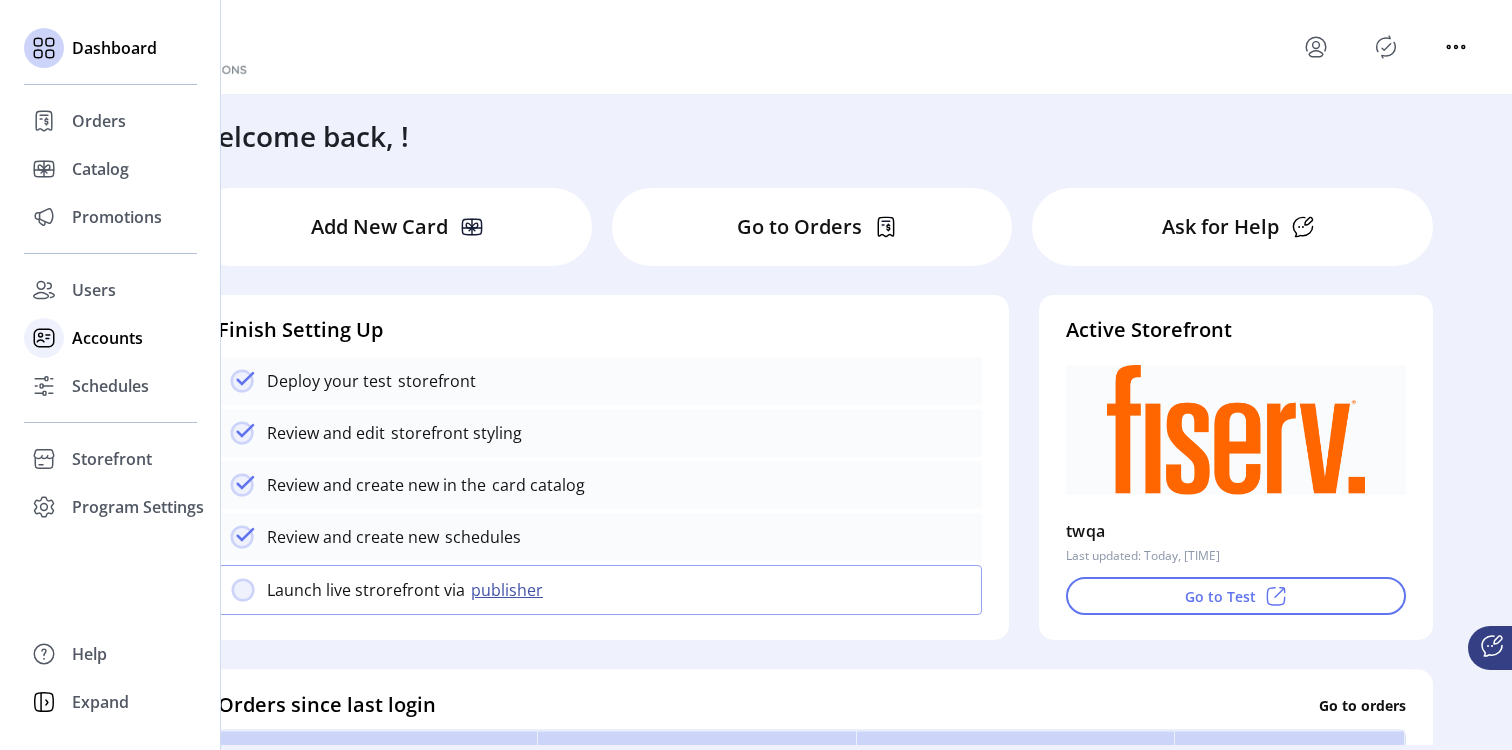 click 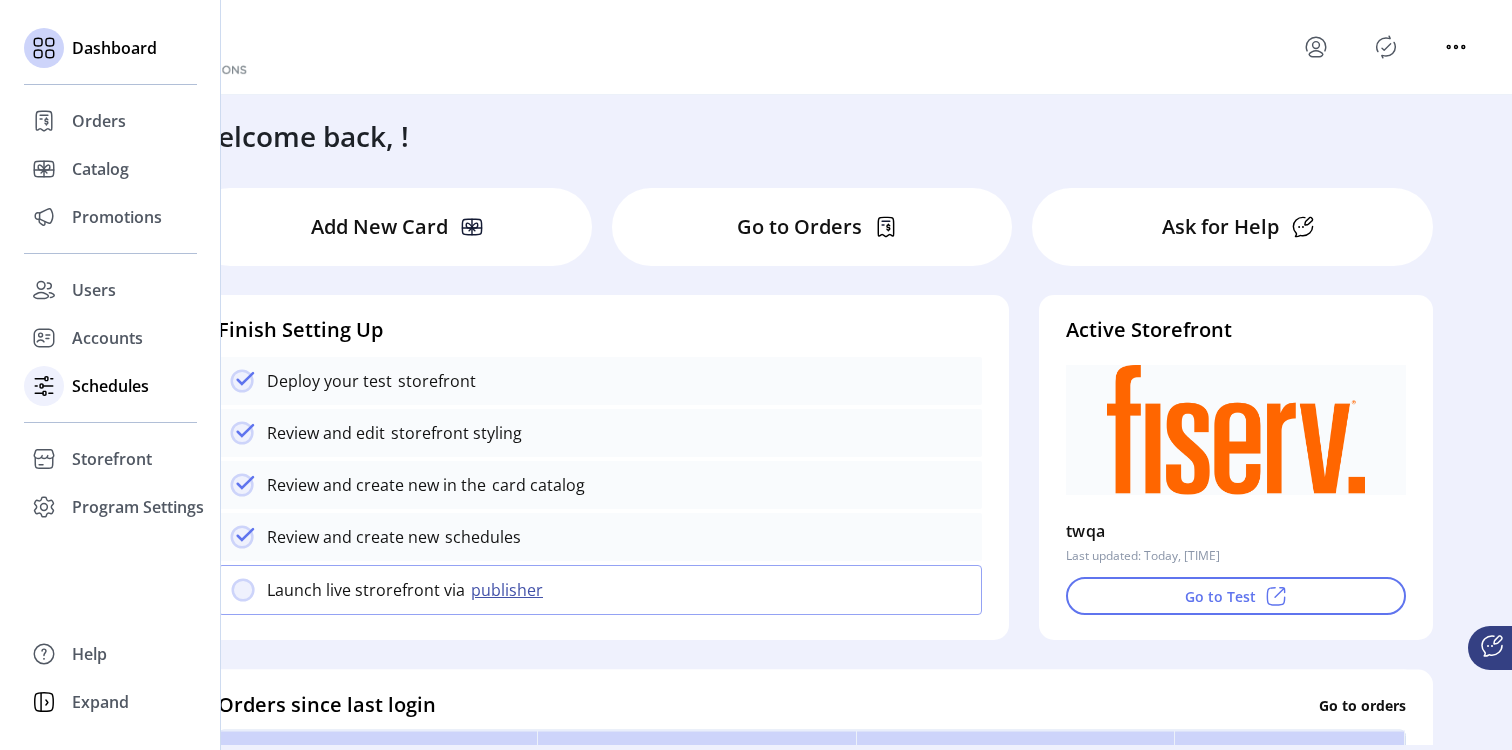 click on "Schedules" 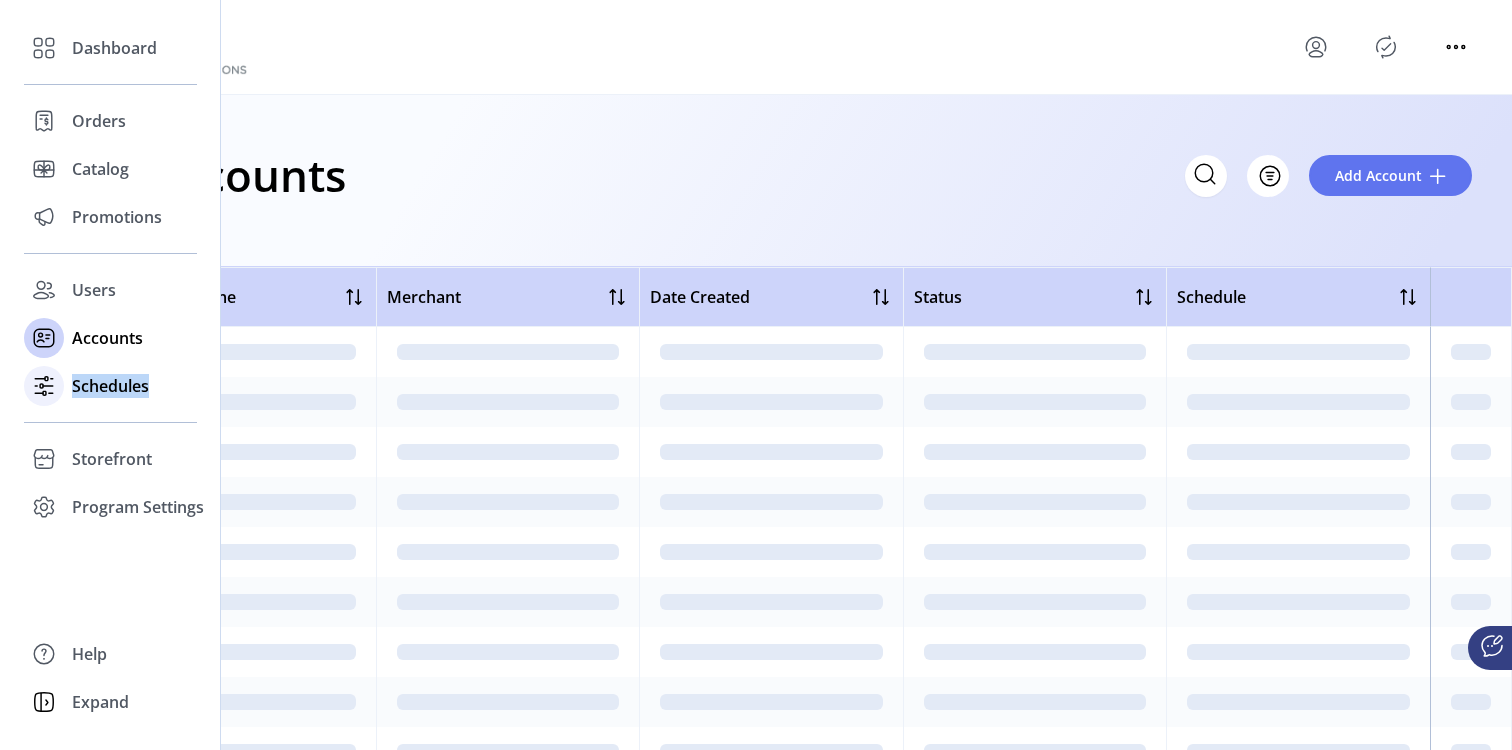 click on "Schedules" 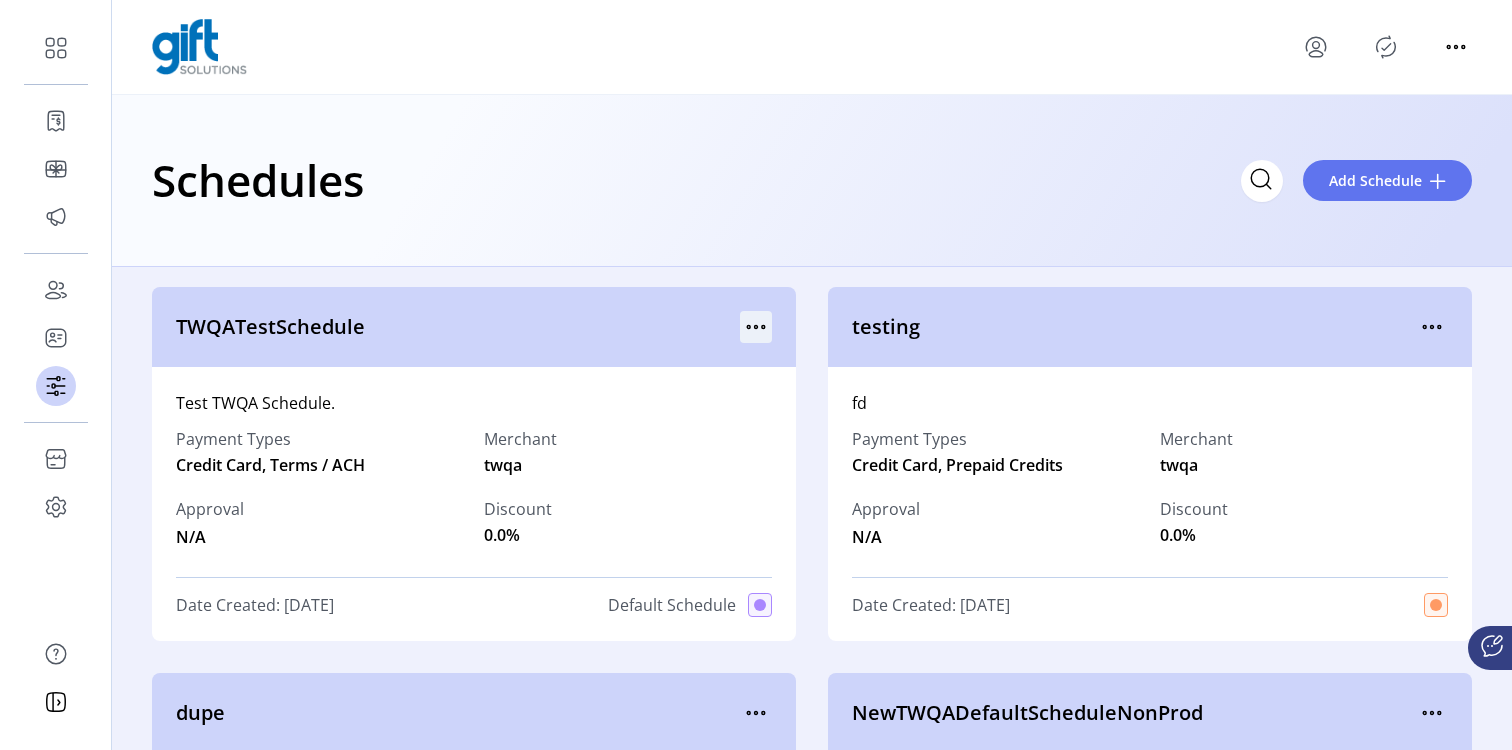 click 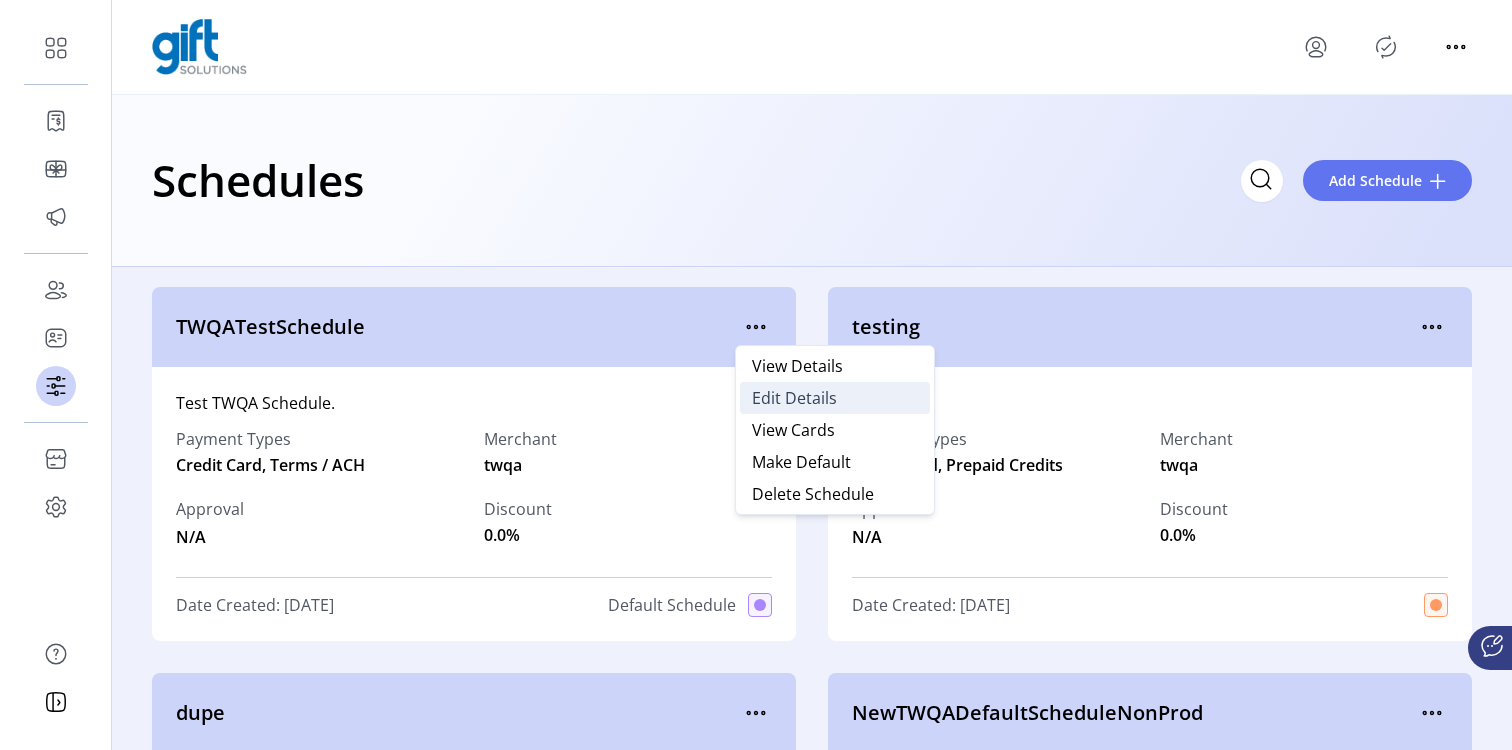 click on "Edit Details" at bounding box center (835, 398) 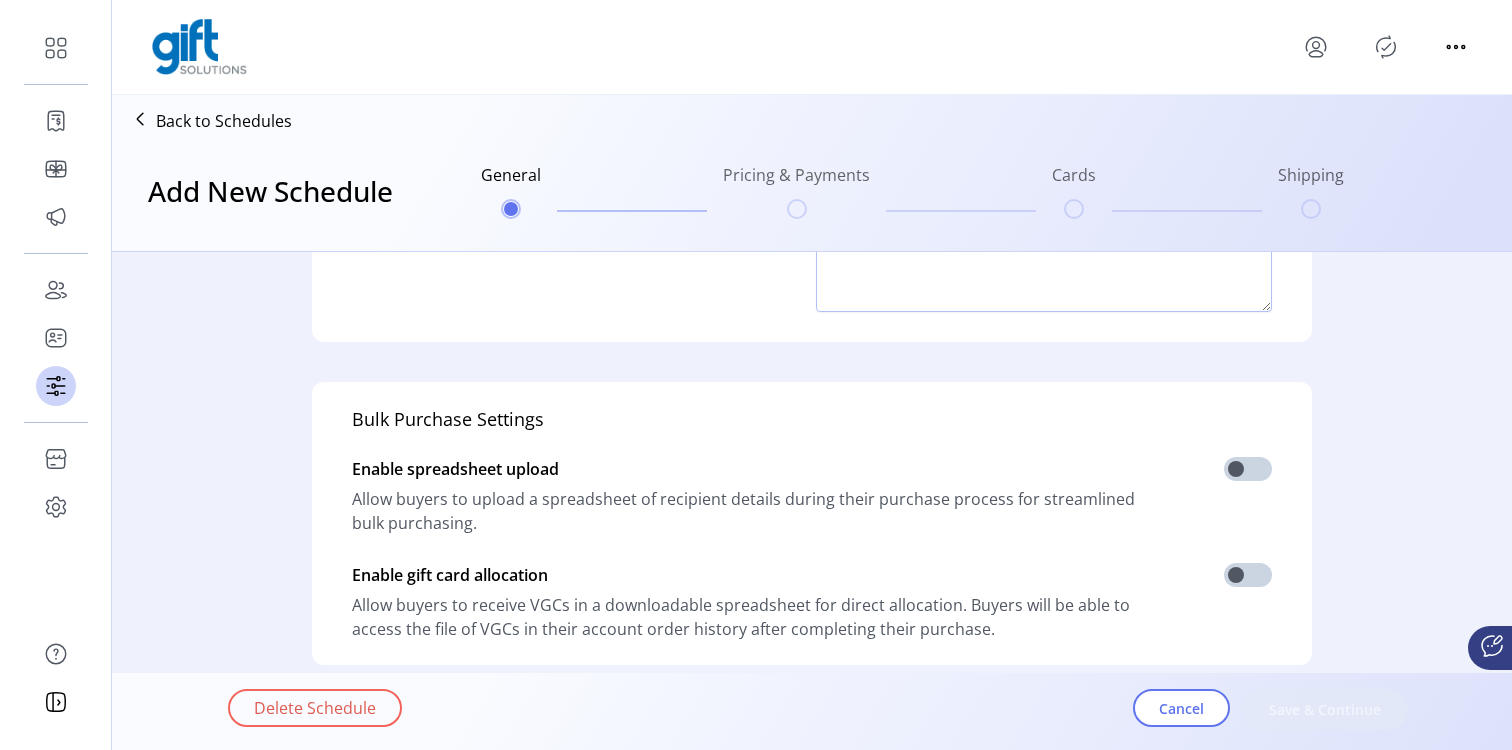 type on "**********" 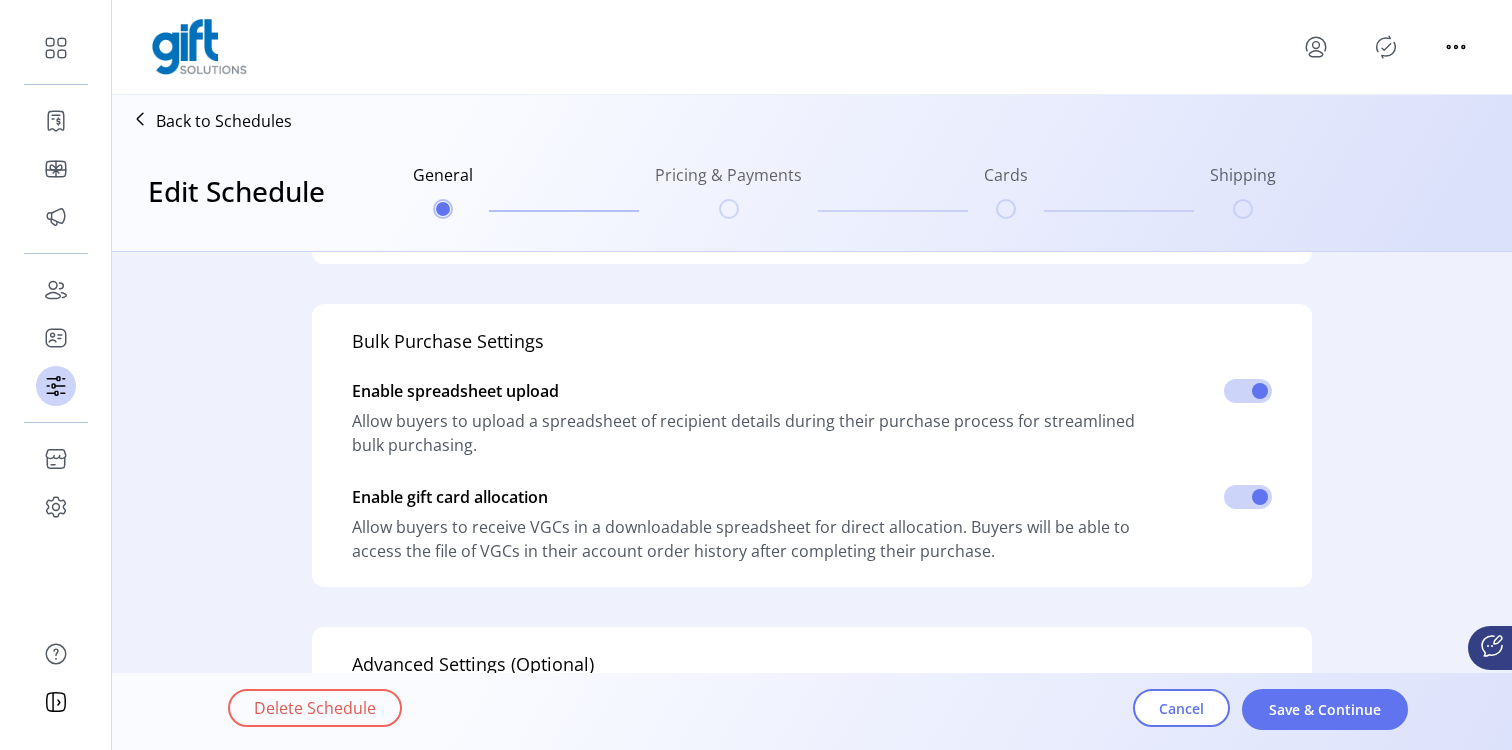 scroll, scrollTop: 358, scrollLeft: 0, axis: vertical 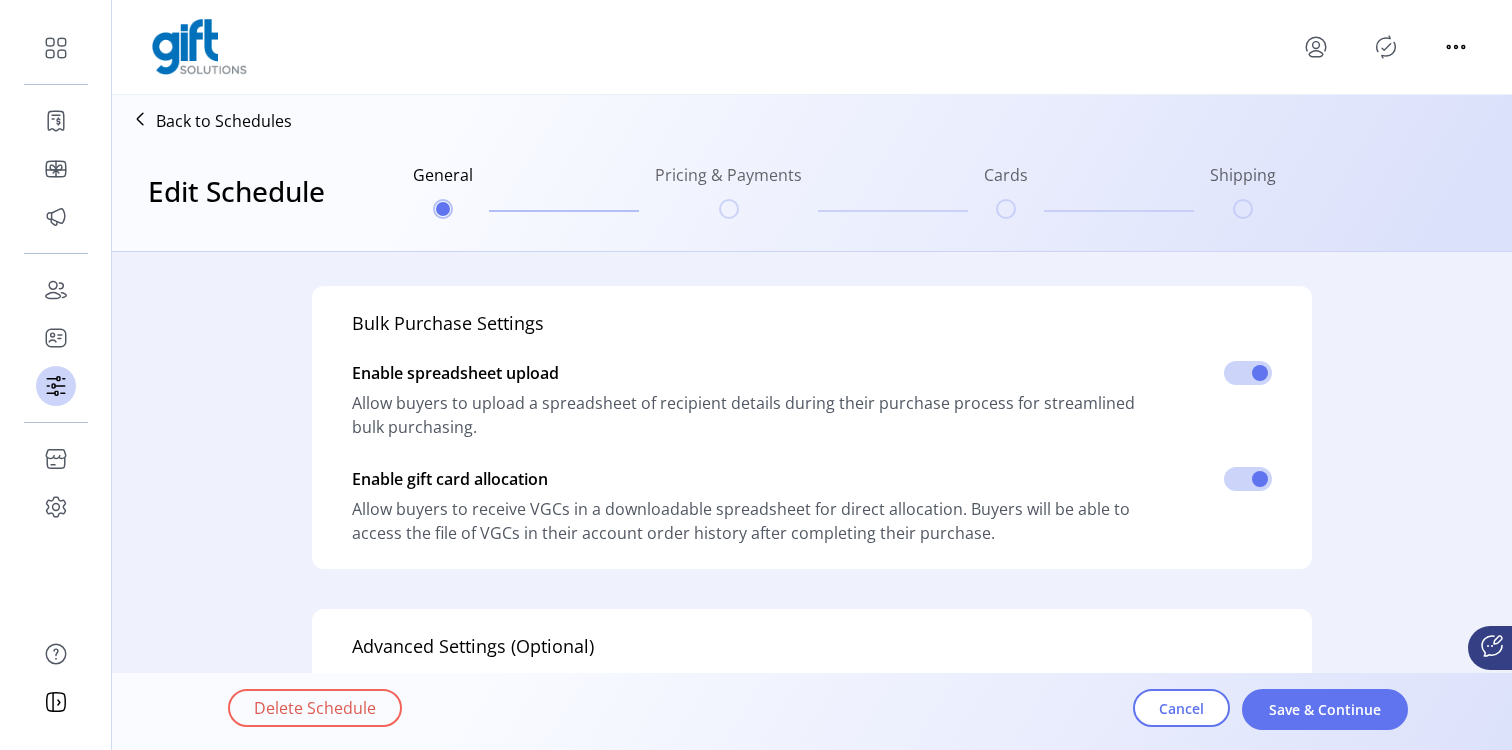 click at bounding box center (812, 47) 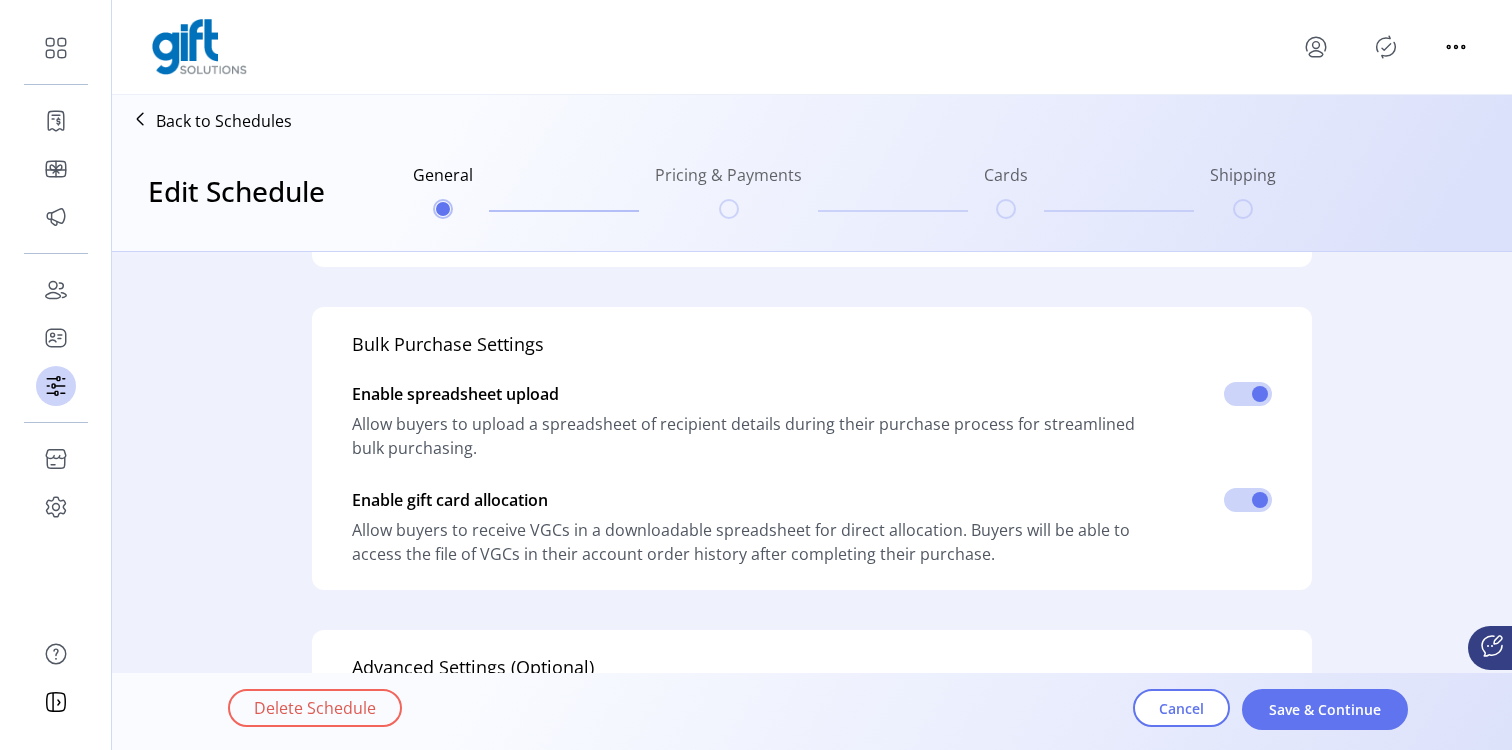 scroll, scrollTop: 338, scrollLeft: 0, axis: vertical 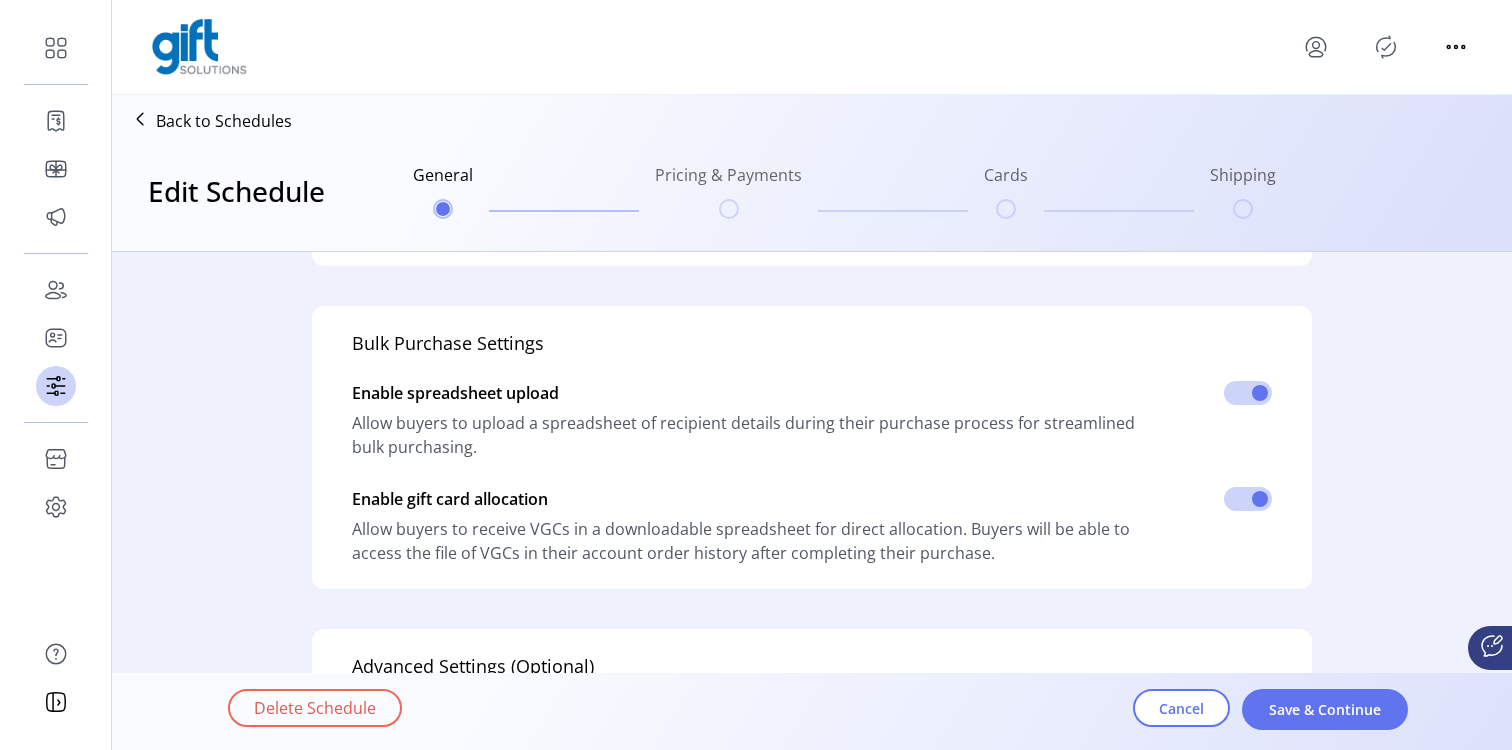 click 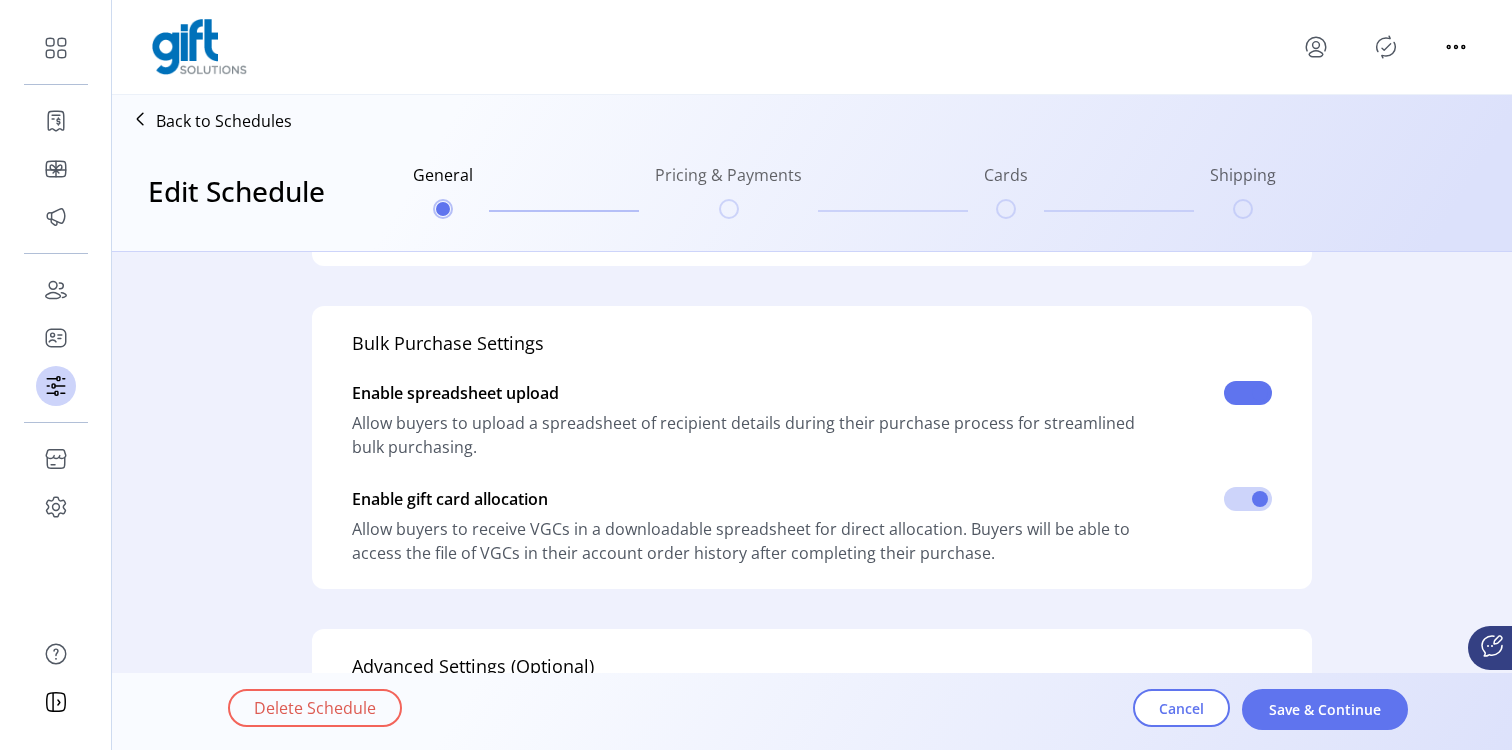 click 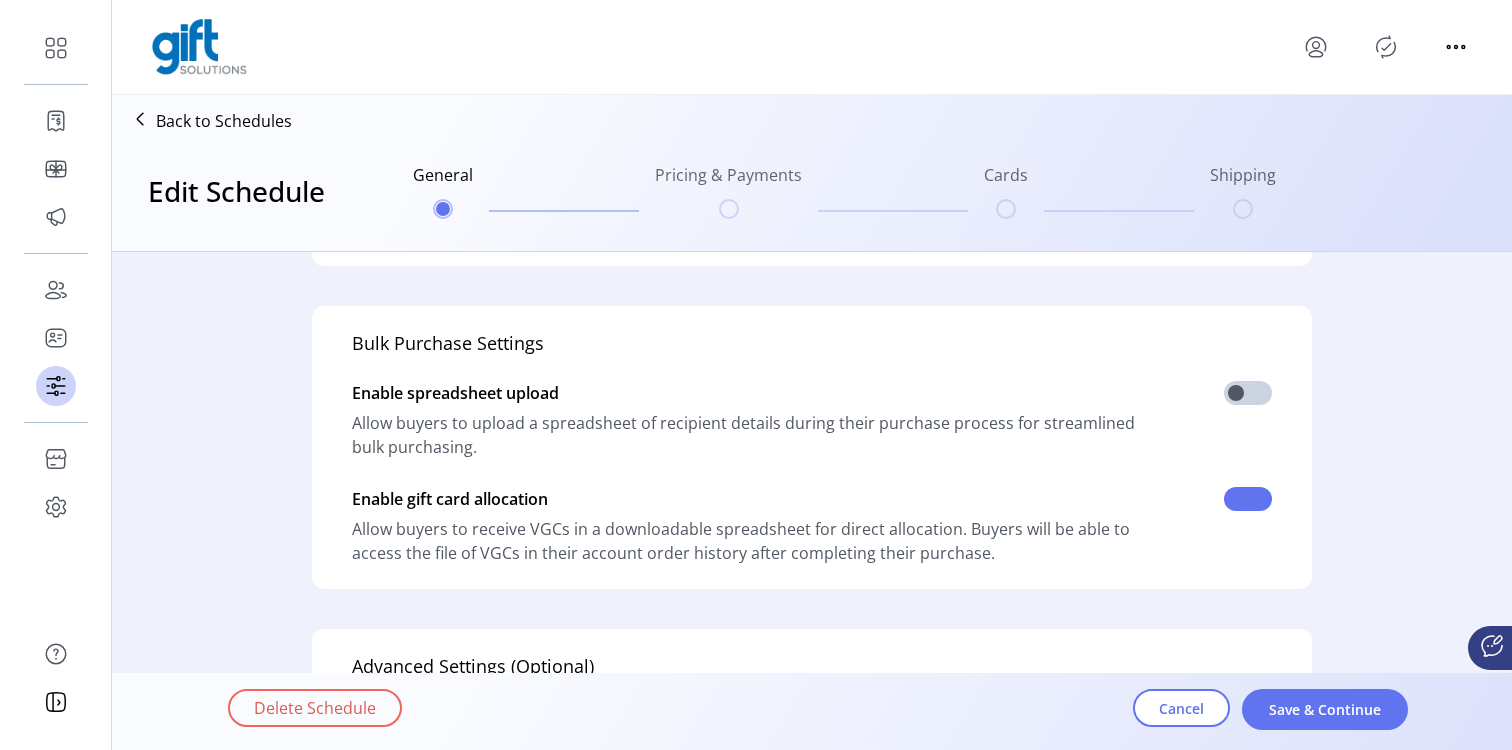 click 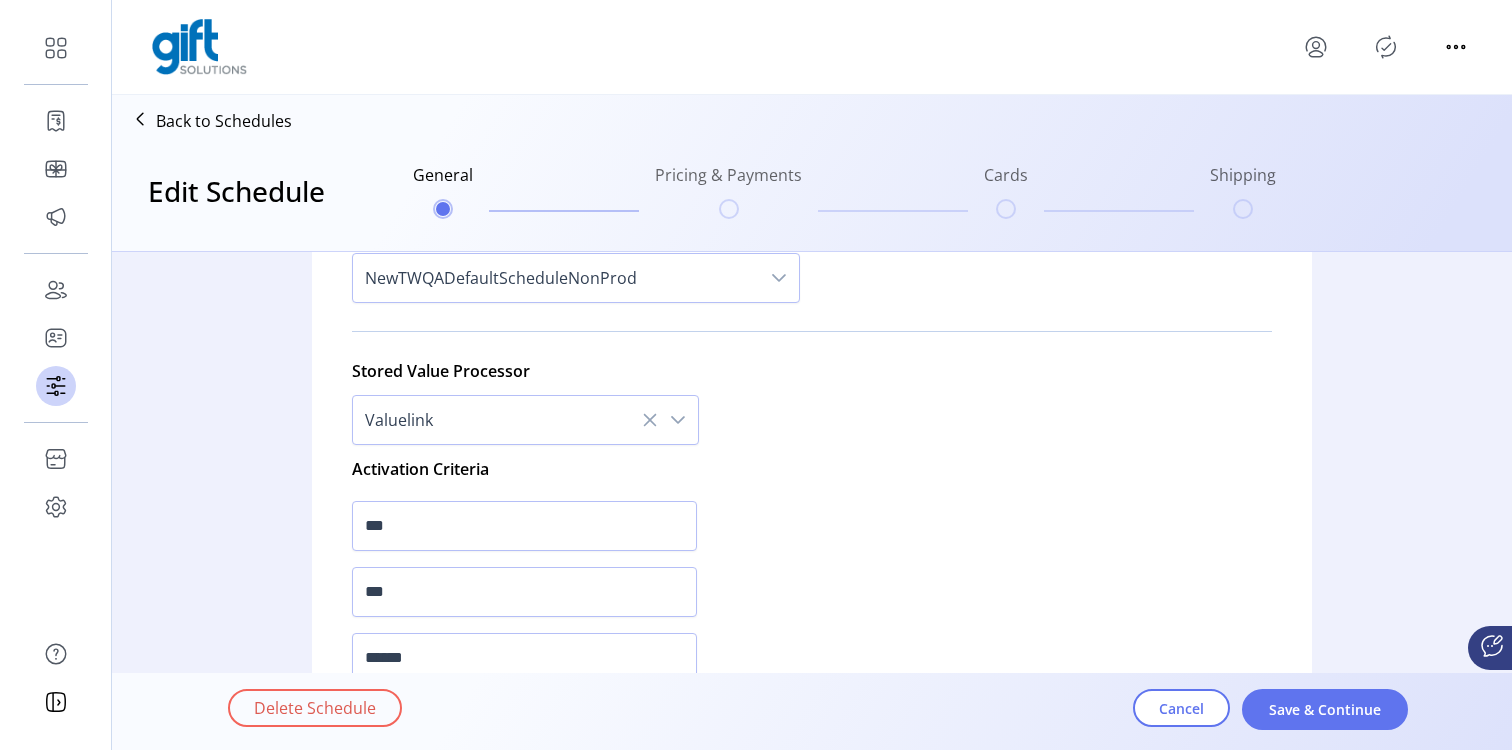 scroll, scrollTop: 990, scrollLeft: 0, axis: vertical 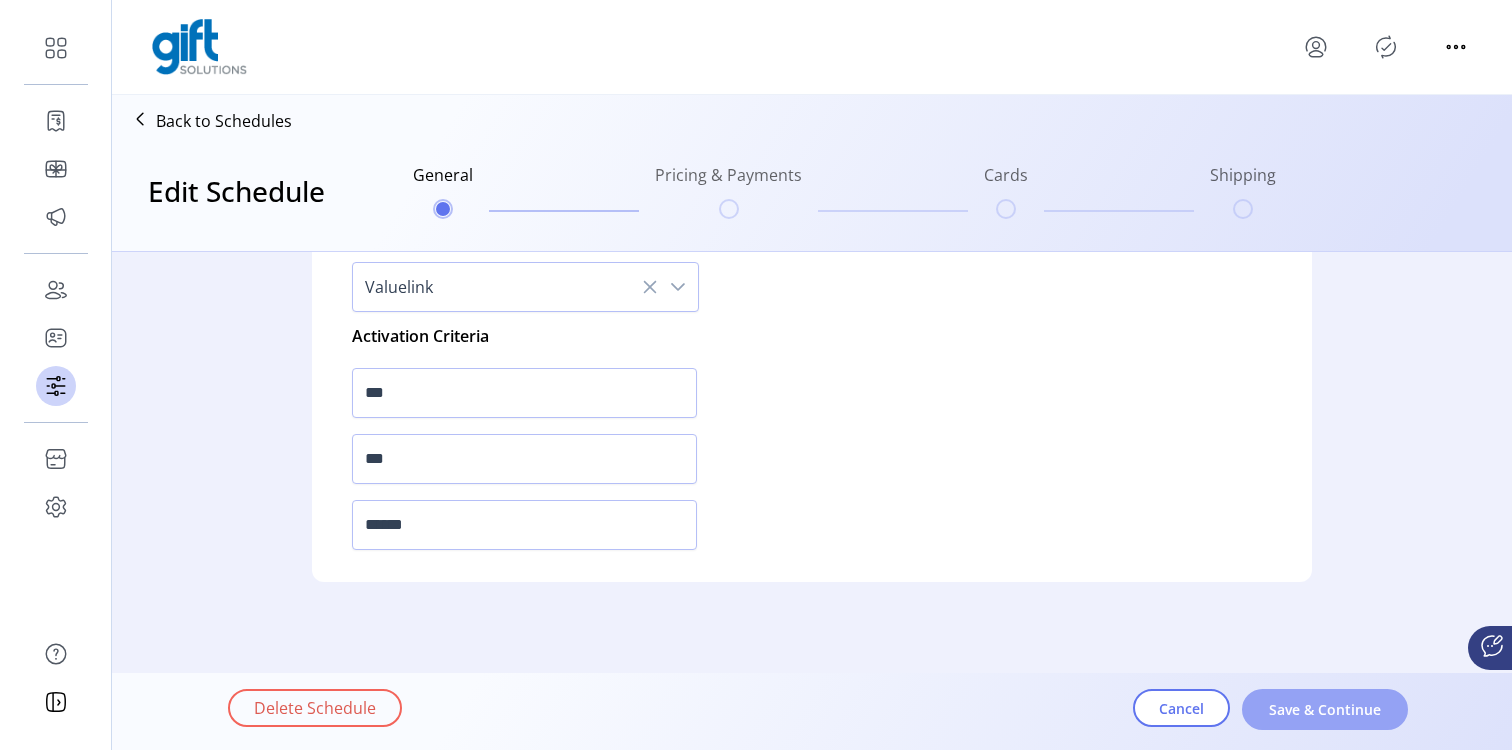 click on "Save & Continue" 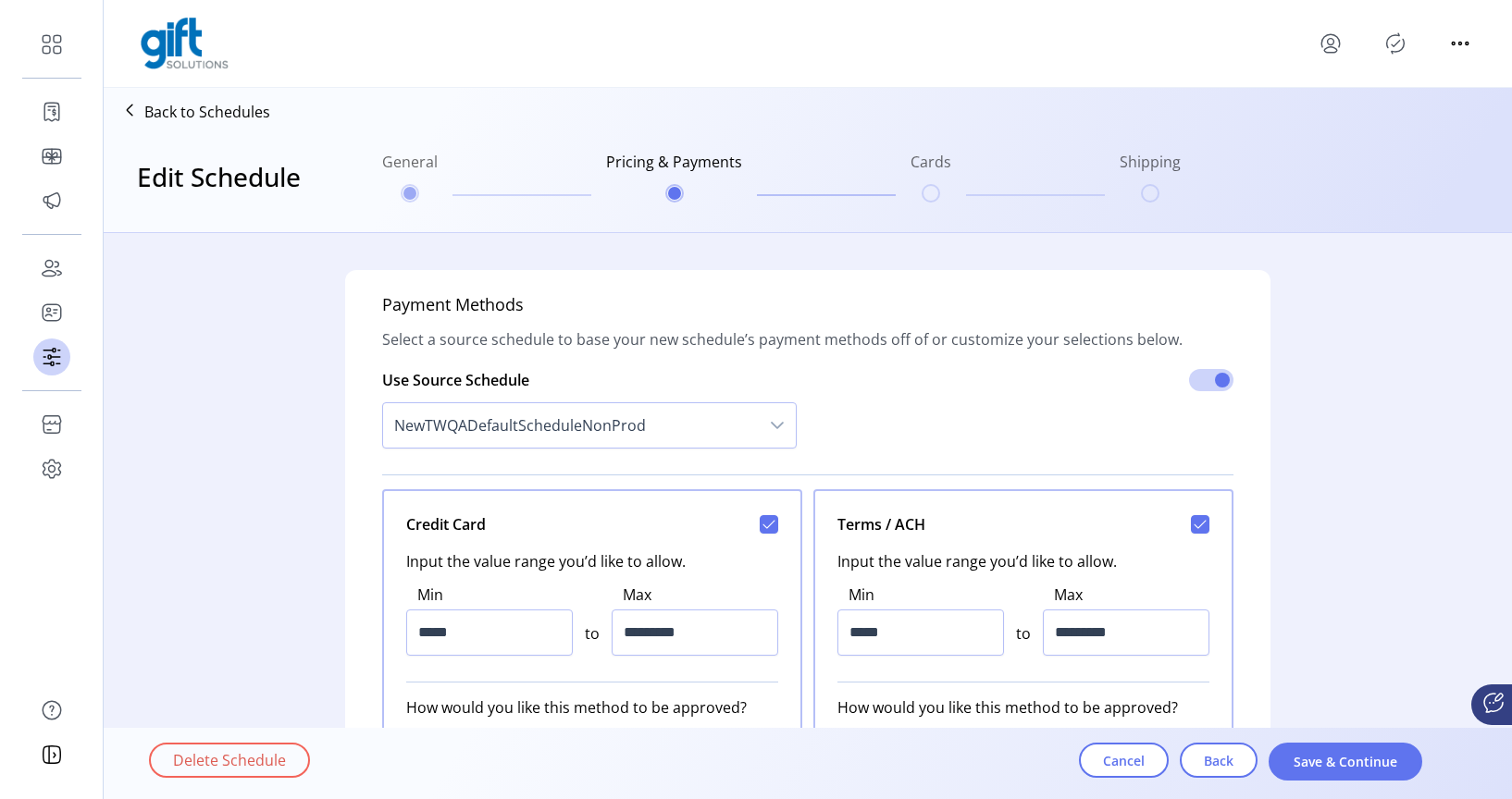 scroll, scrollTop: 704, scrollLeft: 0, axis: vertical 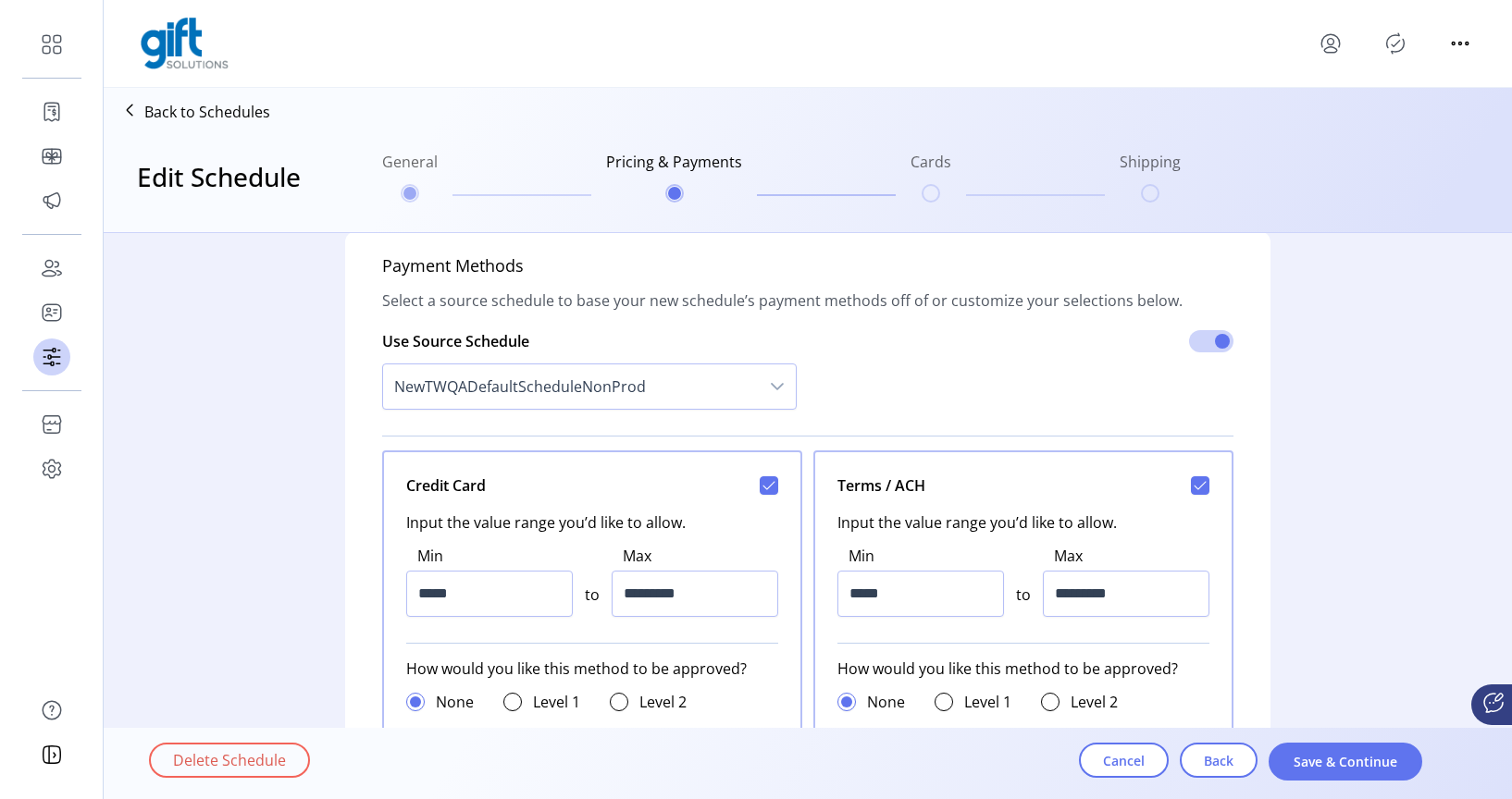 click on "Cart Select a source schedule to base your new schedule’s cart settings off of or customize your selections below. Cart settings will define the purchasing powers buyers will have. Use Source Schedule NewTWQADefaultScheduleNonProd Total card quantity permitted  Input the amount range you’d like to allow.   Min  * to  Max  ** Order total range permitted  Input the amount range you’d like to allow.   Min  ***** to  Max  ********* Card quantity increment  Specify if your cards ship in set quantities.  * Payment Methods Select a source schedule to base your new schedule’s payment methods off of or customize your selections below. Use Source Schedule NewTWQADefaultScheduleNonProd Credit Card  Input the value range you’d like to allow.   Min  ***** to  Max  *********  How would you like this method to be approved?   None Level 1 Level 2 Terms / ACH  Input the value range you’d like to allow.   Min  ***** to  Max  *********  How would you like this method to be approved?   None Level 1 Level 2  Min  to" 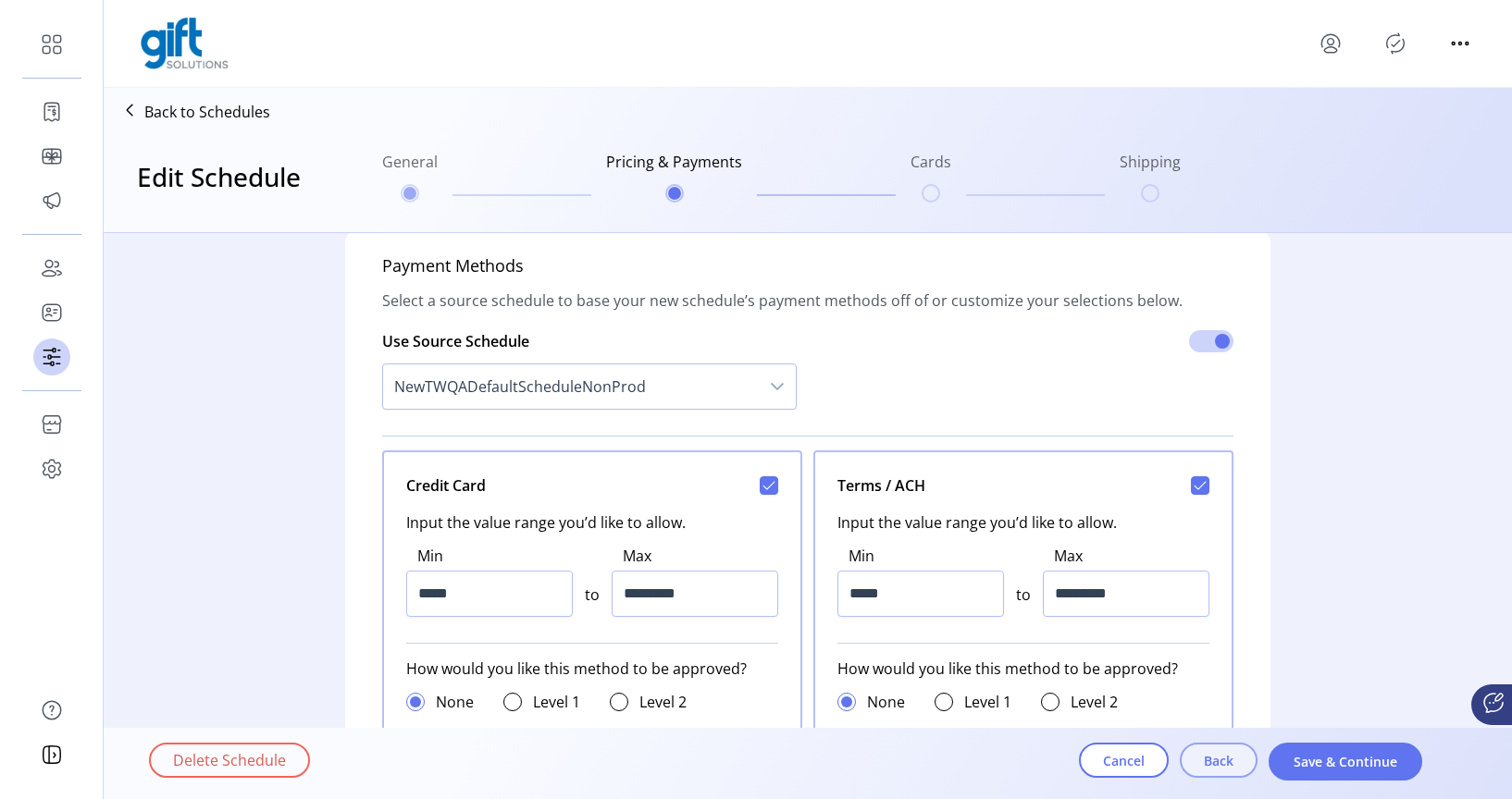 click on "Back" 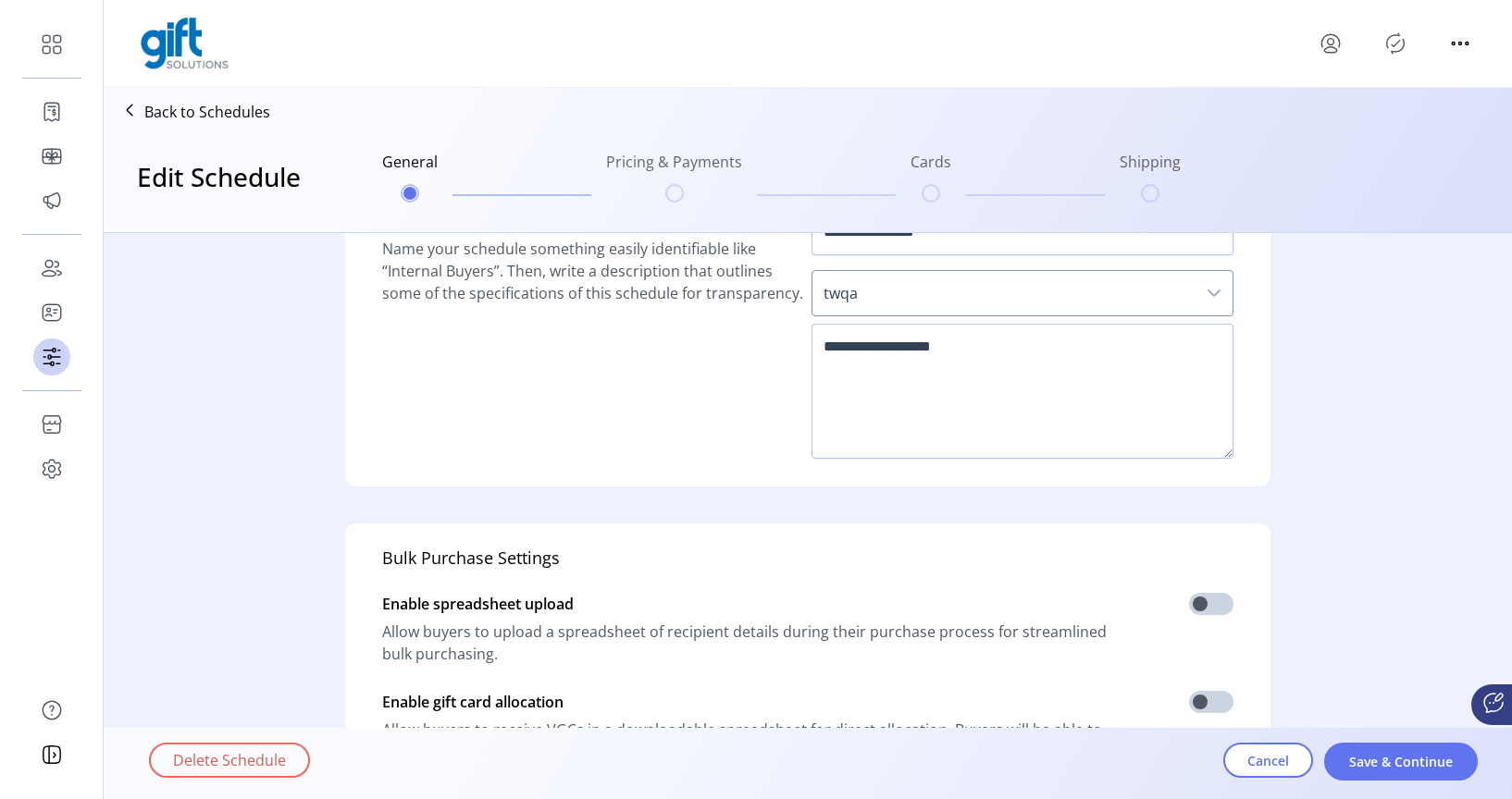 scroll, scrollTop: 282, scrollLeft: 0, axis: vertical 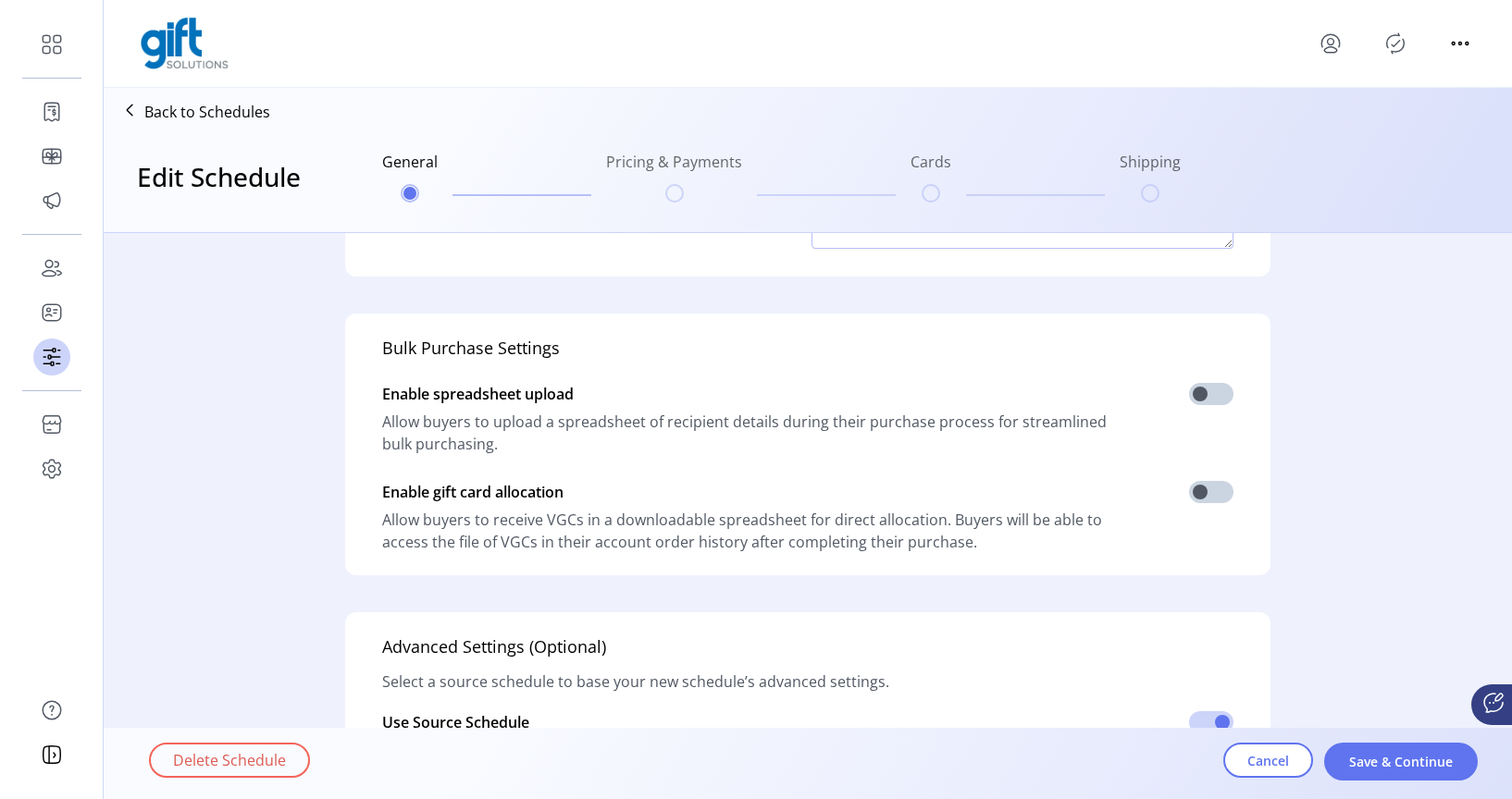click on "**********" 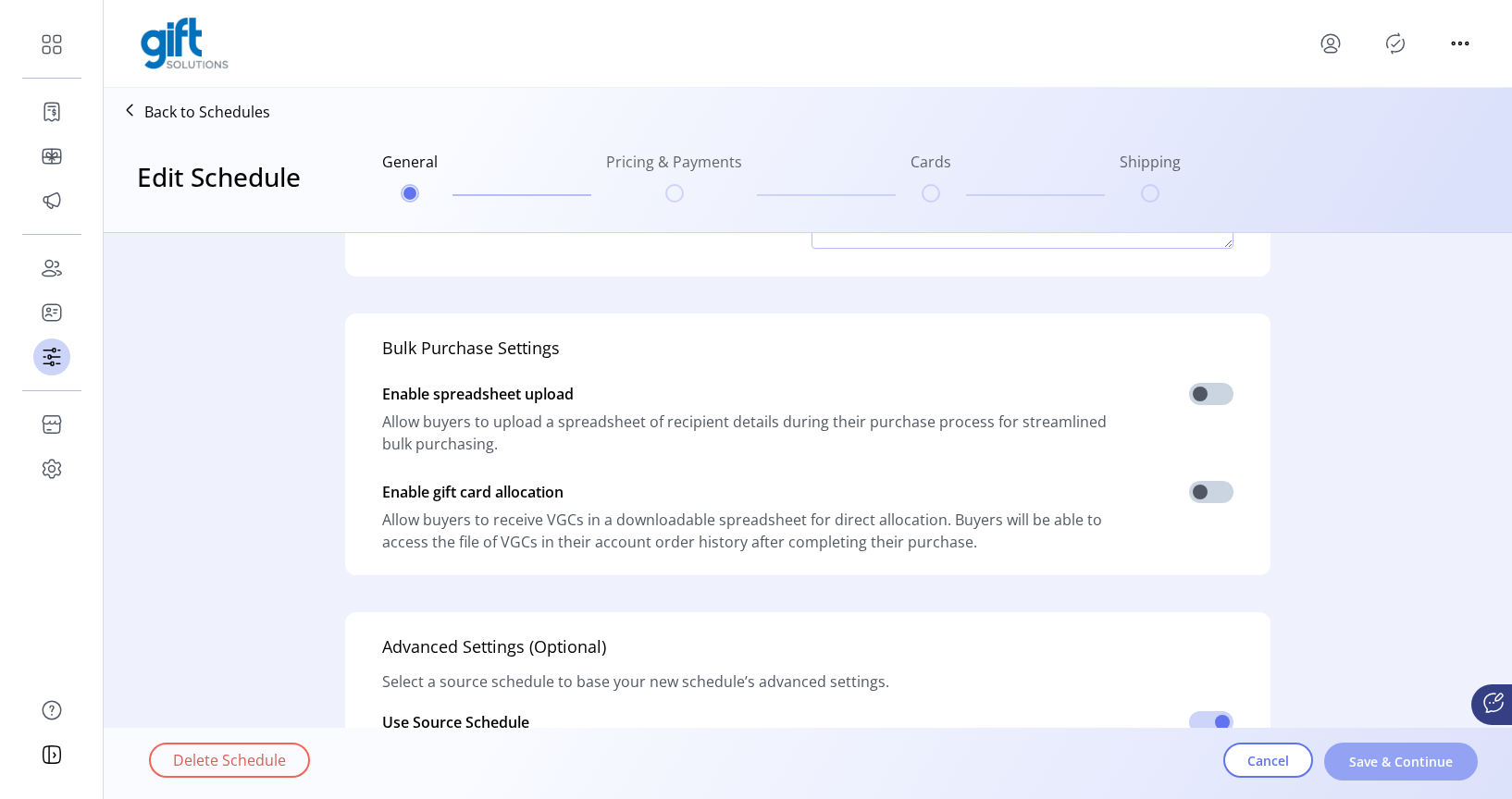 click on "Save & Continue" 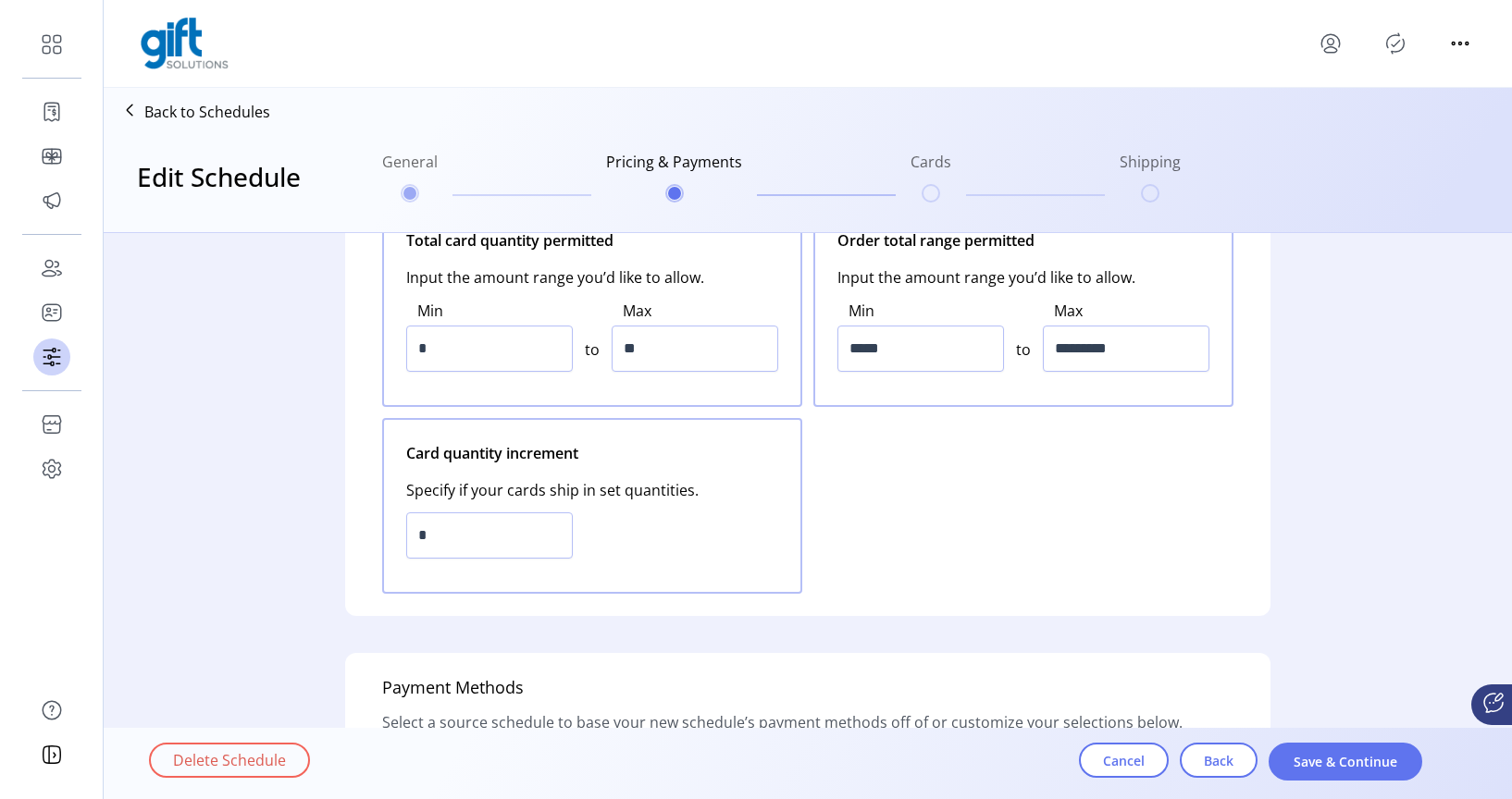 click on "Save & Continue" 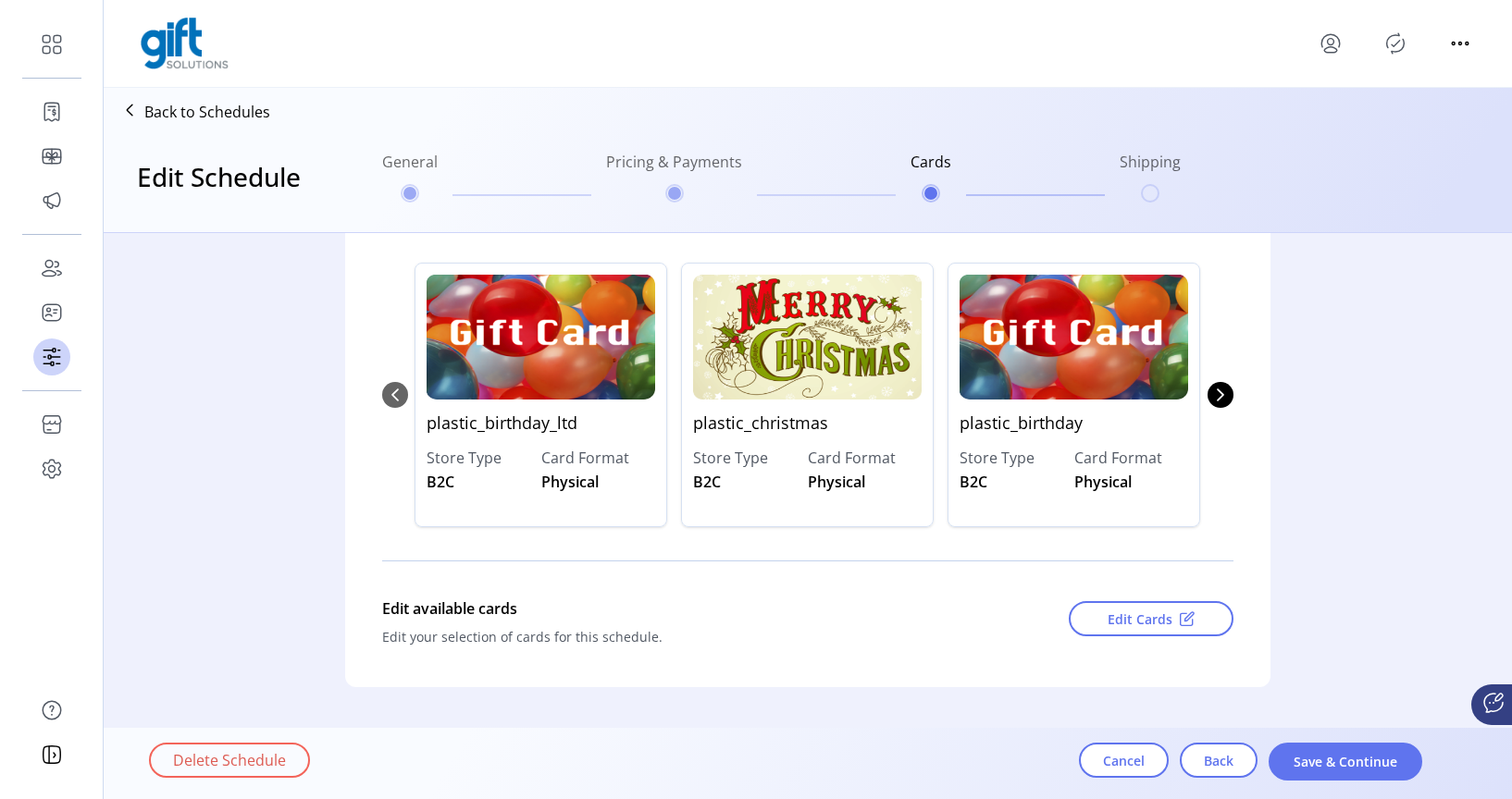 click on "Save & Continue" 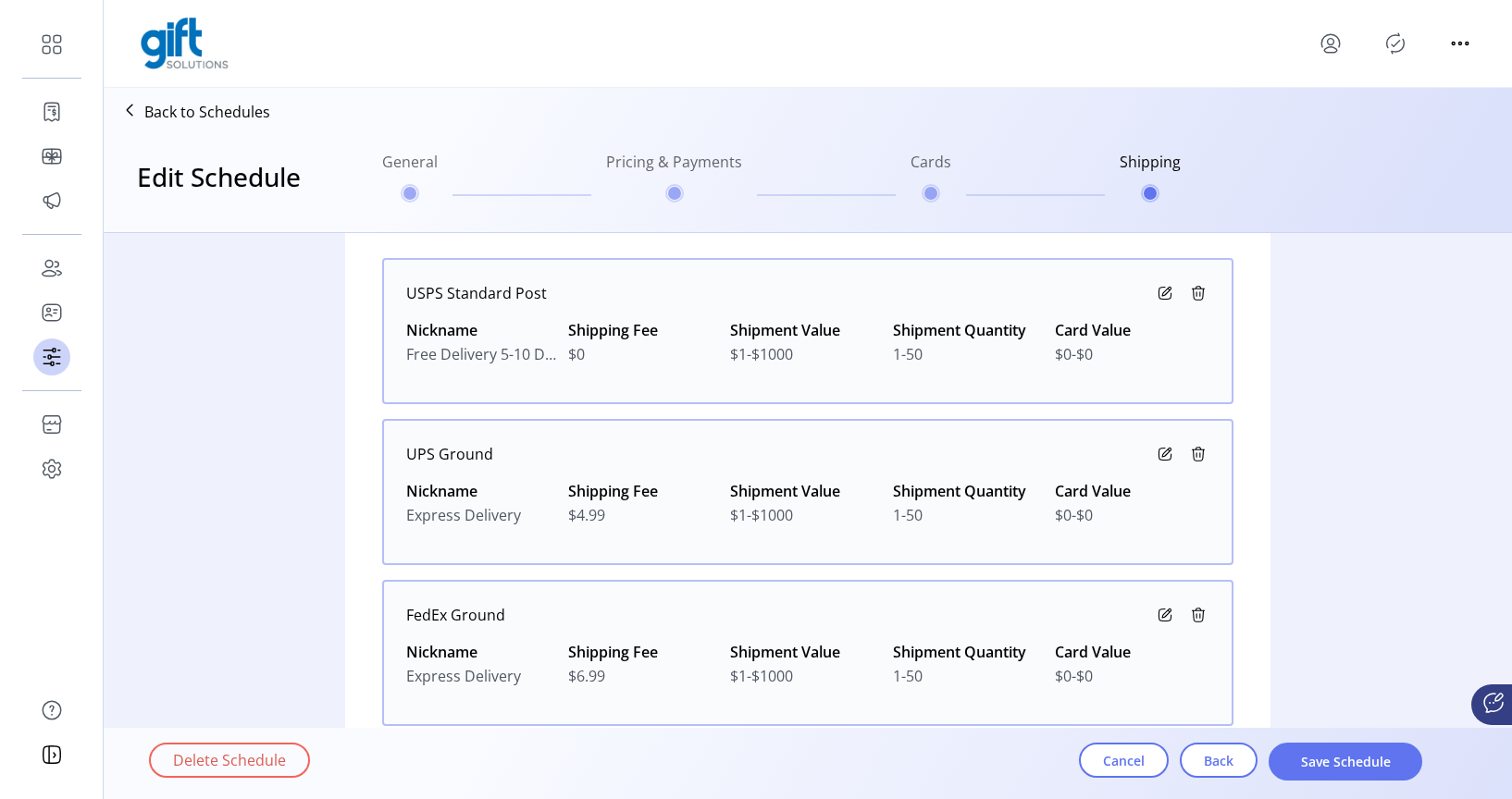 click on "Save Schedule" 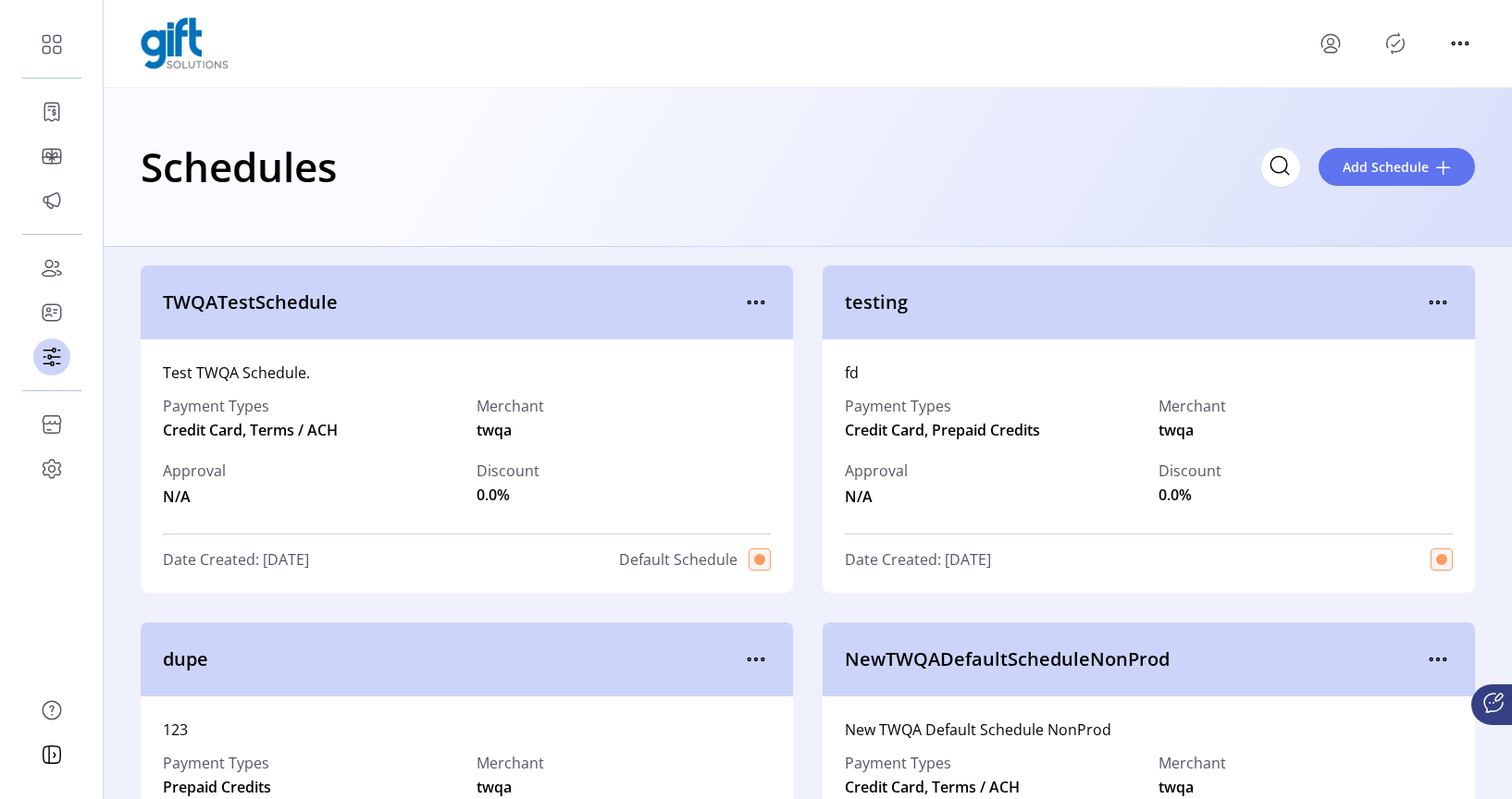 click 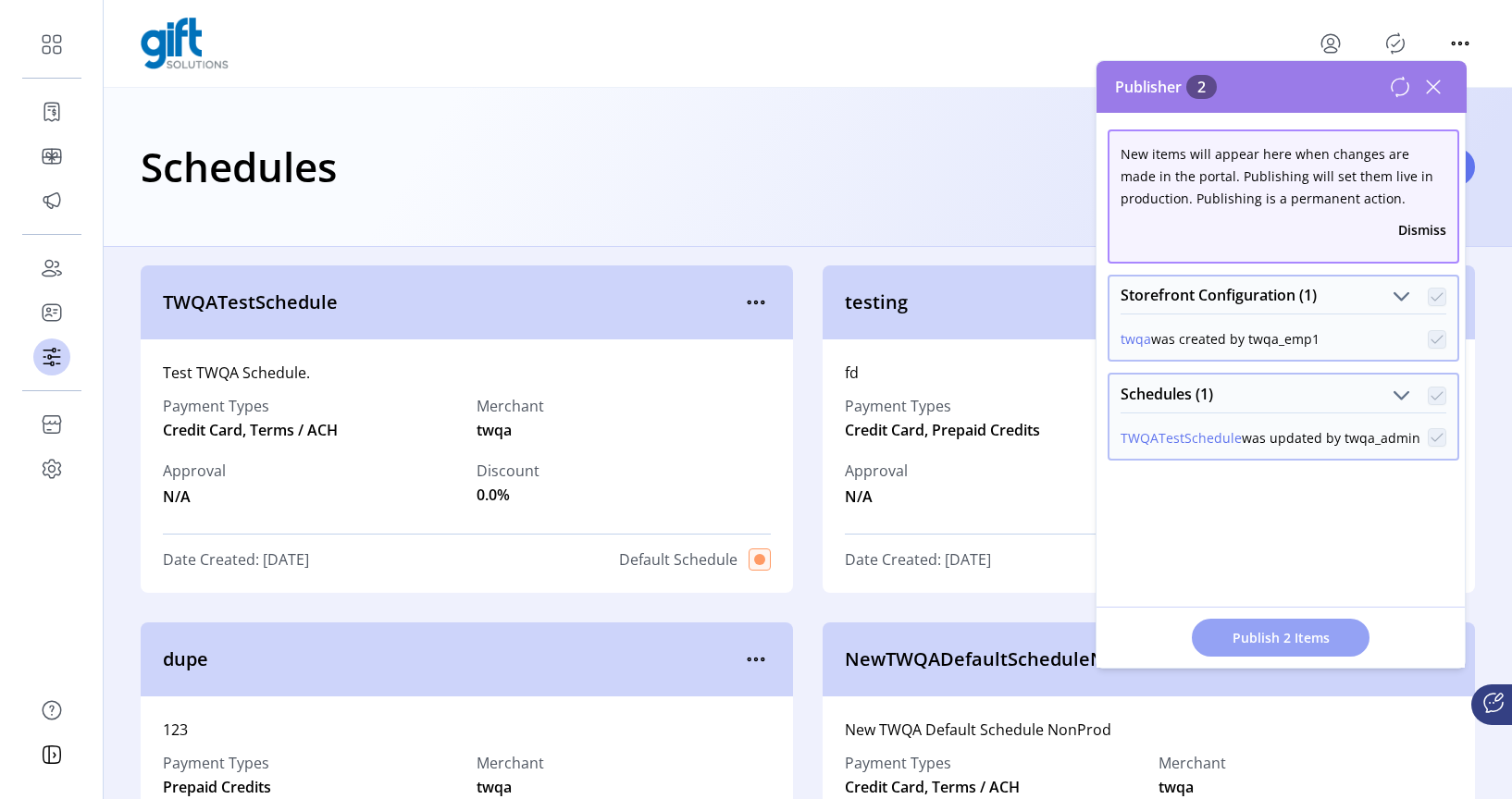 click on "Publish 2 Items" at bounding box center [1281, 637] 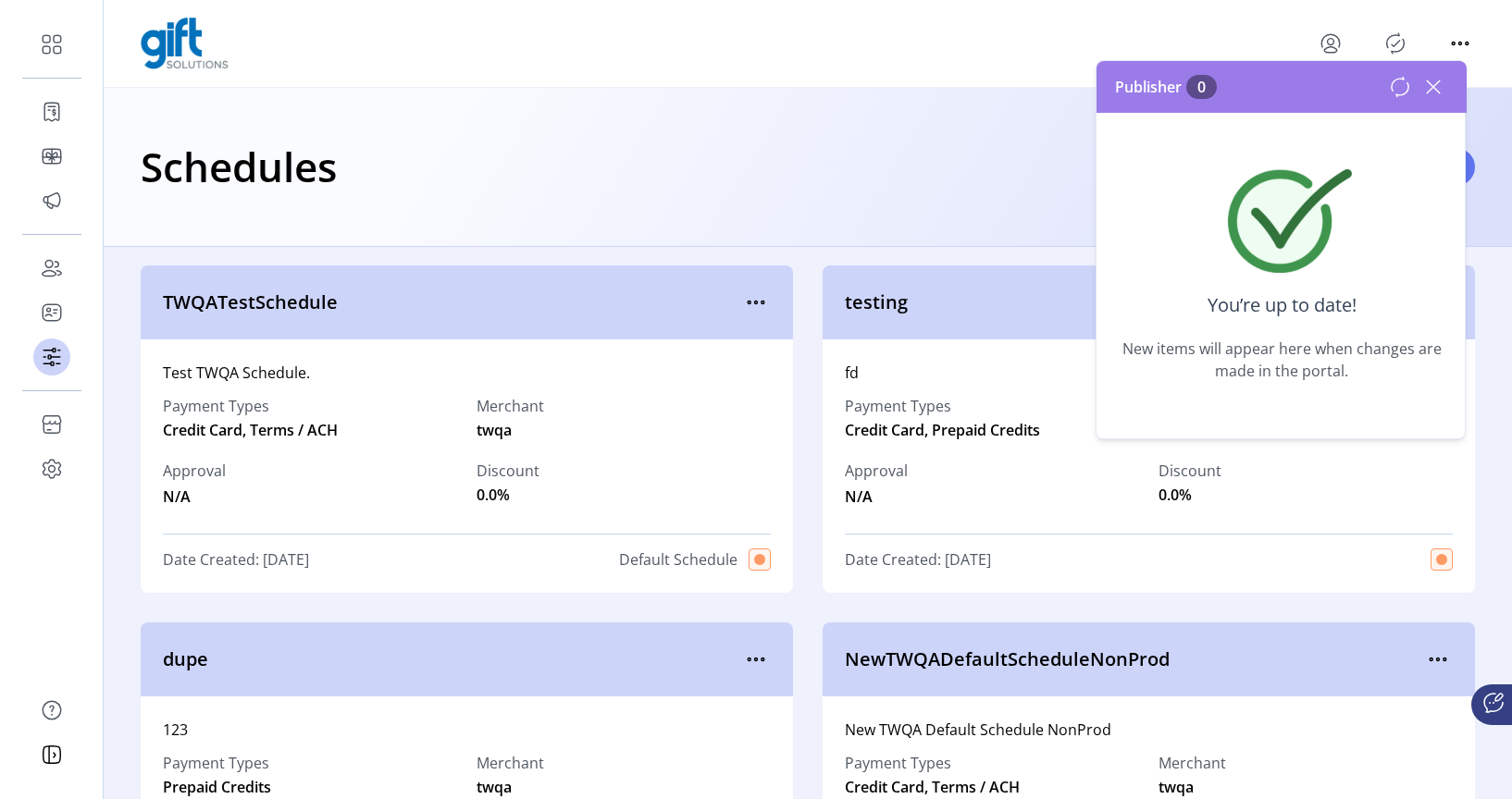 click 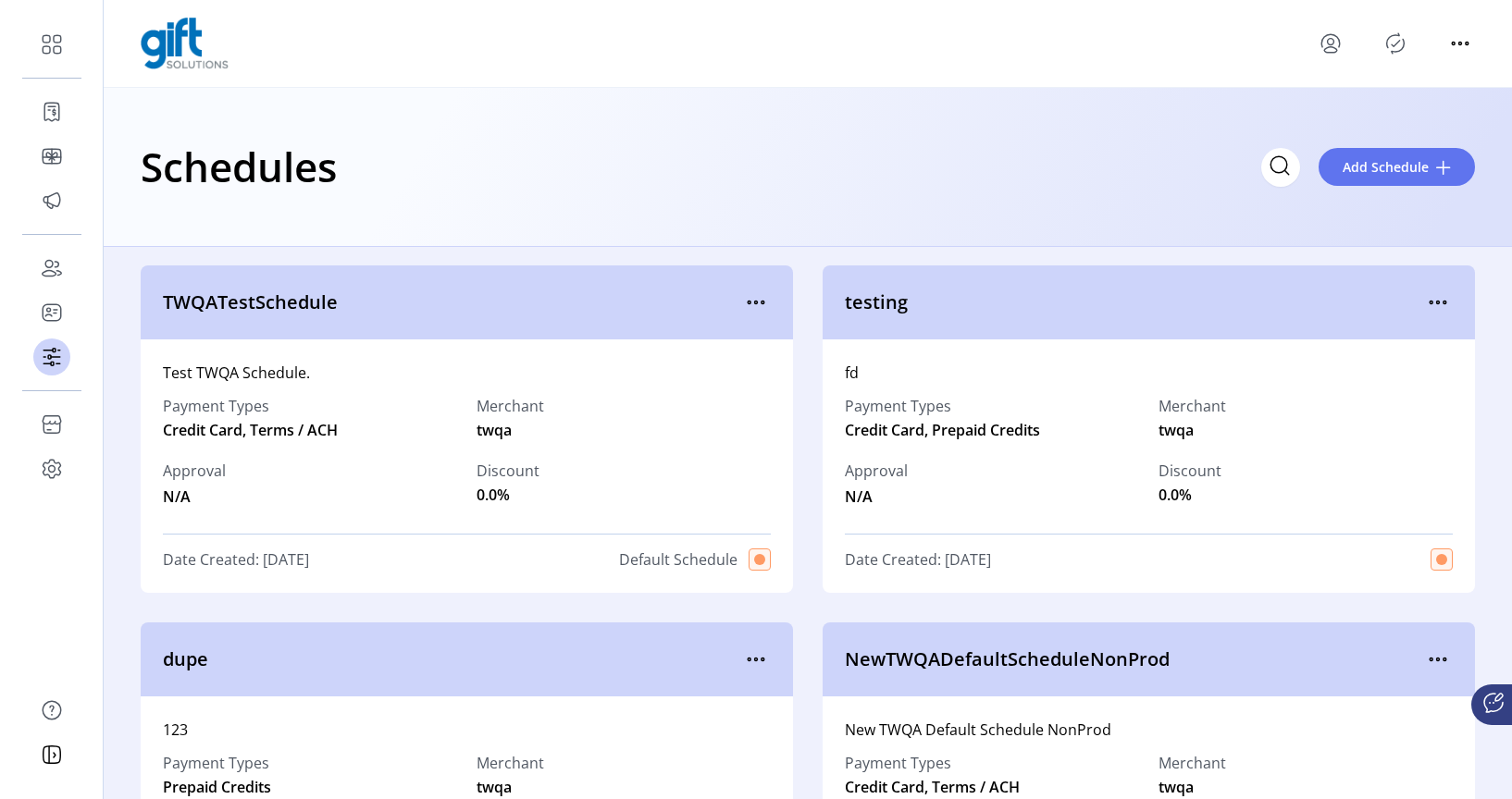 click on "Schedules
Add Schedule" 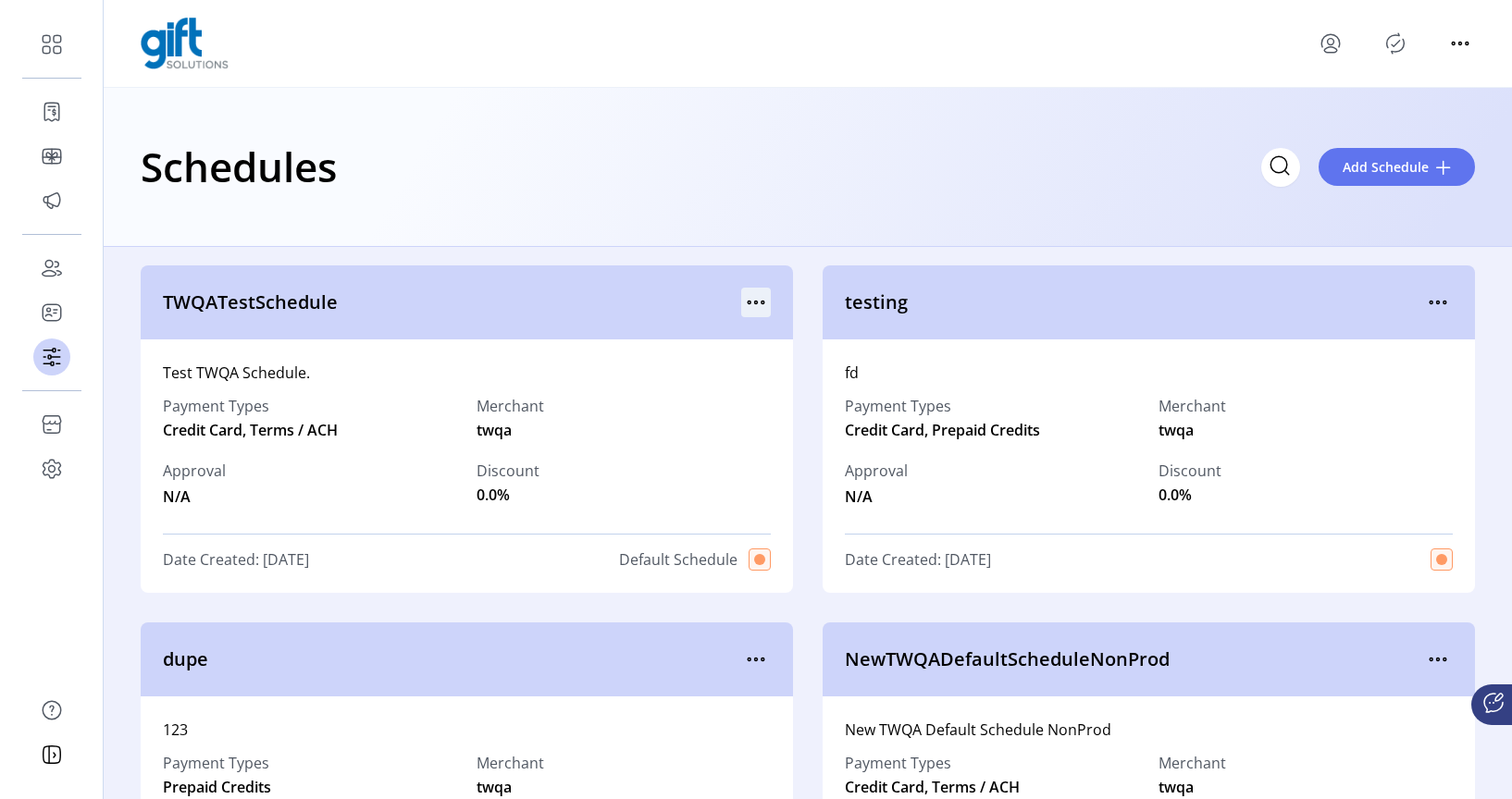 click 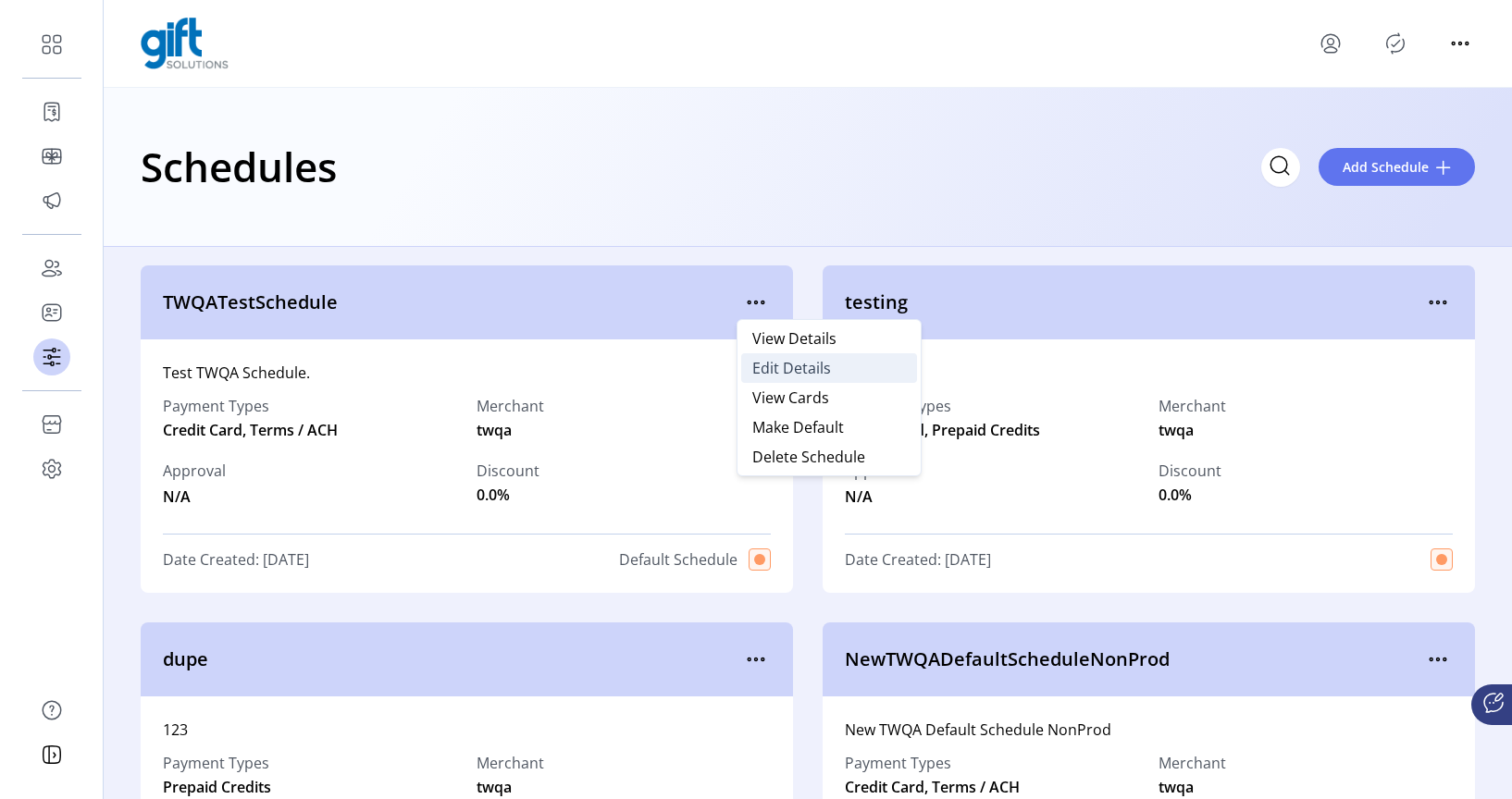 click on "Edit Details" at bounding box center (791, 368) 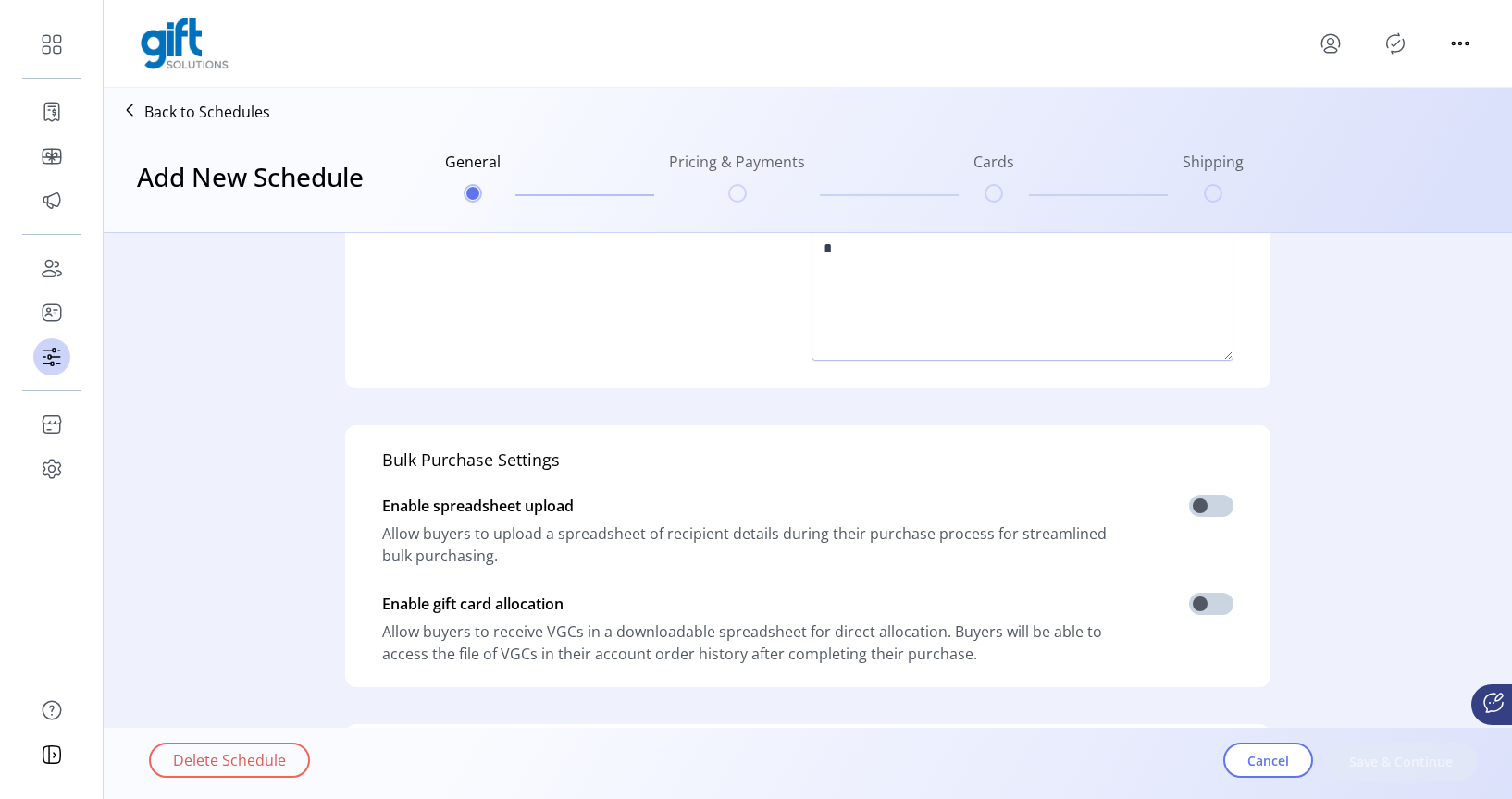 scroll, scrollTop: 236, scrollLeft: 0, axis: vertical 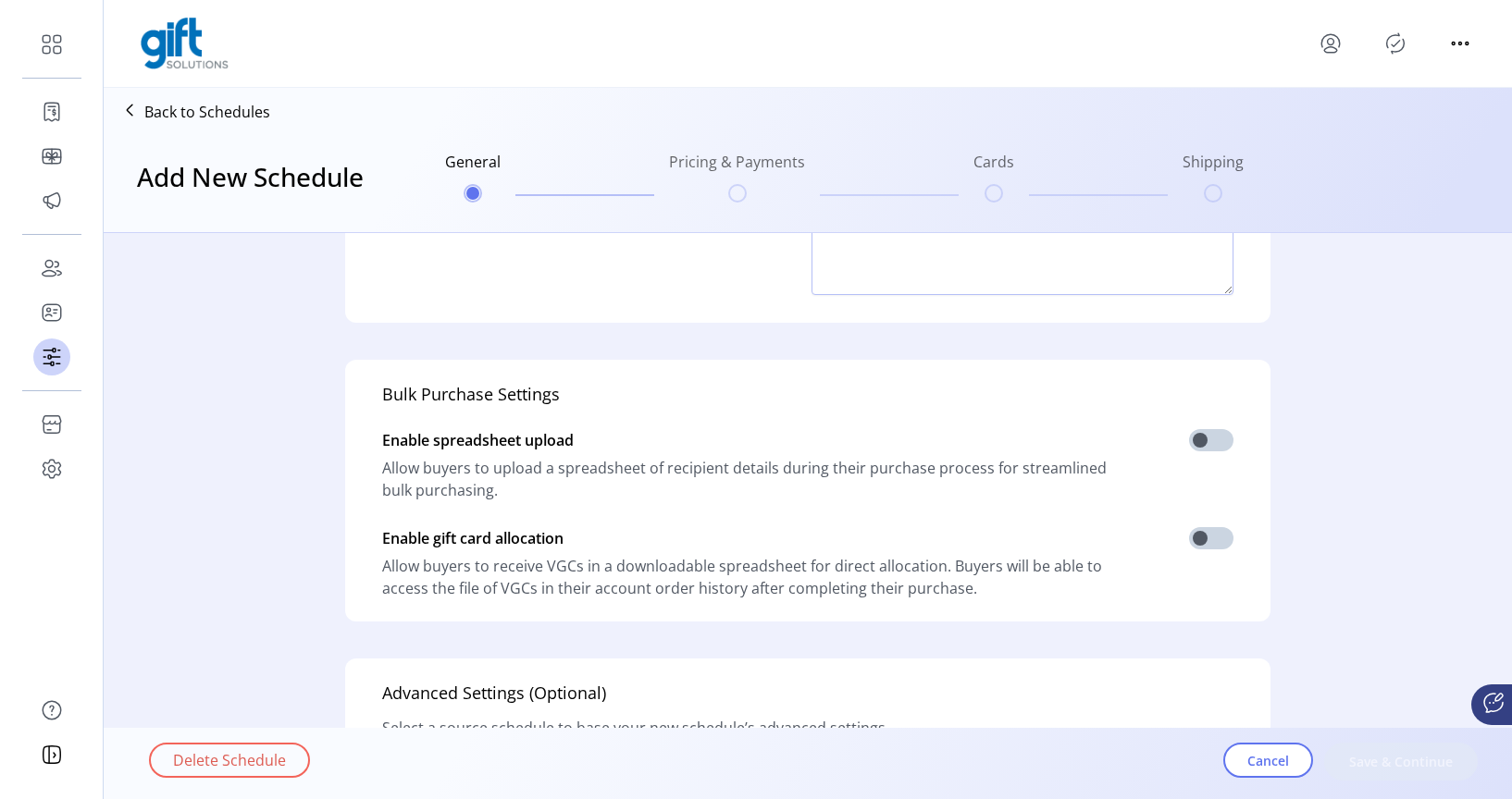 type on "**********" 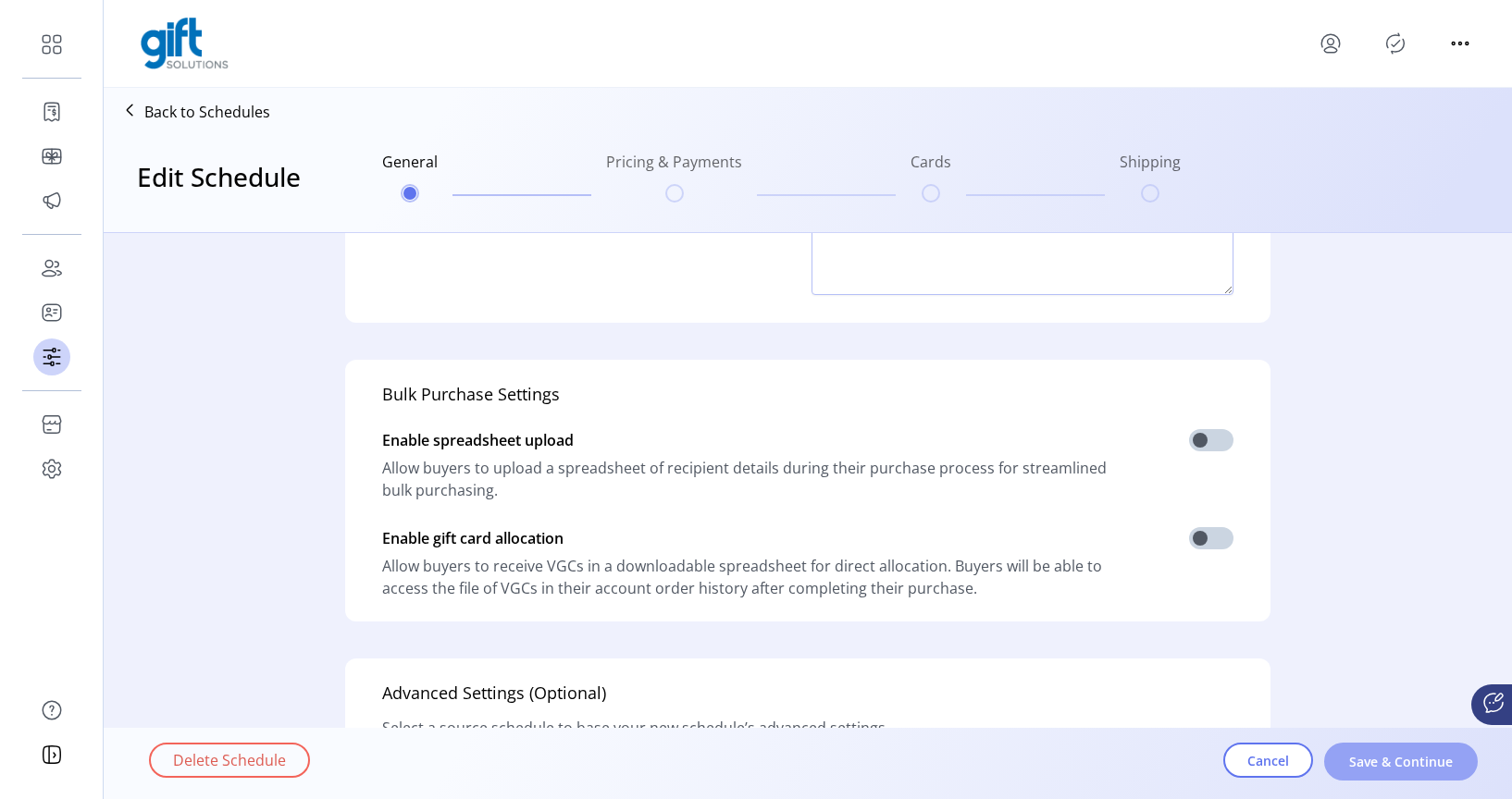 click on "Save & Continue" 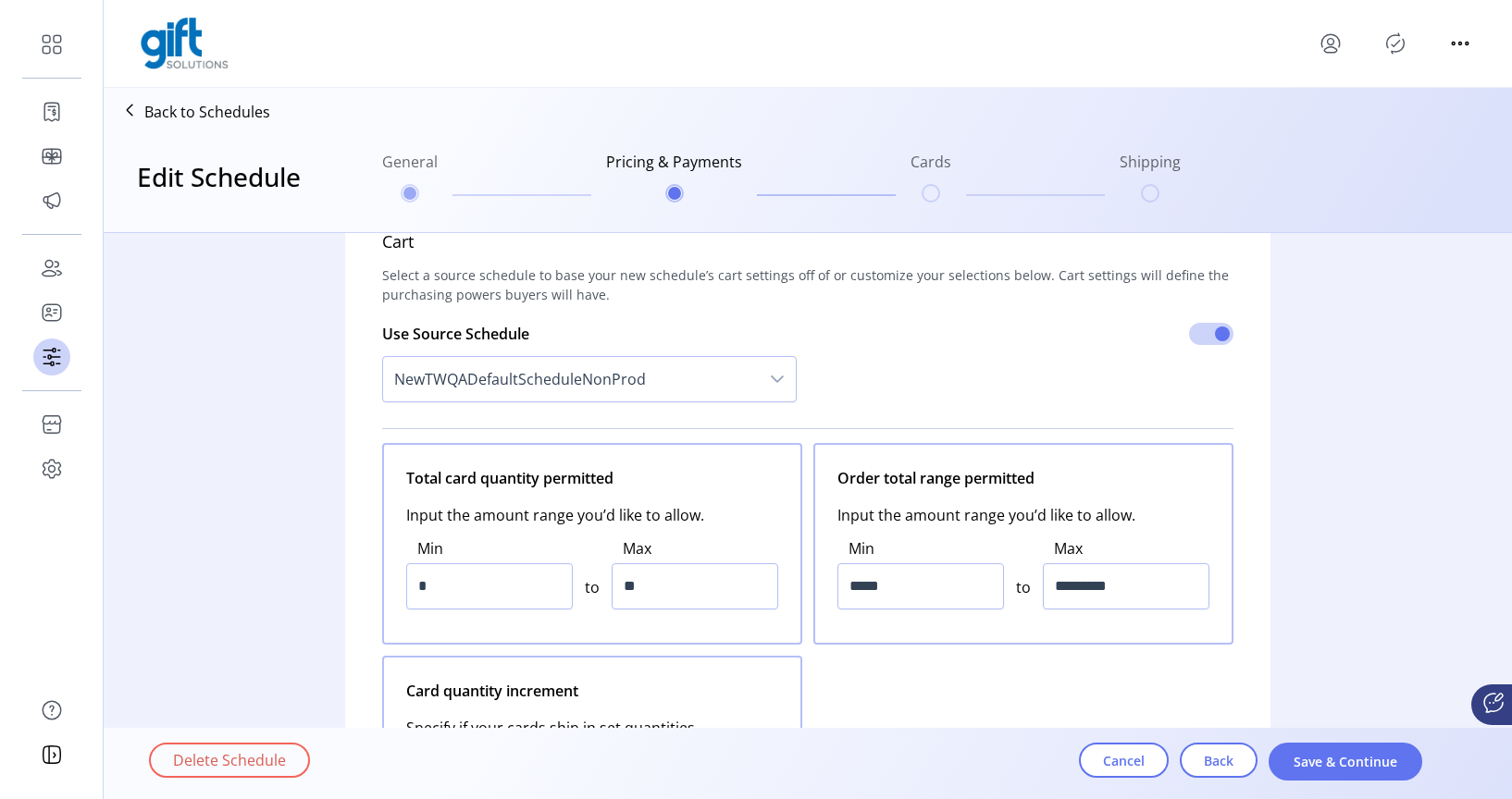 scroll, scrollTop: 0, scrollLeft: 0, axis: both 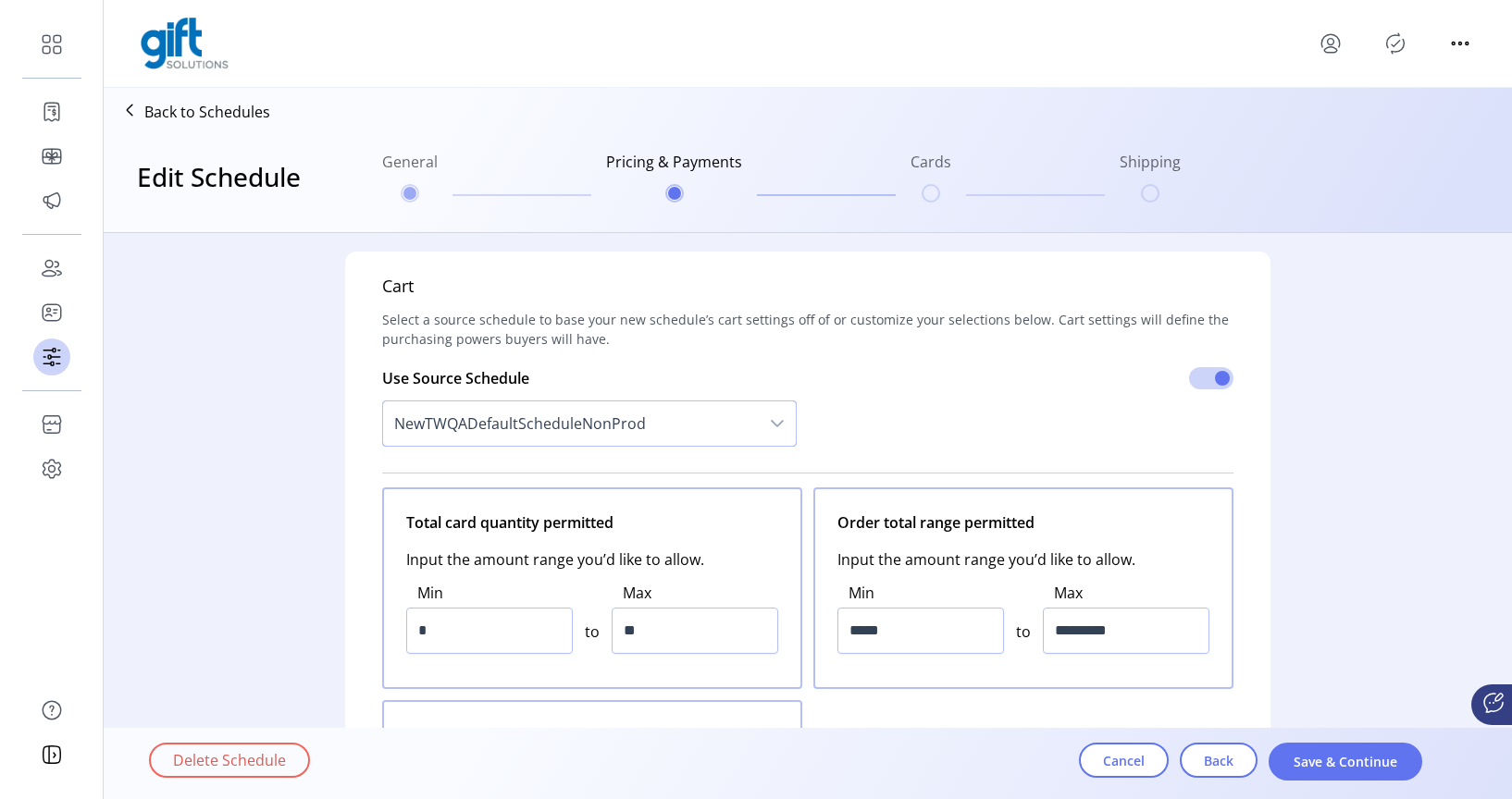 click on "NewTWQADefaultScheduleNonProd" at bounding box center (571, 424) 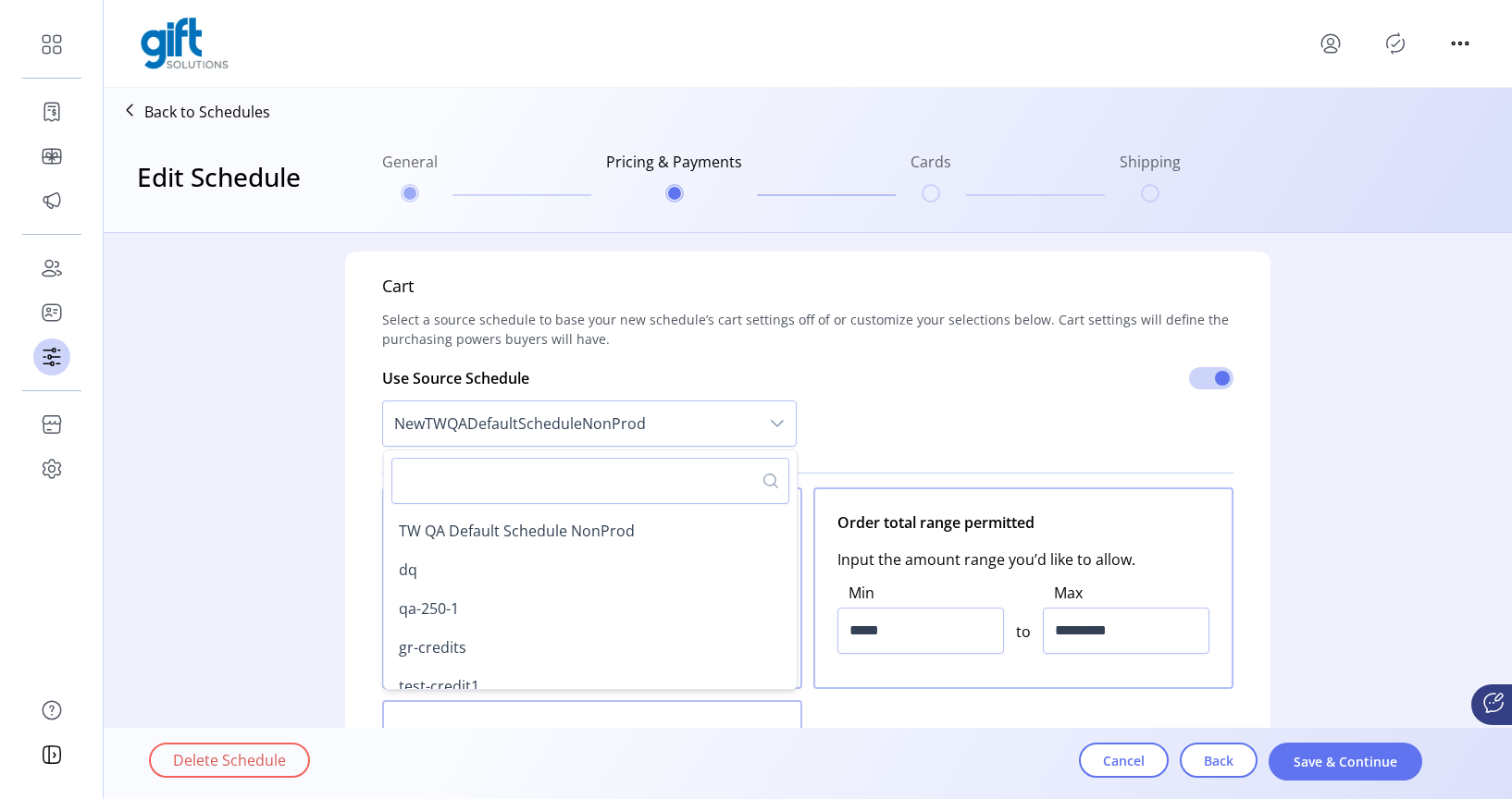 scroll, scrollTop: 560, scrollLeft: 0, axis: vertical 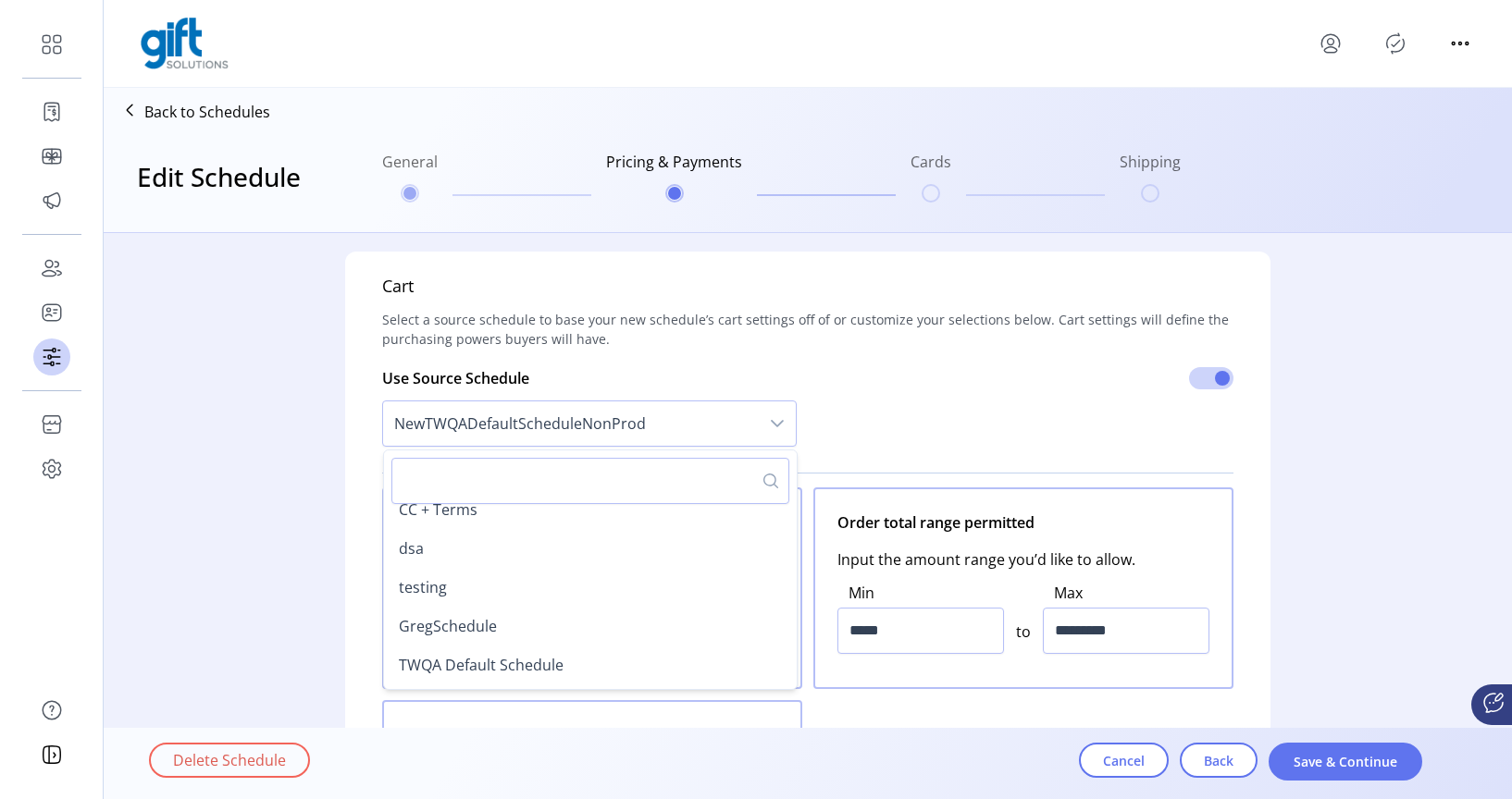 click on "Use Source Schedule NewTWQADefaultScheduleNonProd dupe Test07032501 NewTWQADefaultScheduleNonProd Consumer Buying QA-Terms with PP test cardtype virtual ondemand Credit Card - 8% Discount generic credits schedule qa-518-1 TW QA Default Schedule NonProd dq qa-250-1 gr-credits test-credit1 CC + Terms dsa testing GregSchedule TWQA Default Schedule" 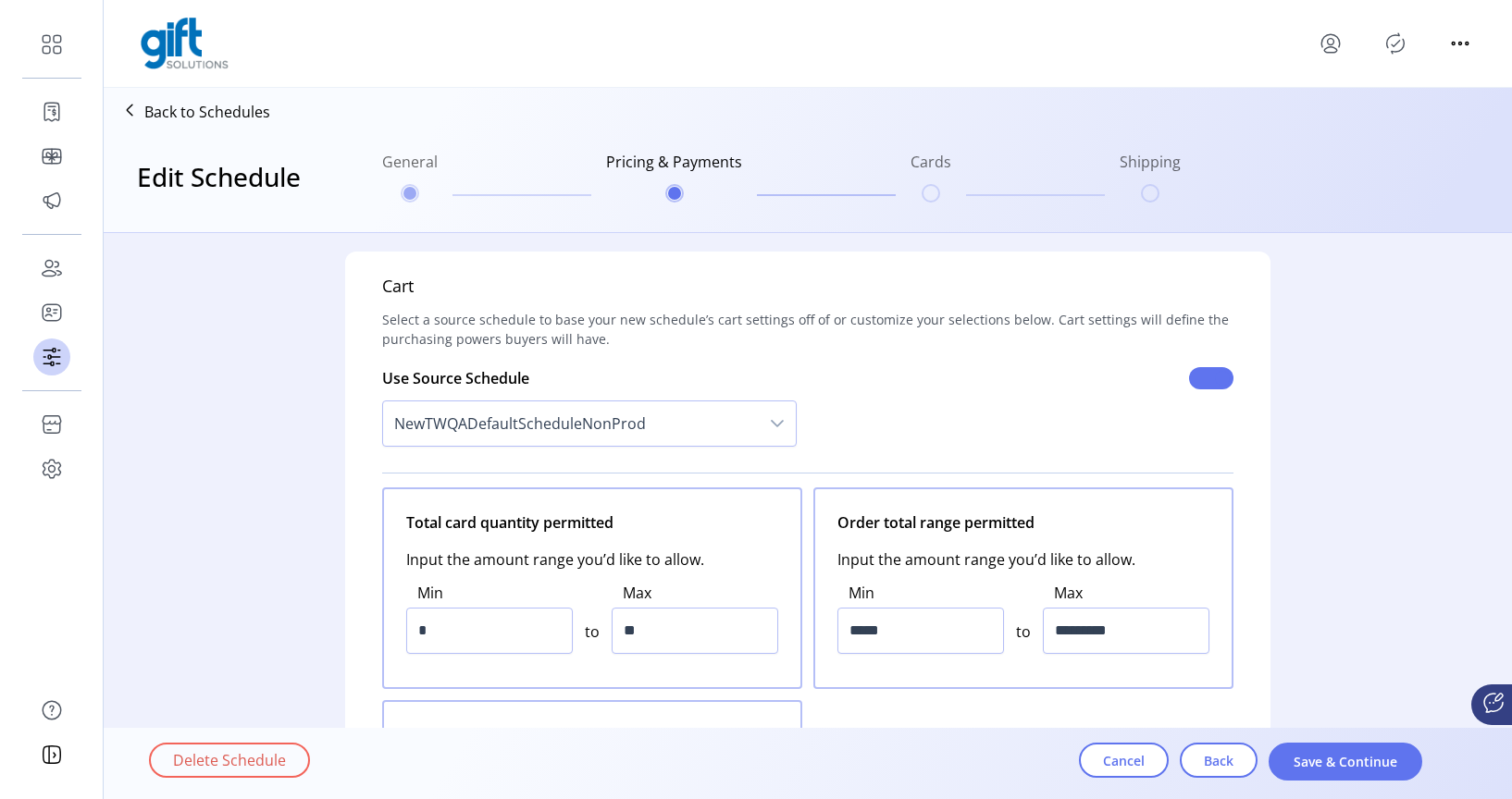 click 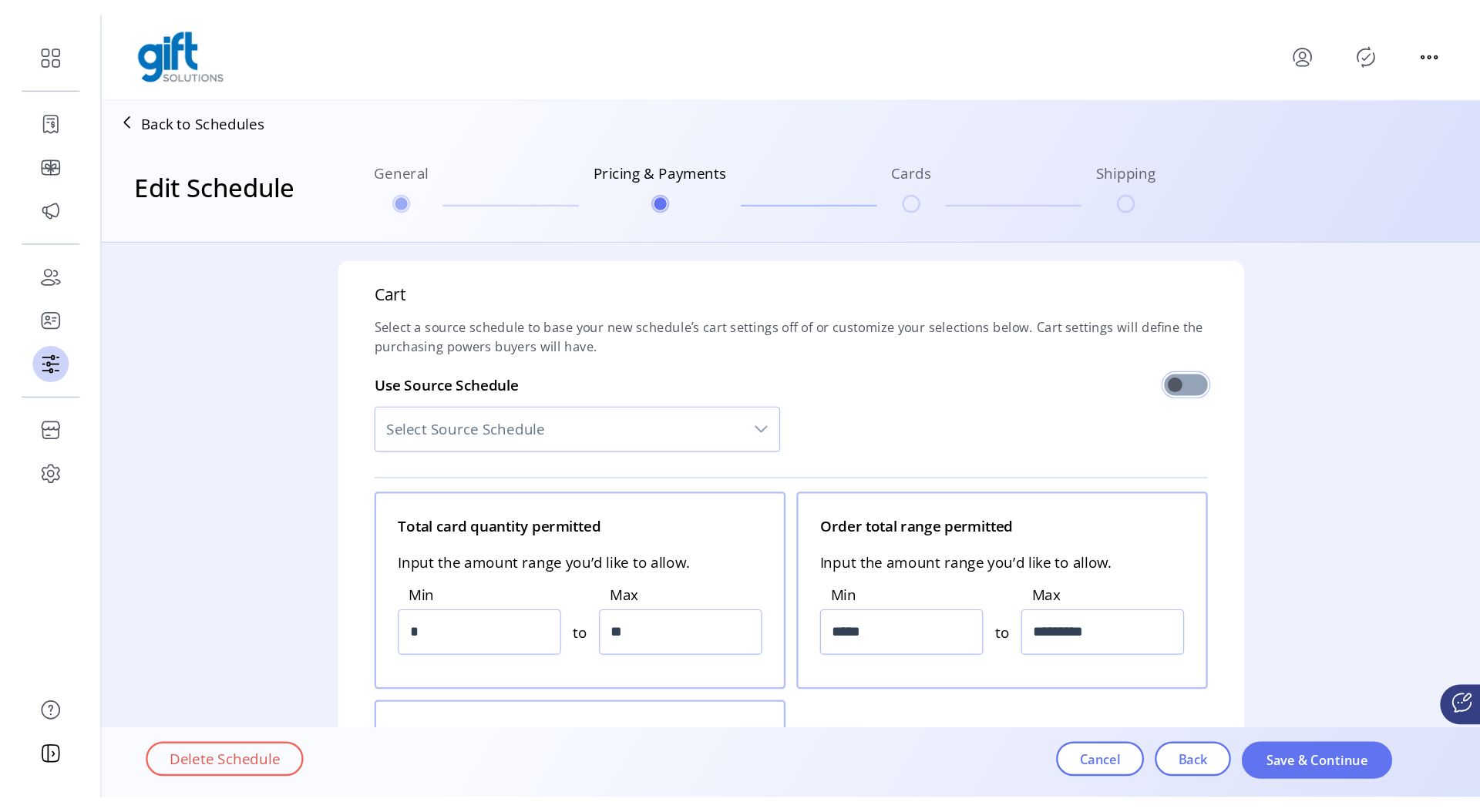 scroll, scrollTop: 9, scrollLeft: 5, axis: both 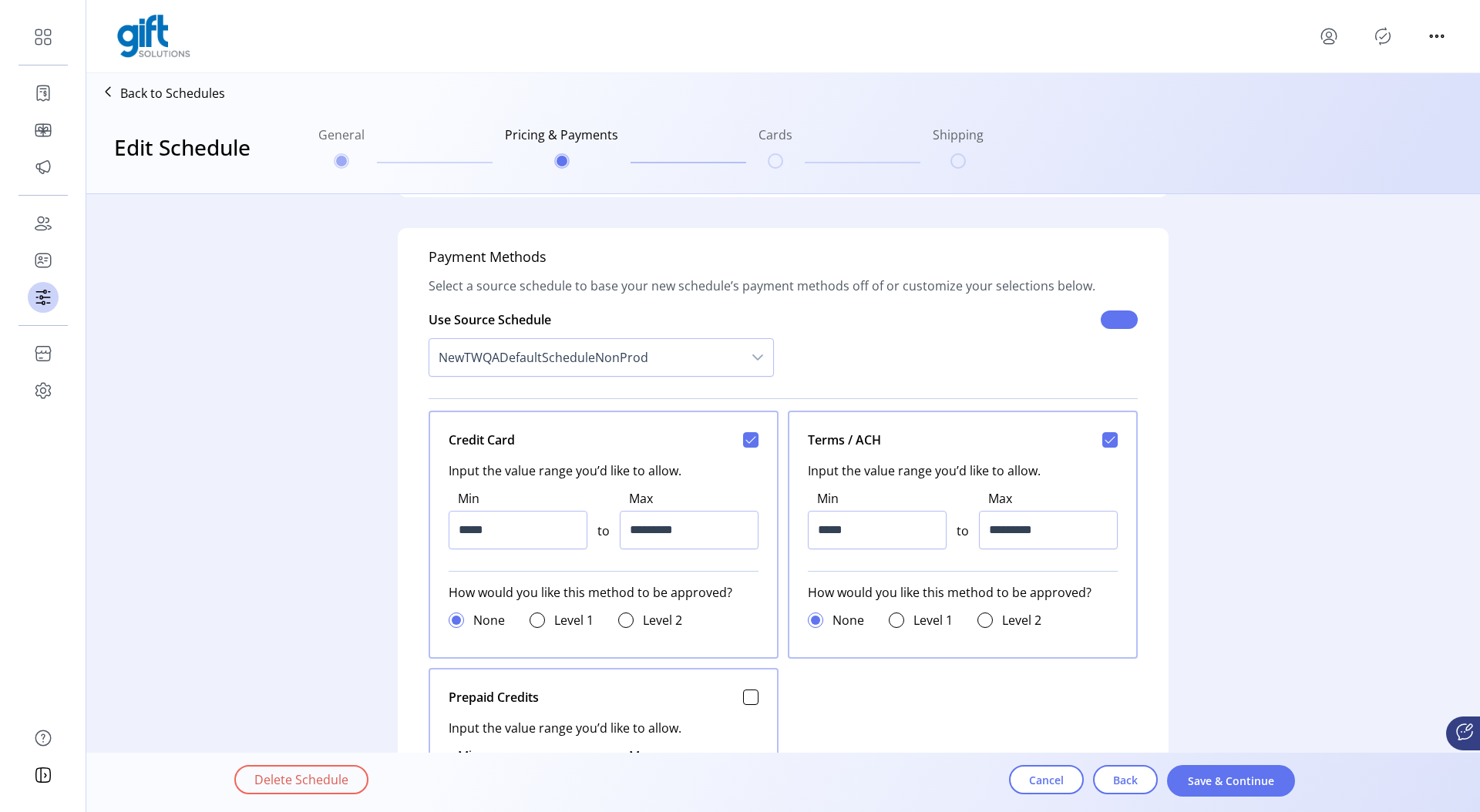 click 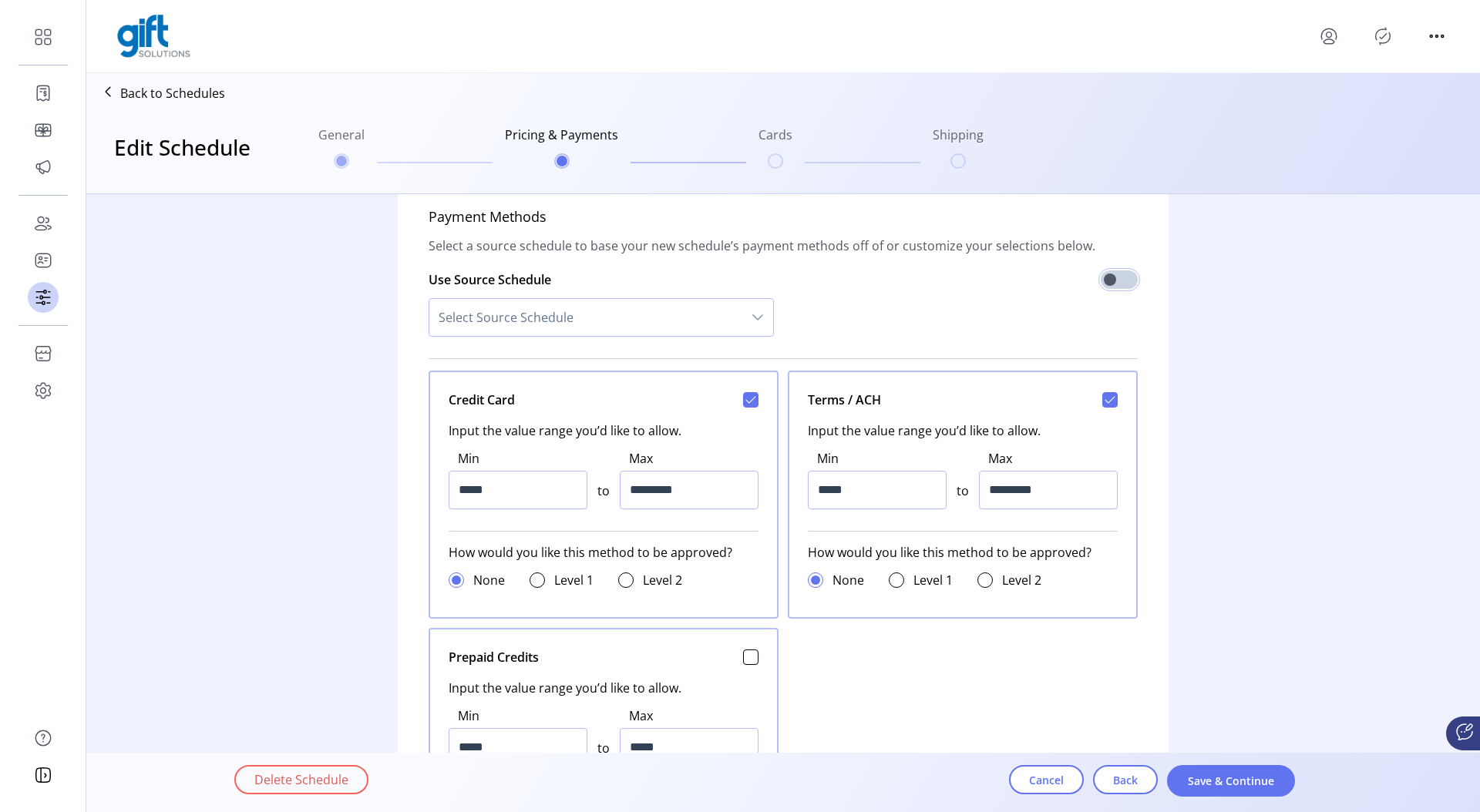 scroll, scrollTop: 592, scrollLeft: 0, axis: vertical 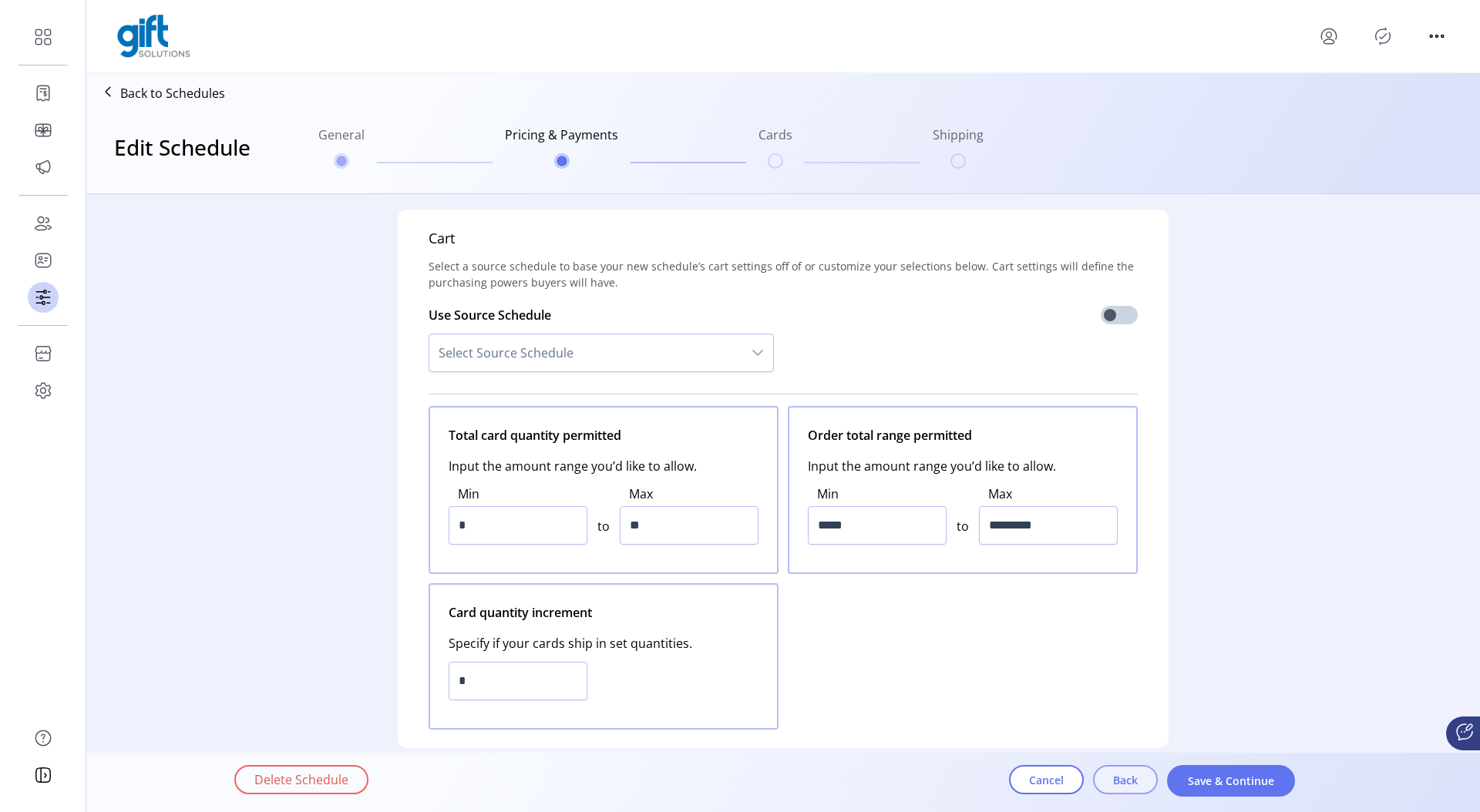 click on "Back" 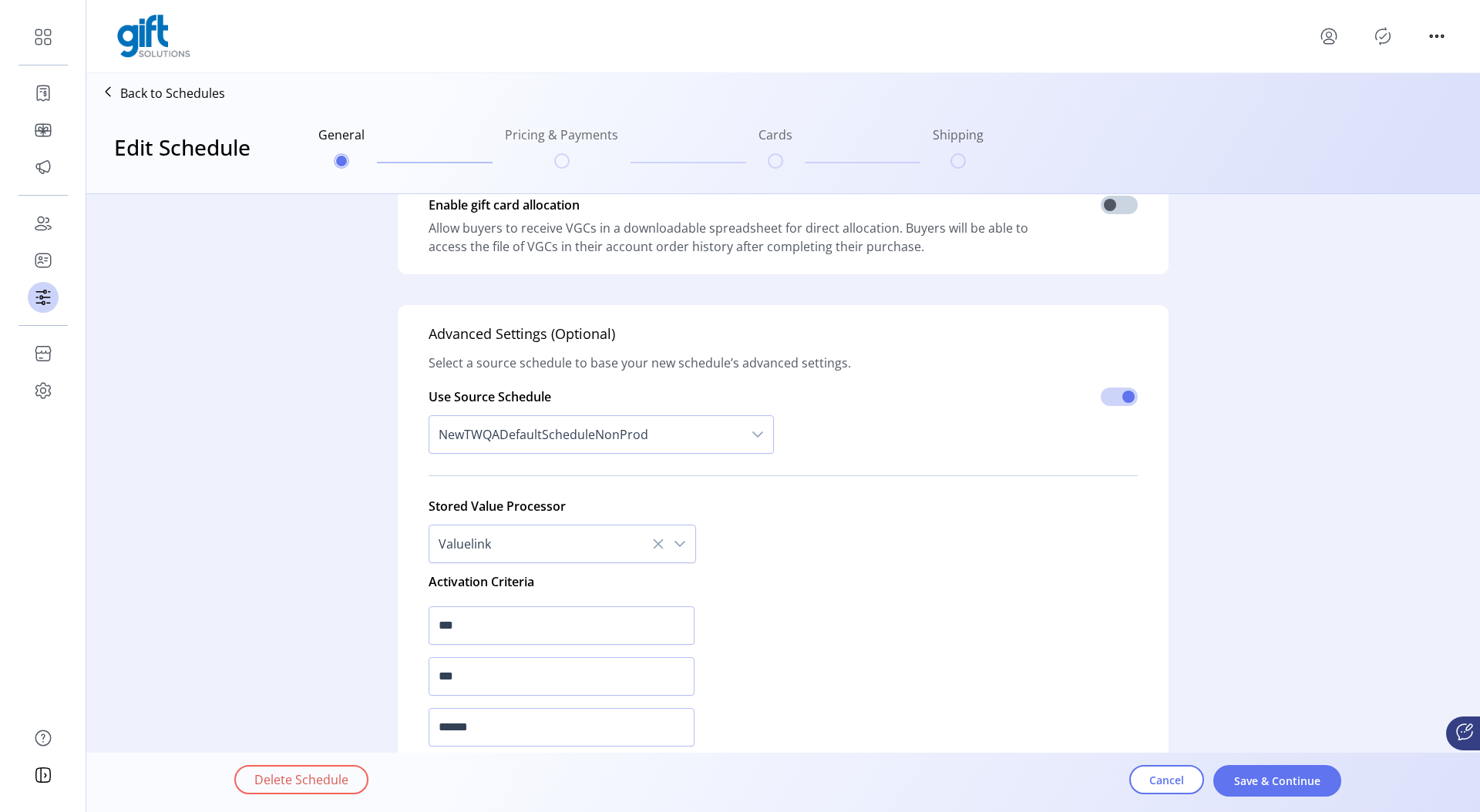 scroll, scrollTop: 272, scrollLeft: 0, axis: vertical 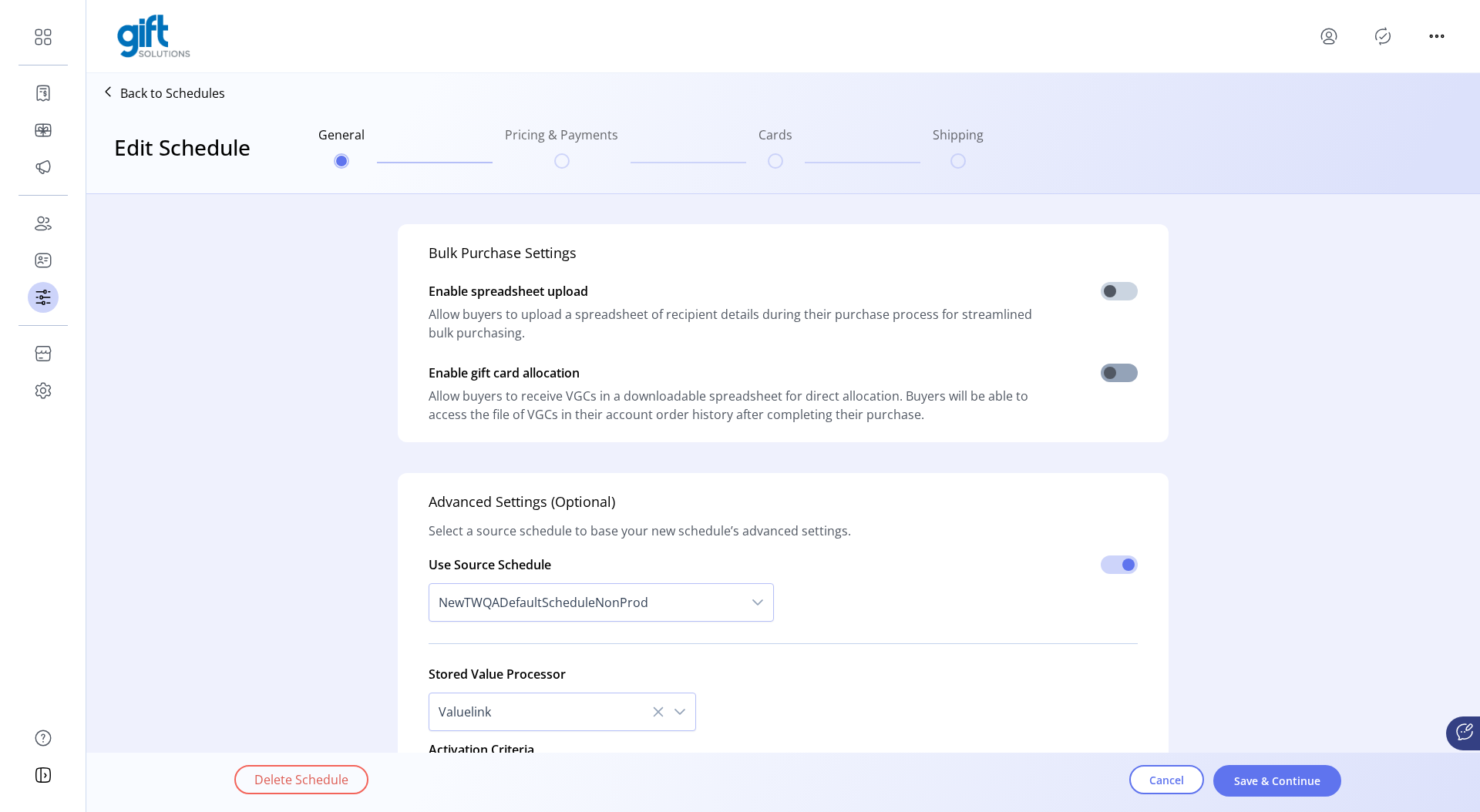 click 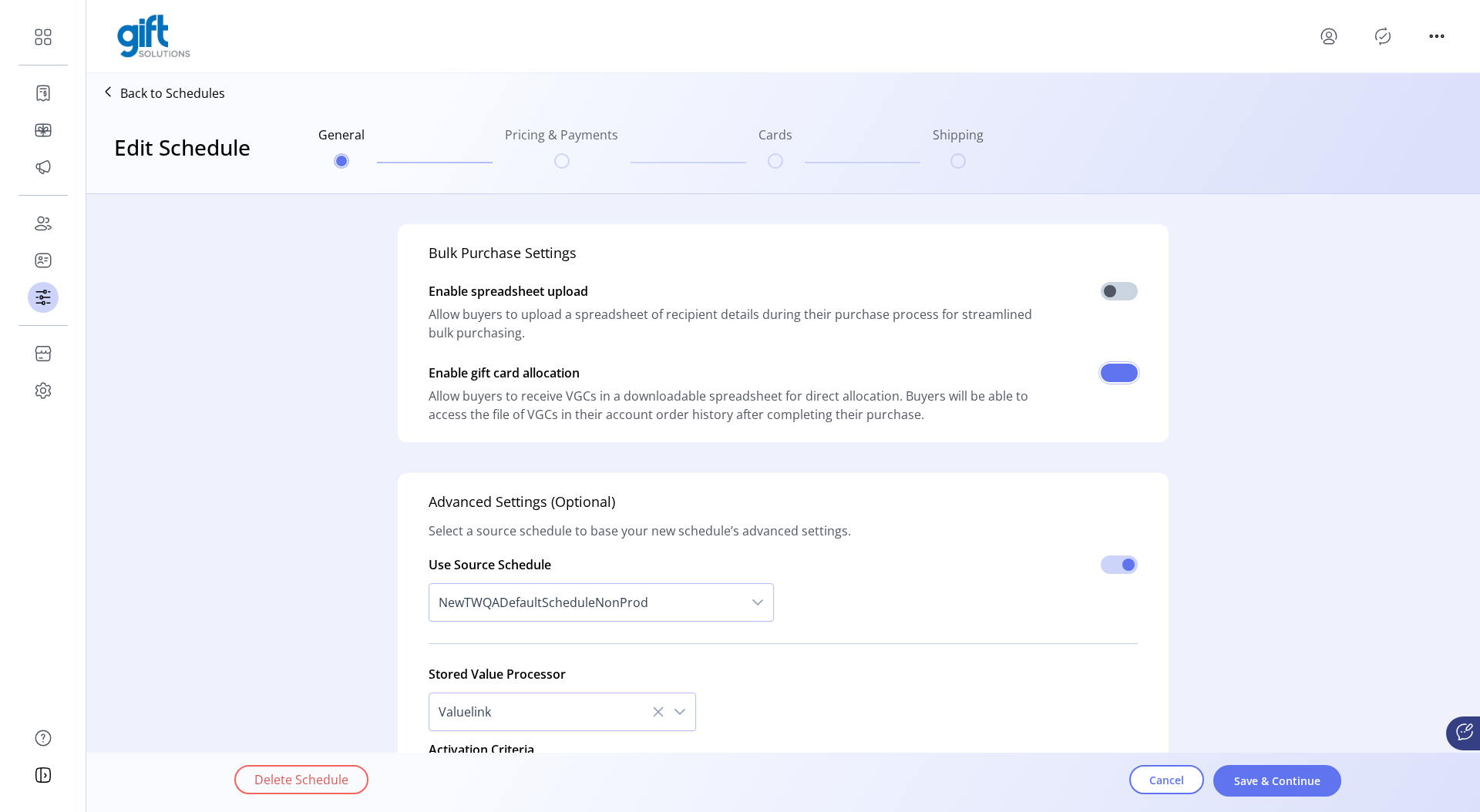 scroll, scrollTop: 9, scrollLeft: 5, axis: both 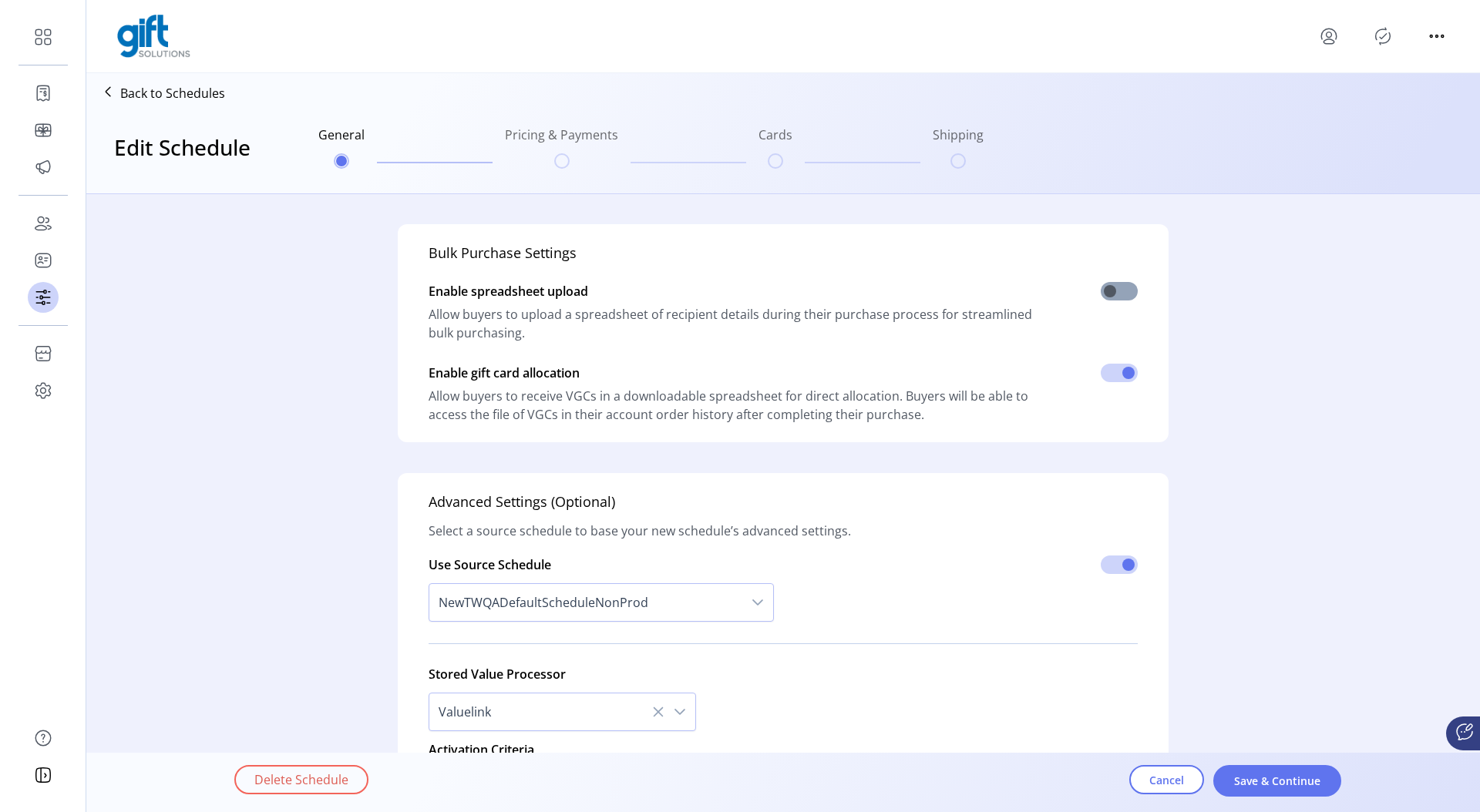 click 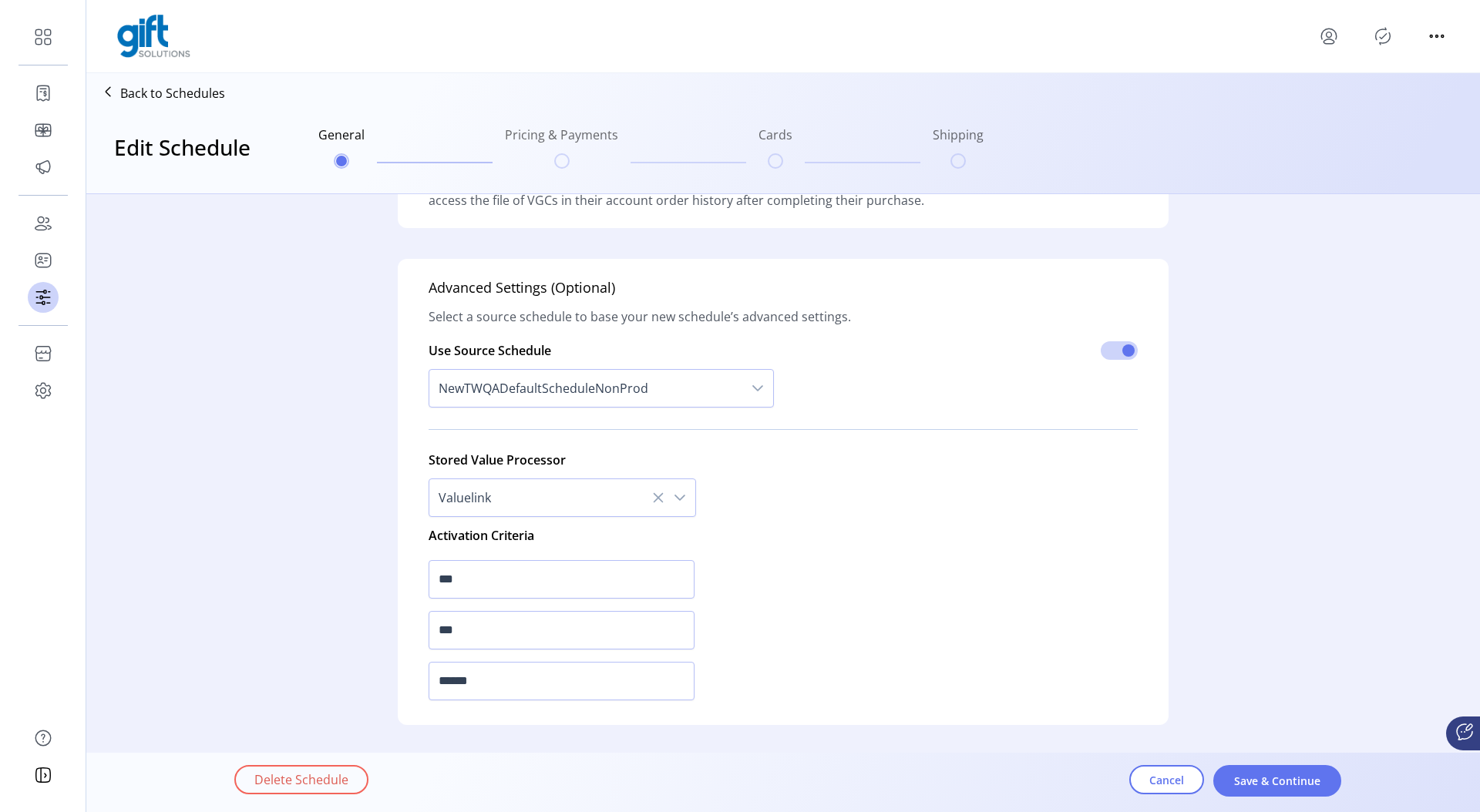 scroll, scrollTop: 491, scrollLeft: 0, axis: vertical 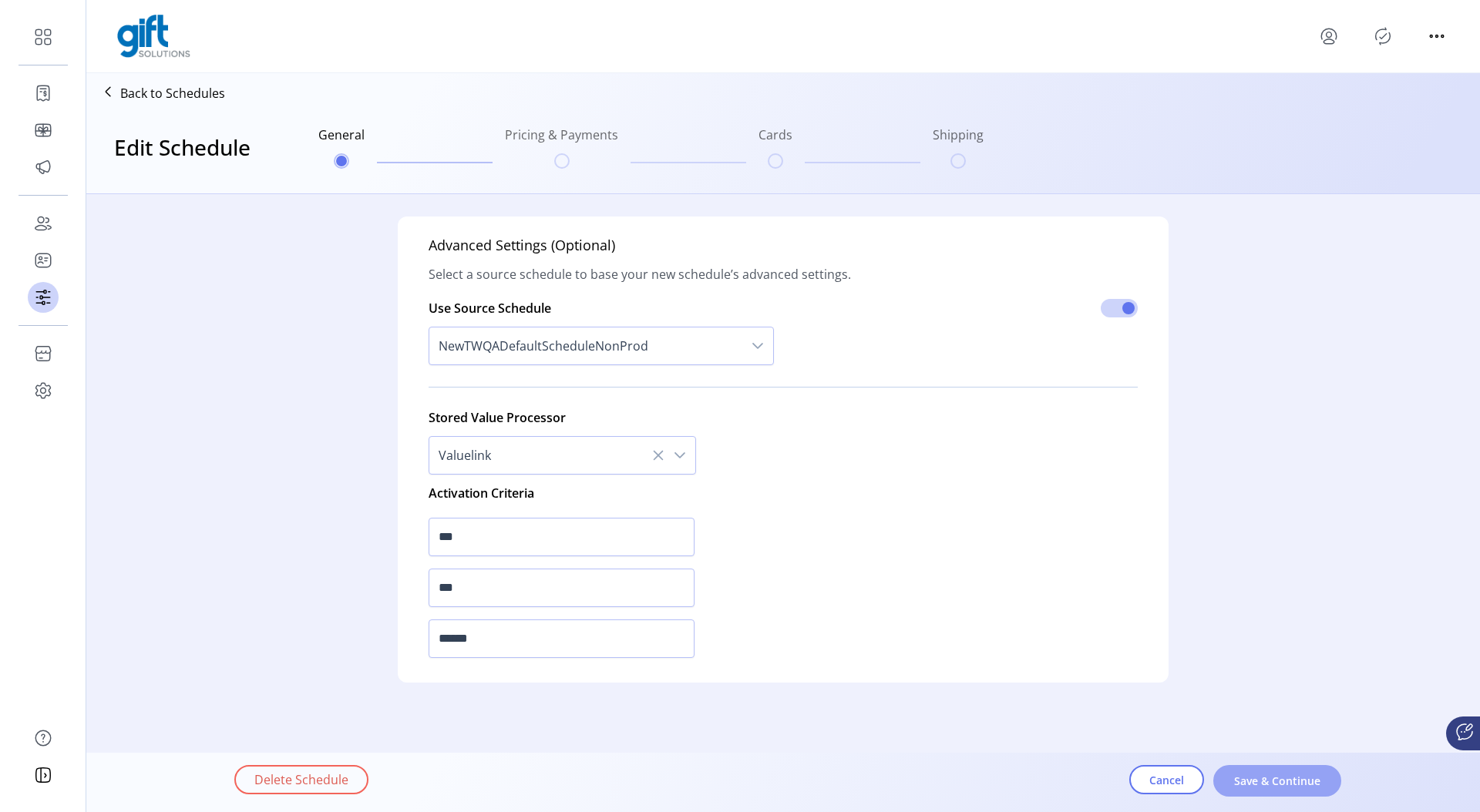 click on "Save & Continue" 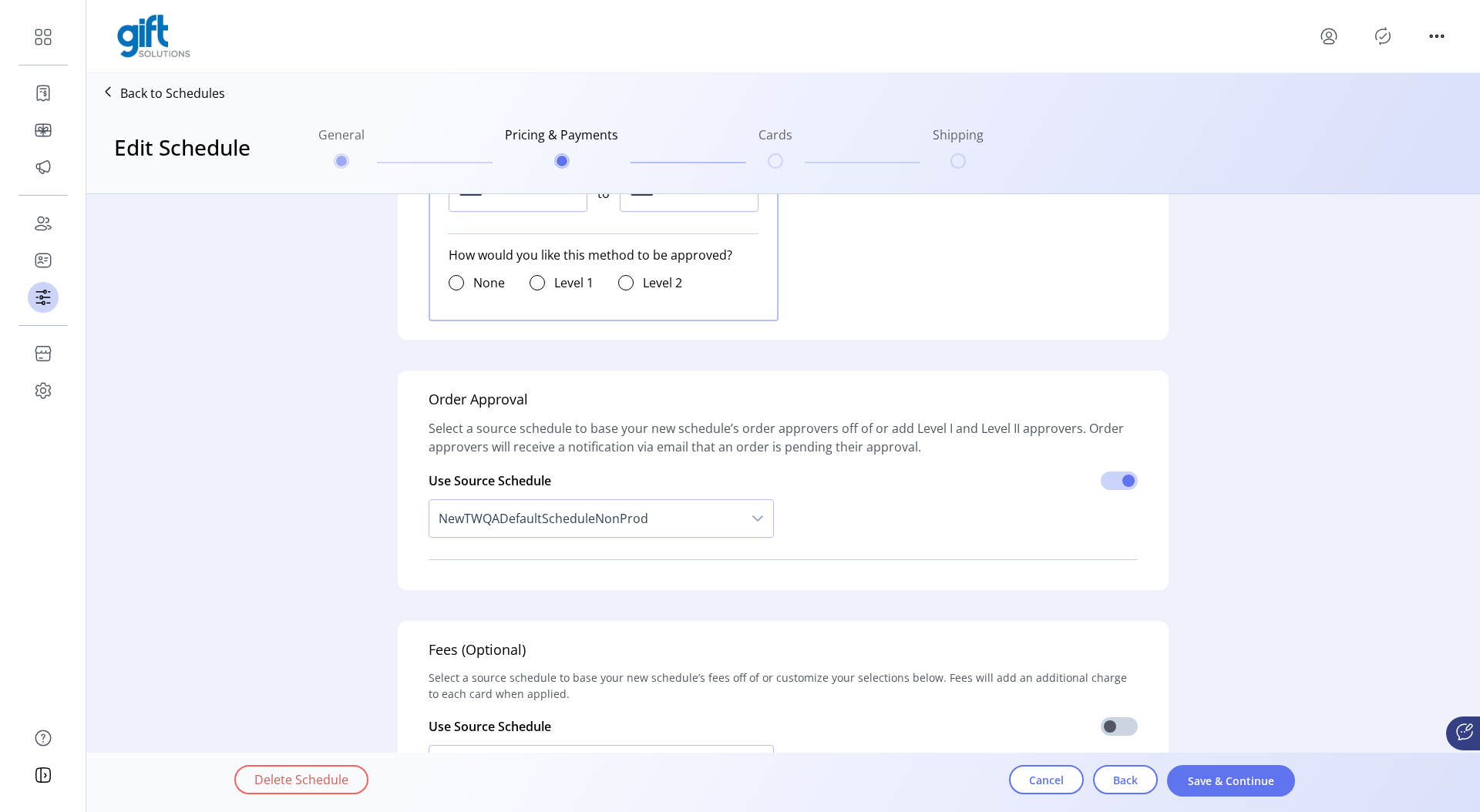scroll, scrollTop: 1145, scrollLeft: 0, axis: vertical 